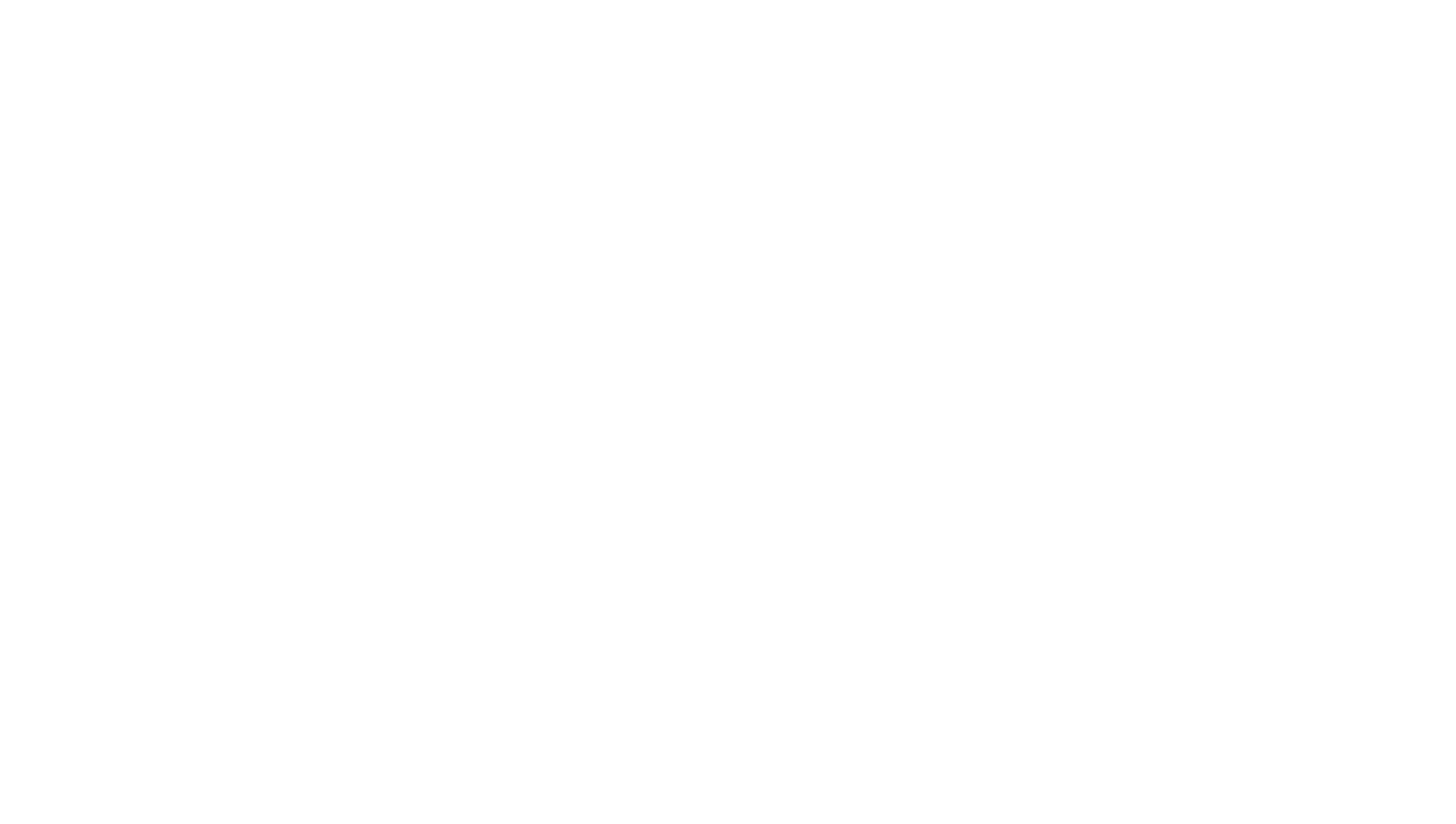 scroll, scrollTop: 0, scrollLeft: 0, axis: both 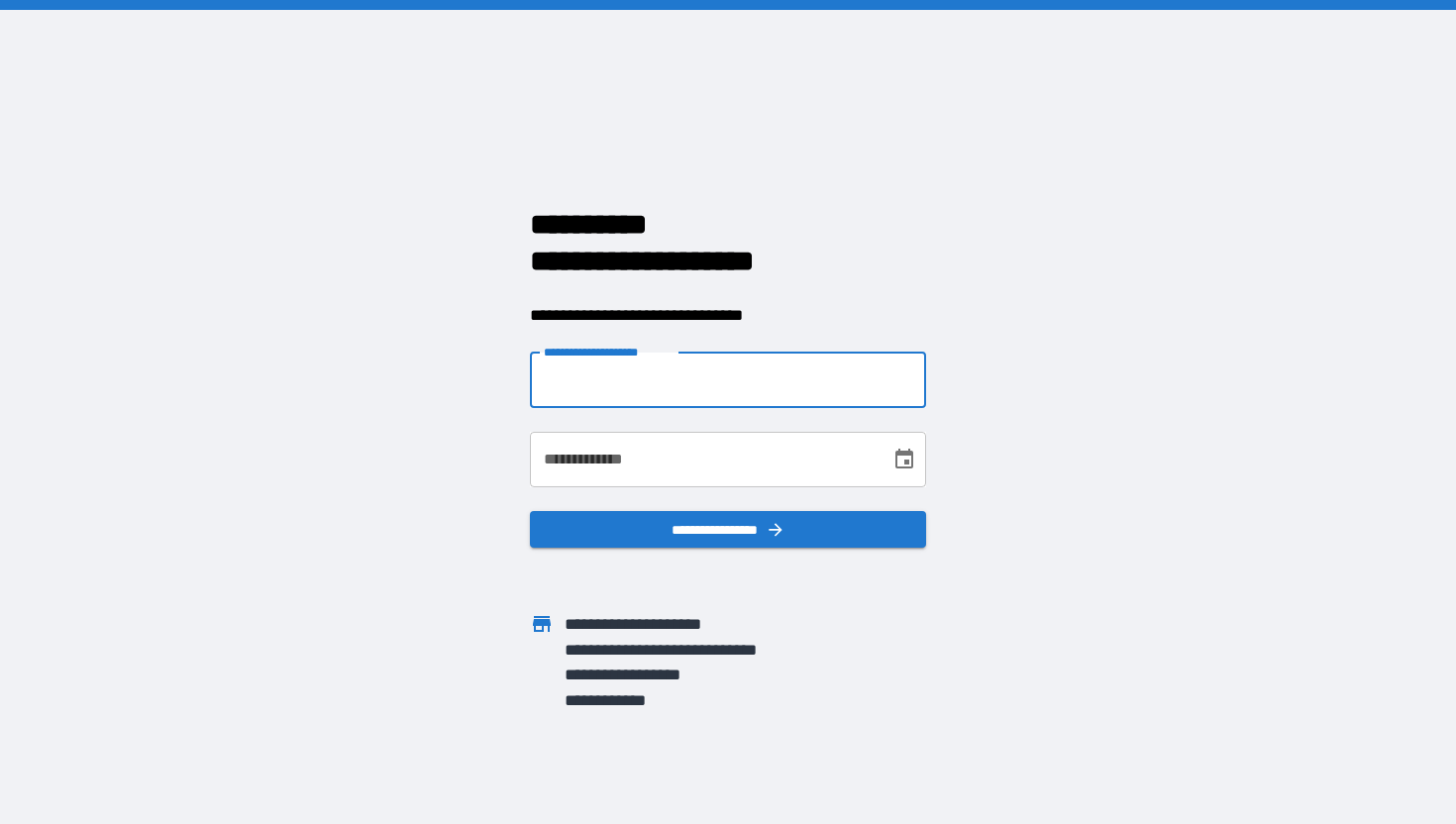 click on "**********" at bounding box center [728, 380] 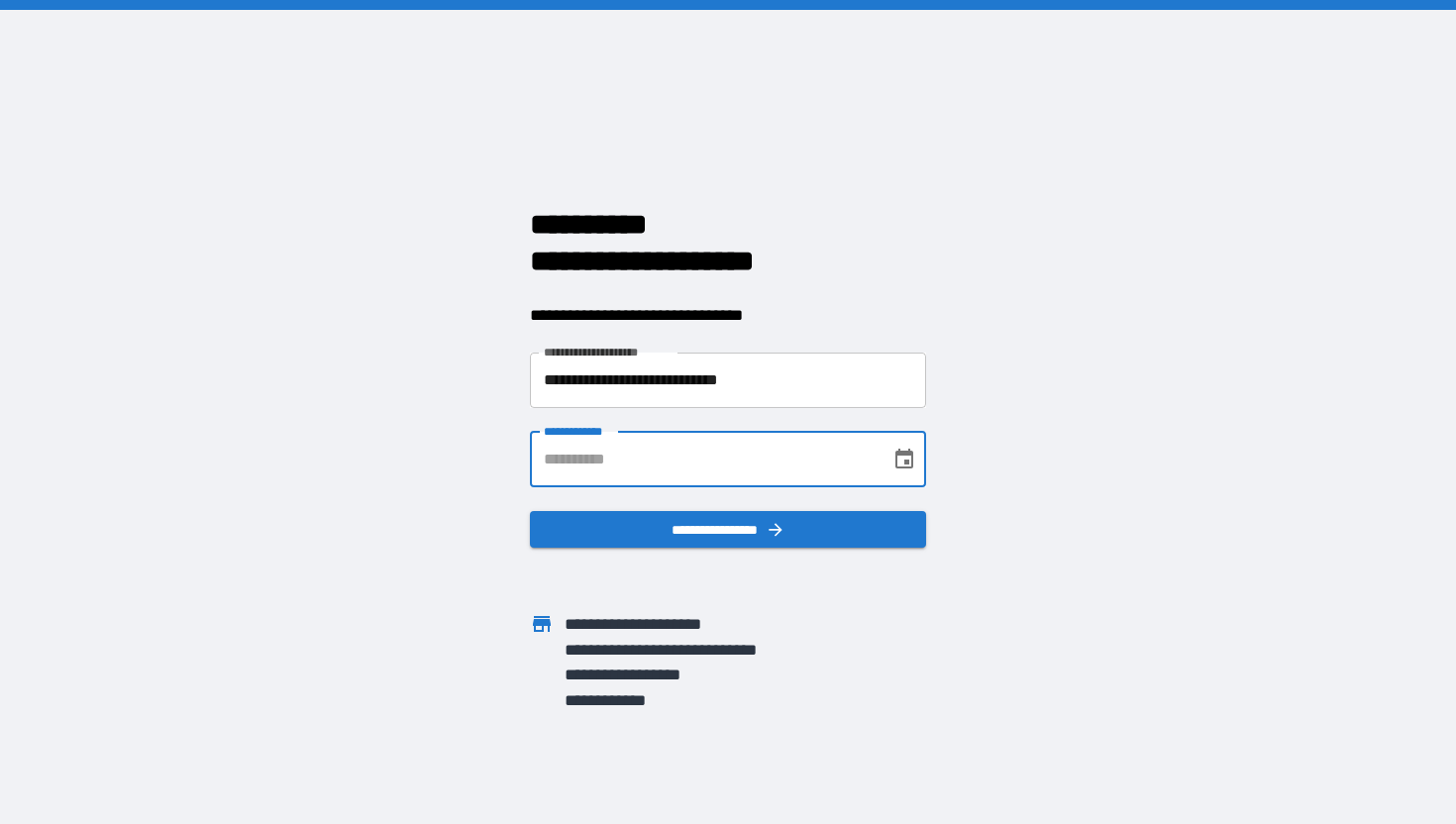 click on "**********" at bounding box center [703, 460] 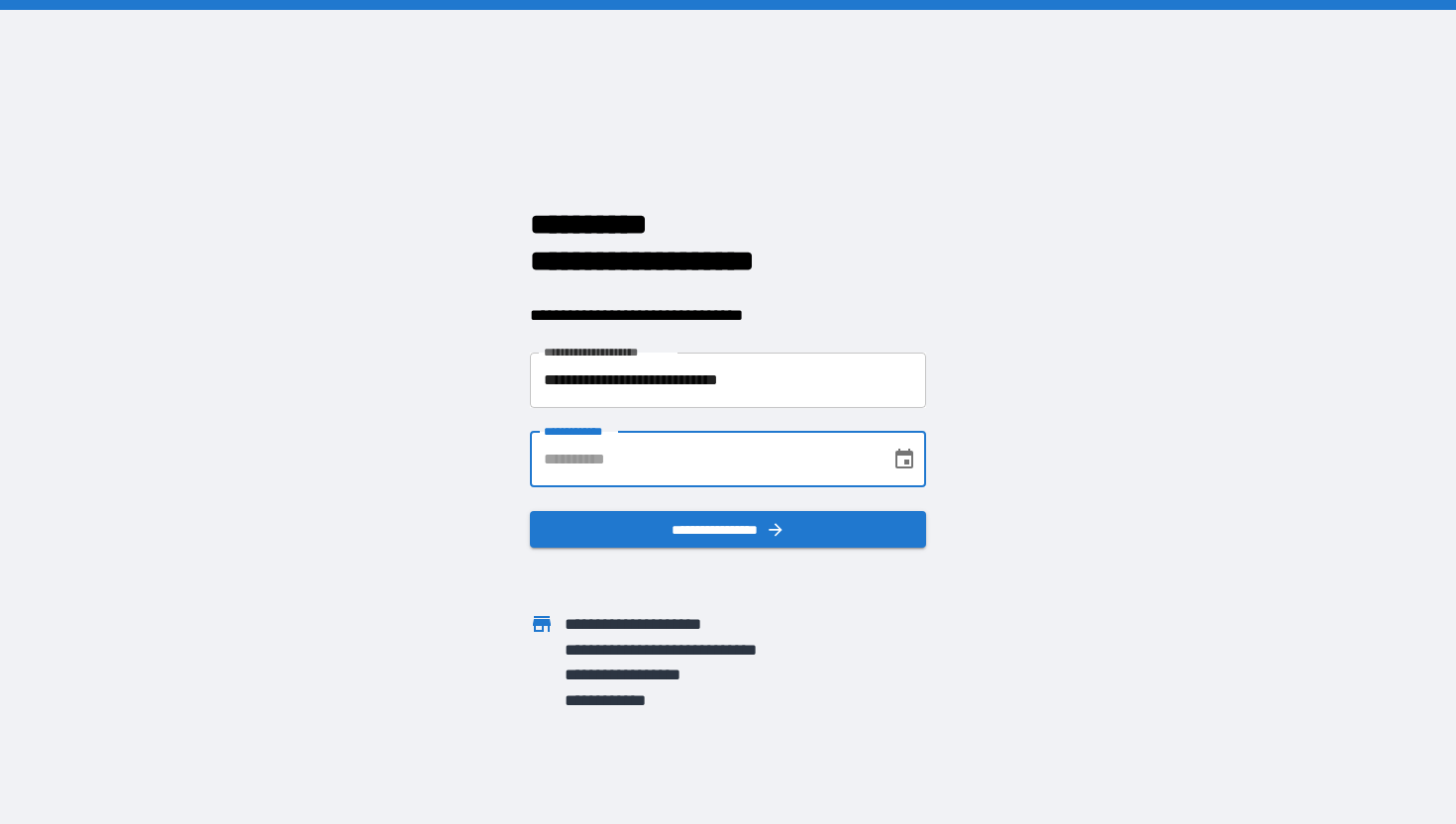 type on "**********" 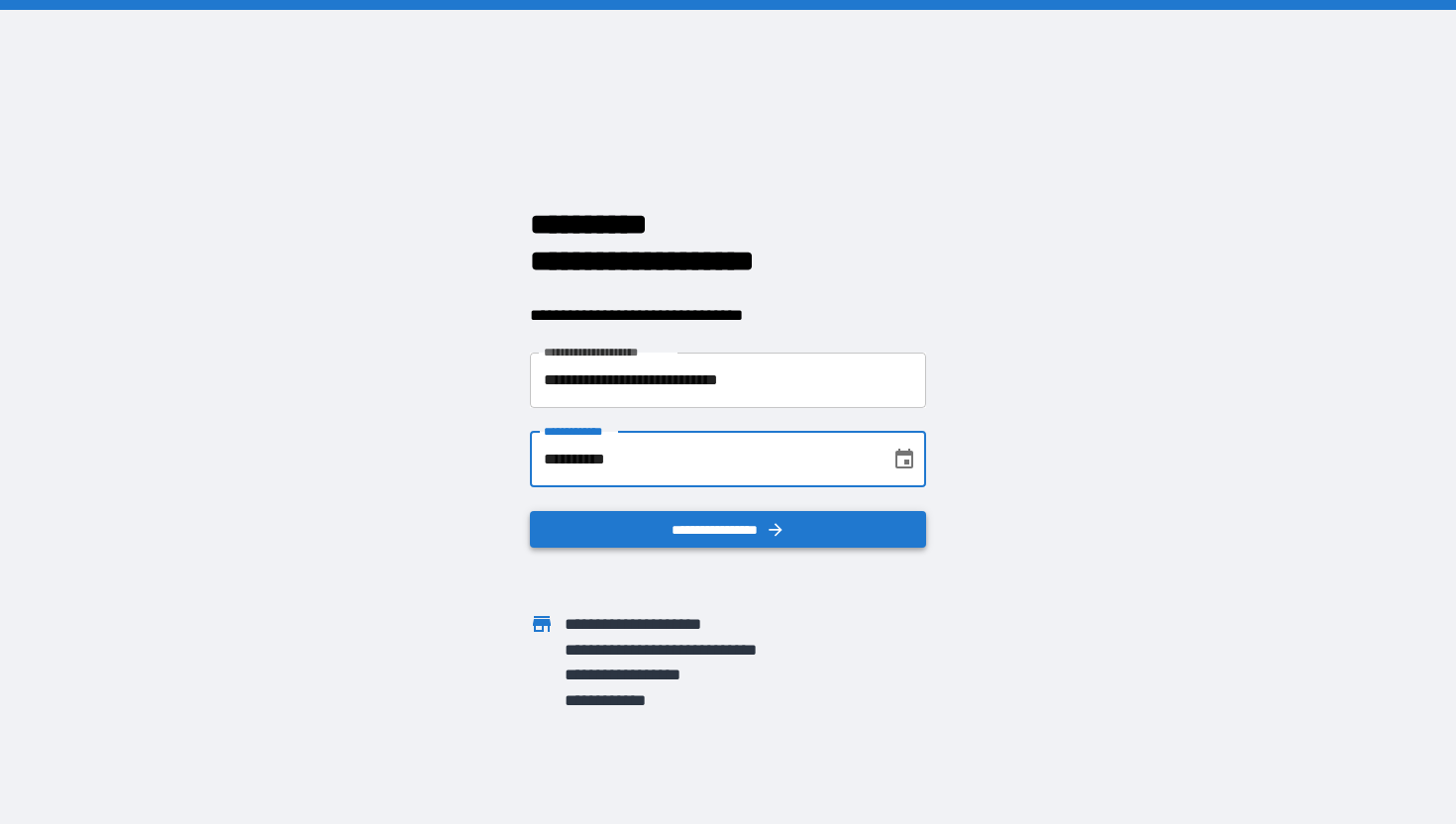 click on "**********" at bounding box center (728, 530) 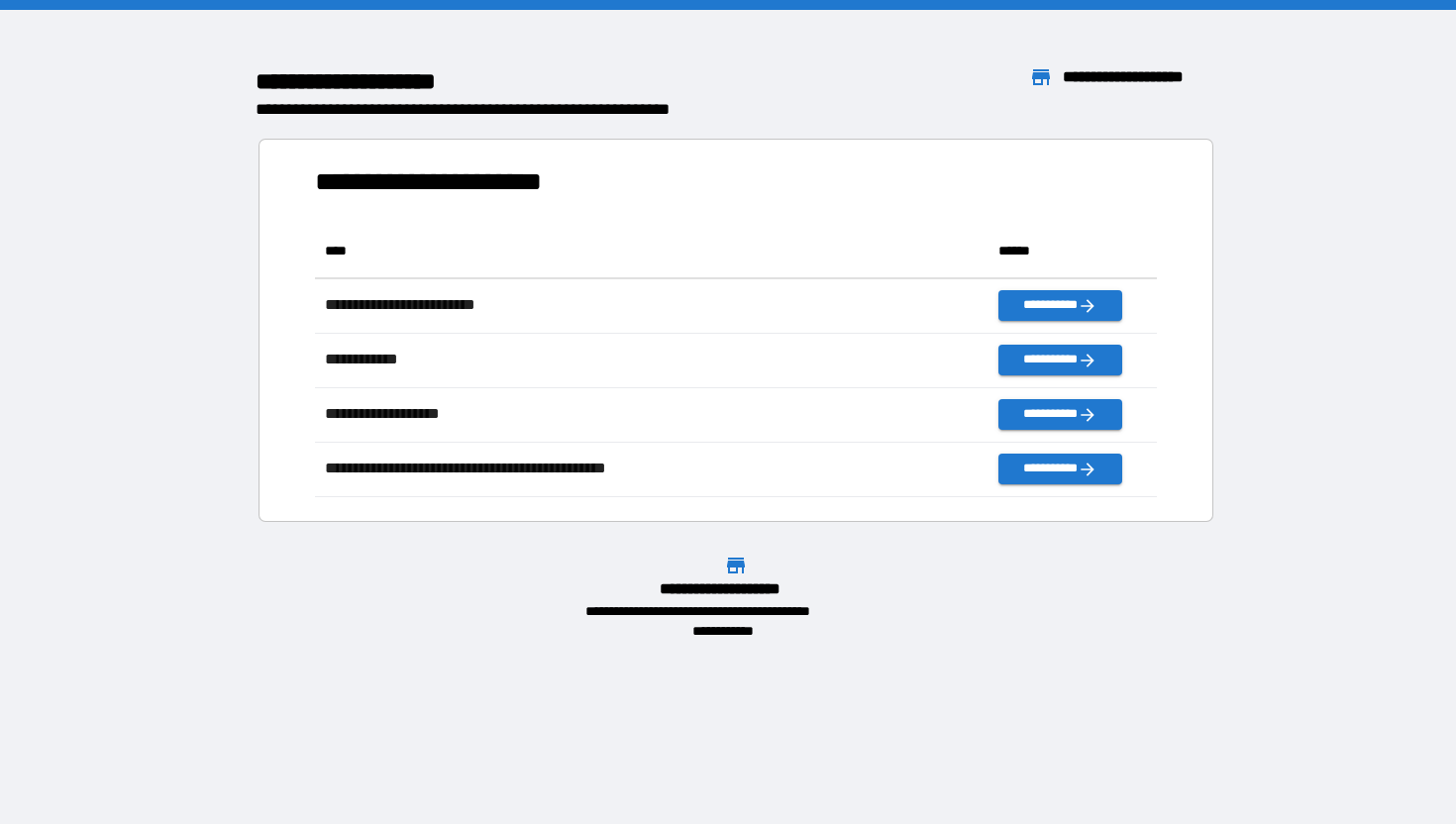 scroll, scrollTop: 1, scrollLeft: 1, axis: both 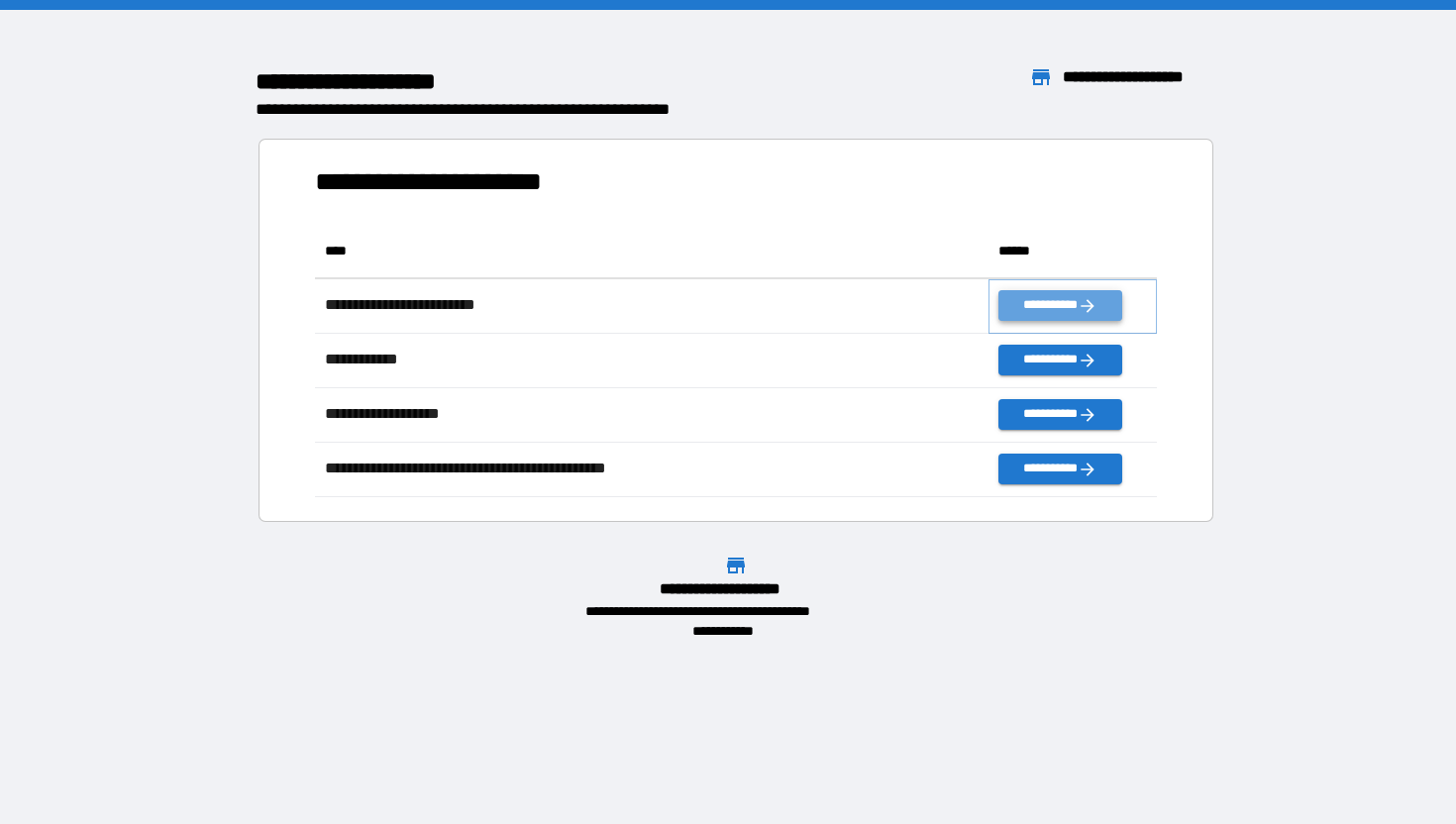 click on "**********" at bounding box center (1060, 305) 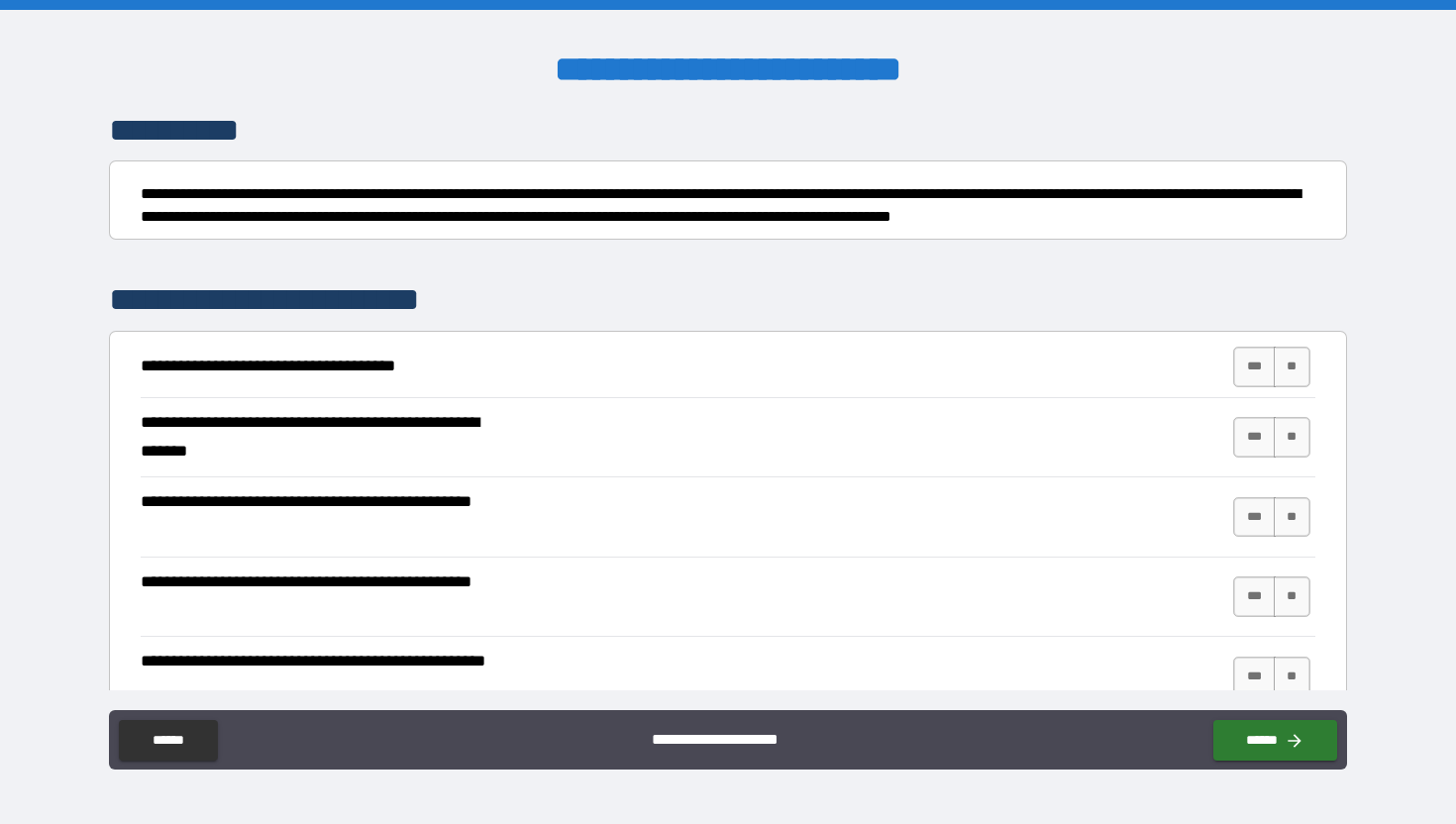 scroll, scrollTop: 177, scrollLeft: 0, axis: vertical 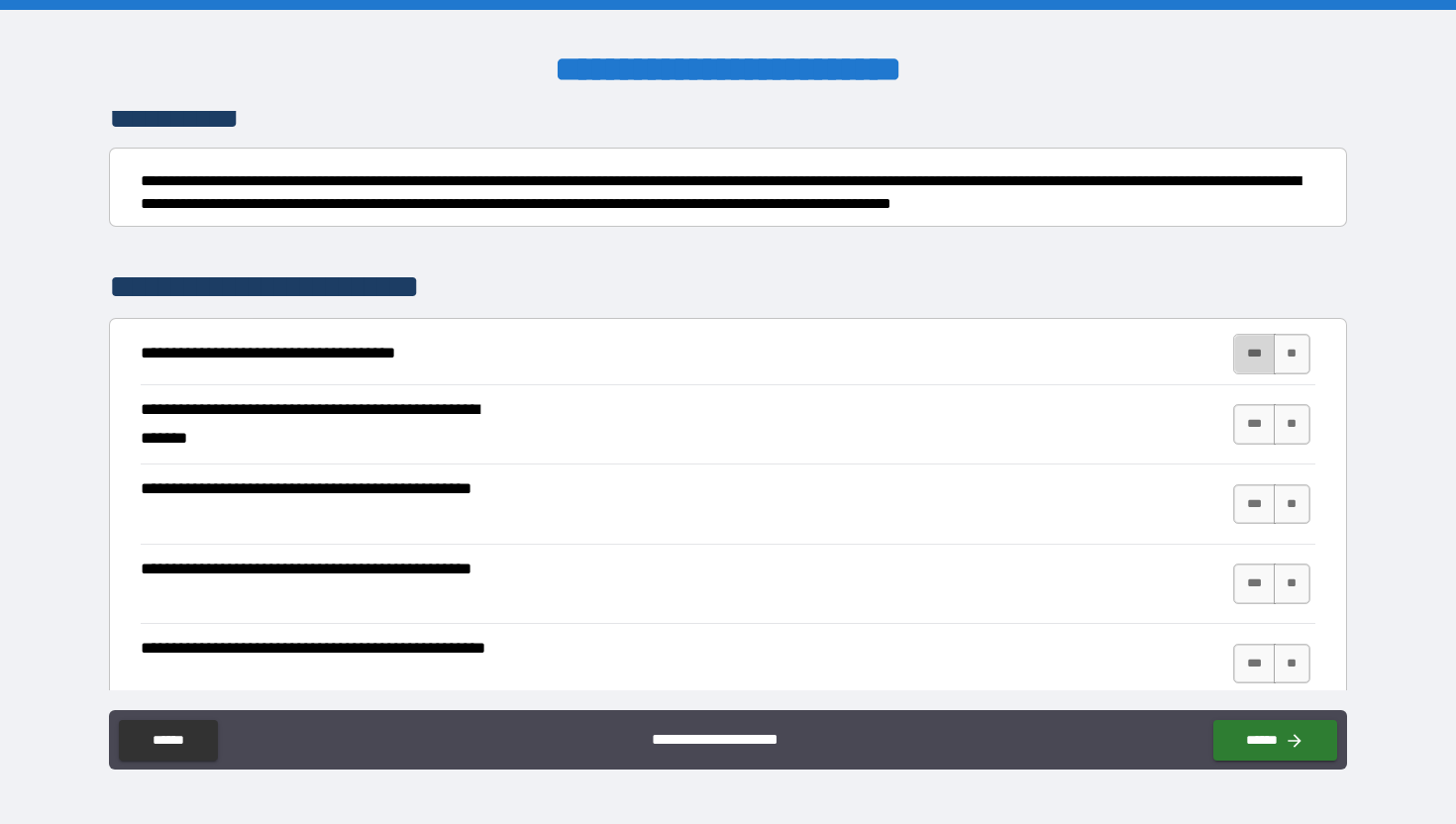 click on "***" at bounding box center (1254, 354) 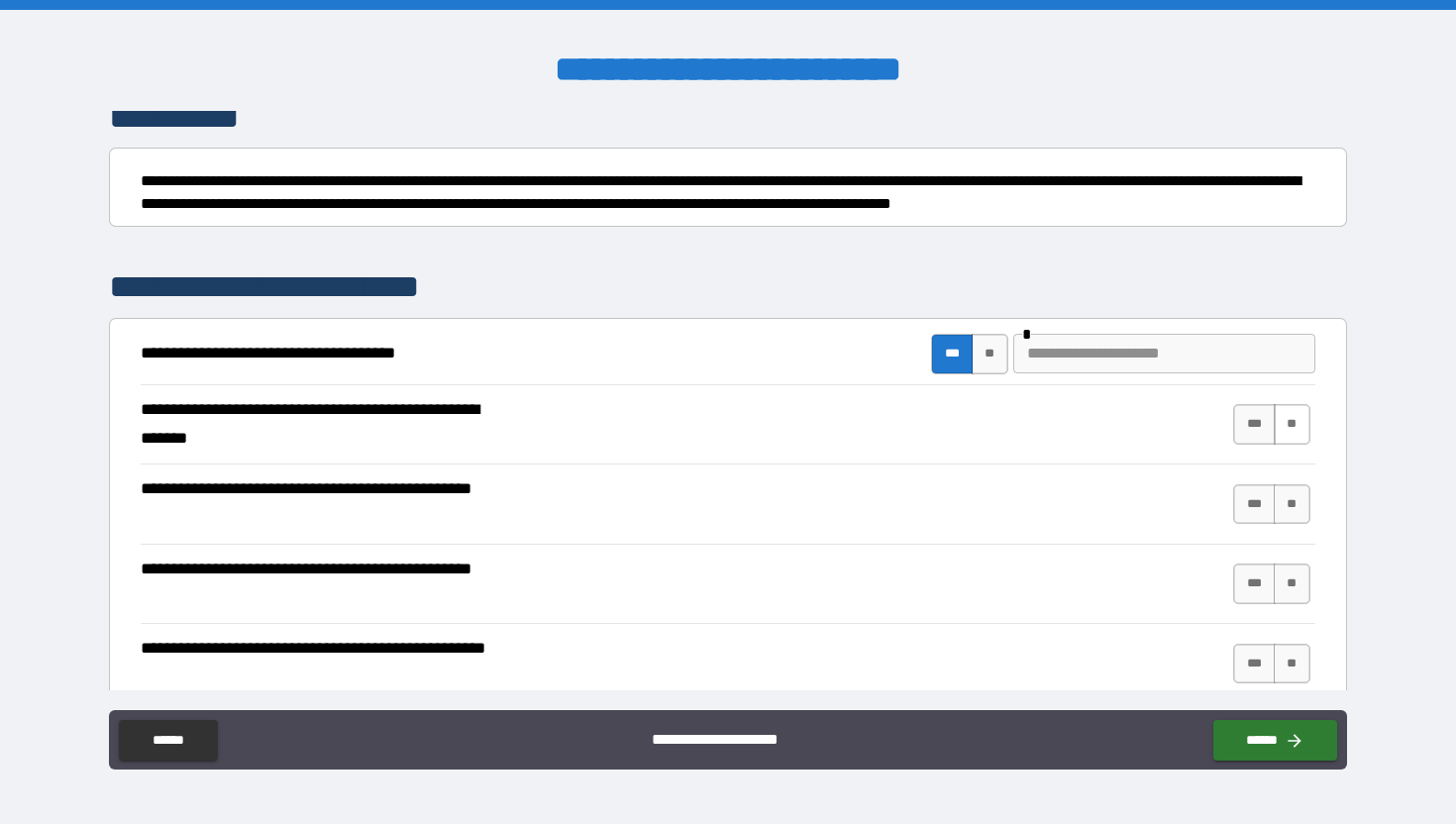 click on "**" at bounding box center [1292, 424] 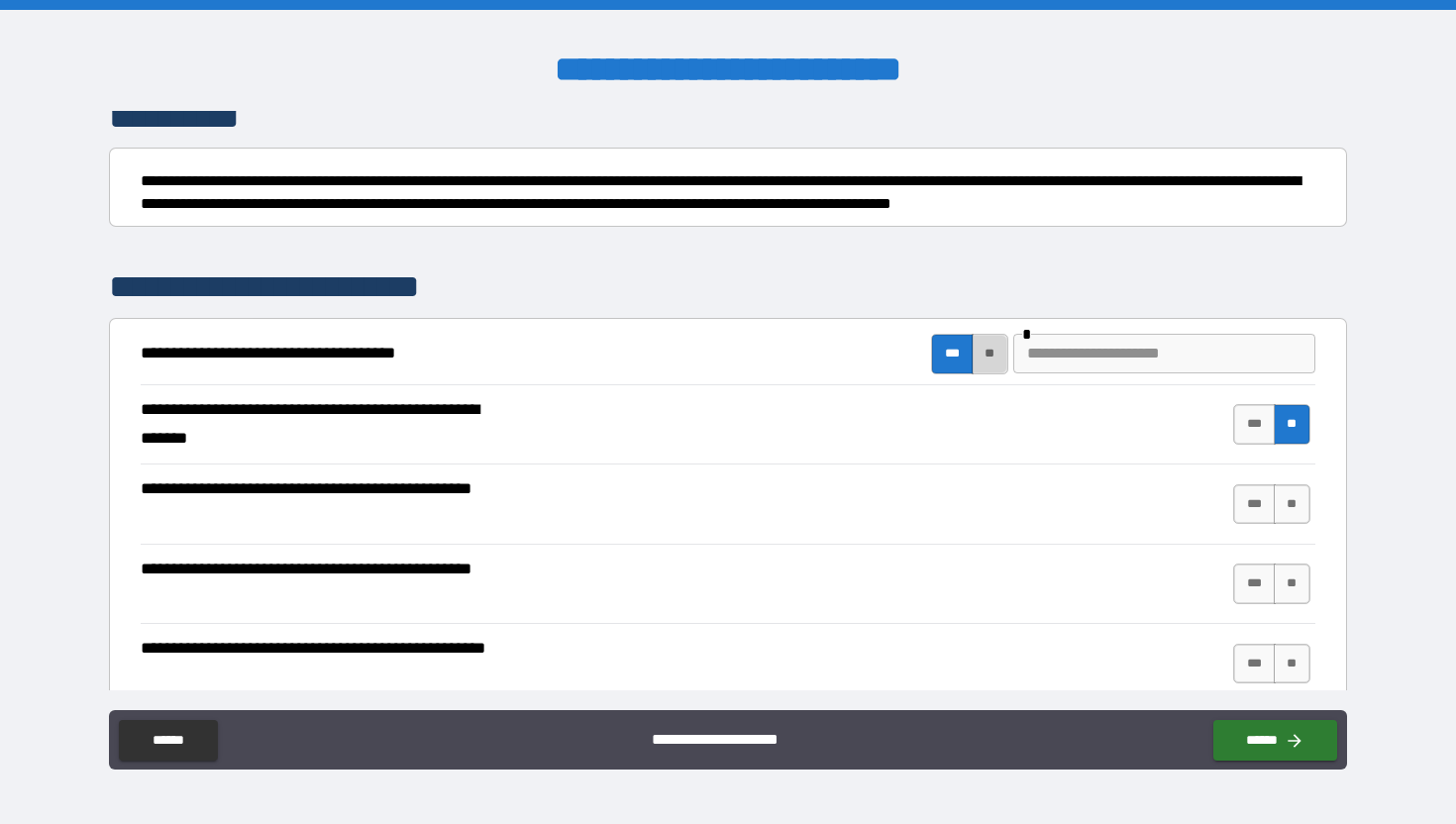 click on "**" at bounding box center [989, 354] 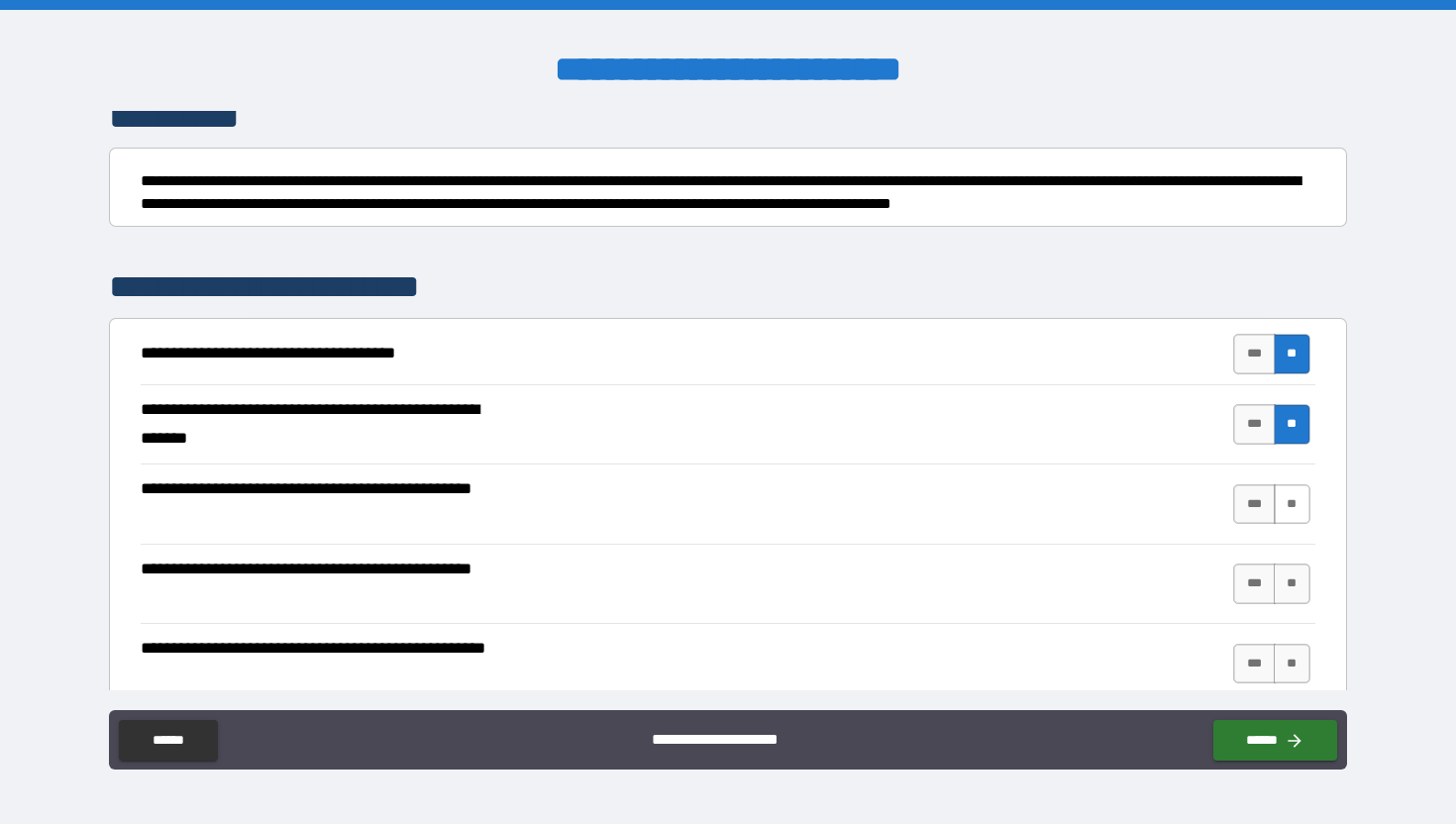 click on "**" at bounding box center [1292, 504] 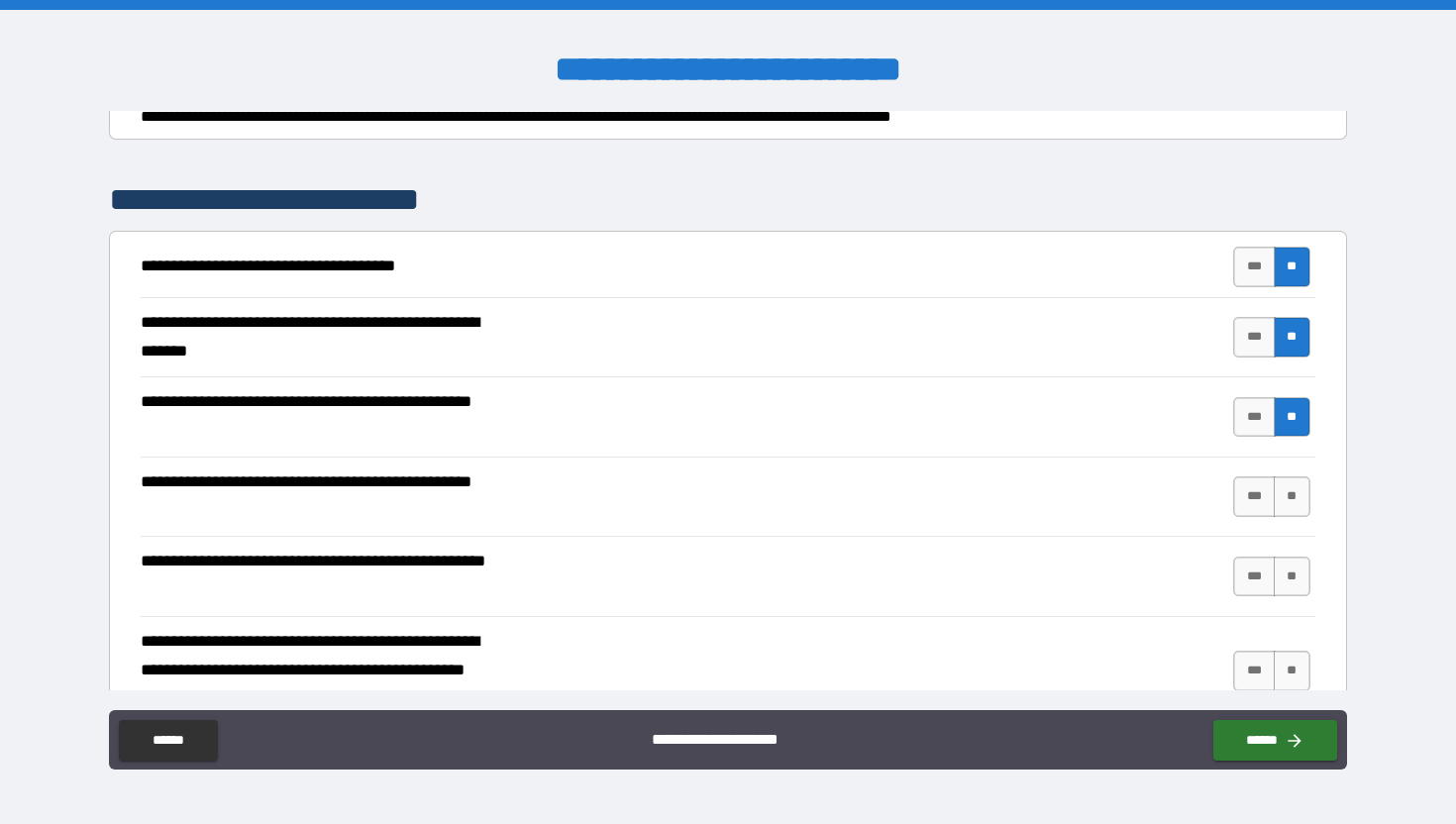 scroll, scrollTop: 266, scrollLeft: 0, axis: vertical 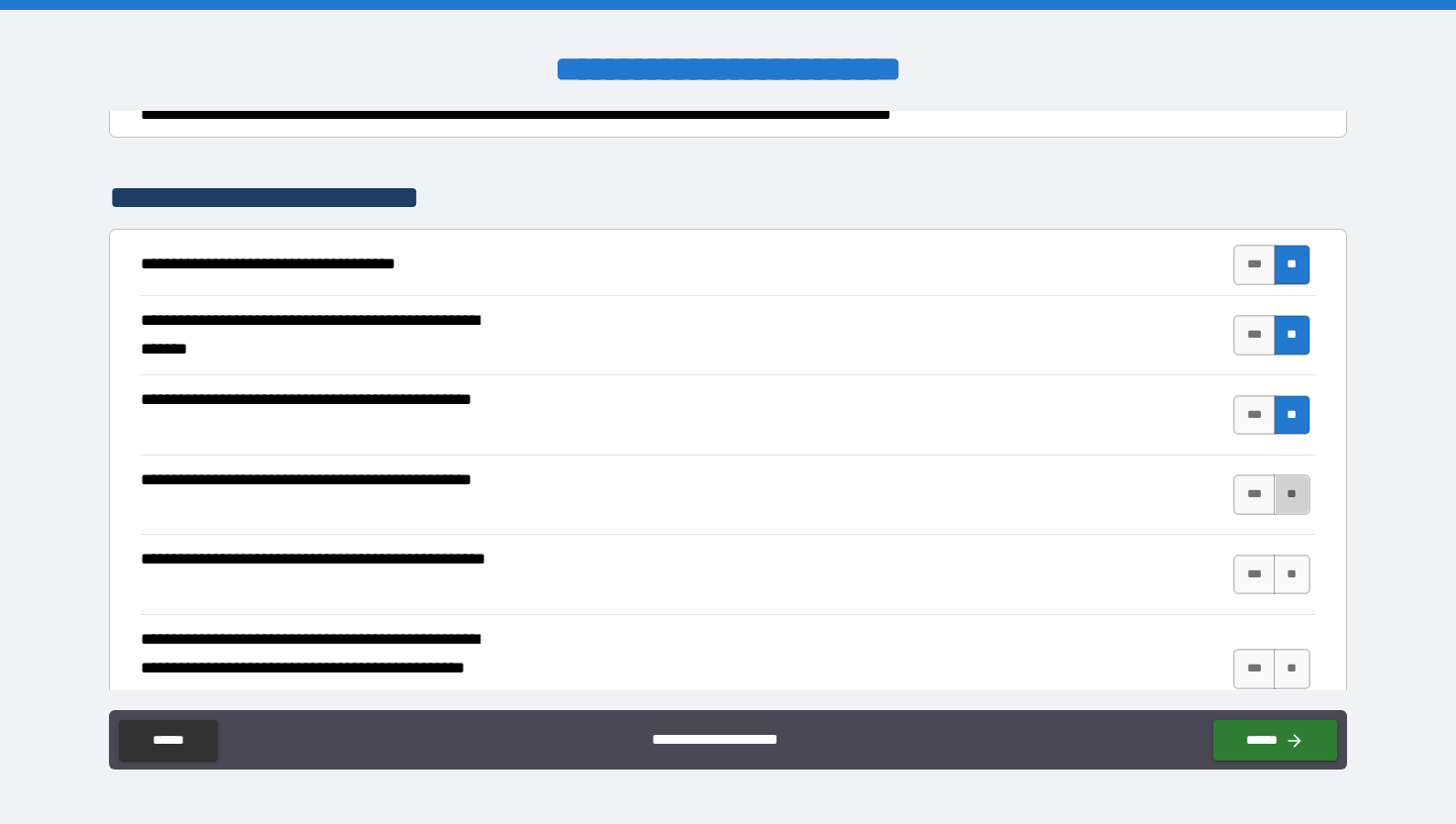 click on "**" at bounding box center (1292, 494) 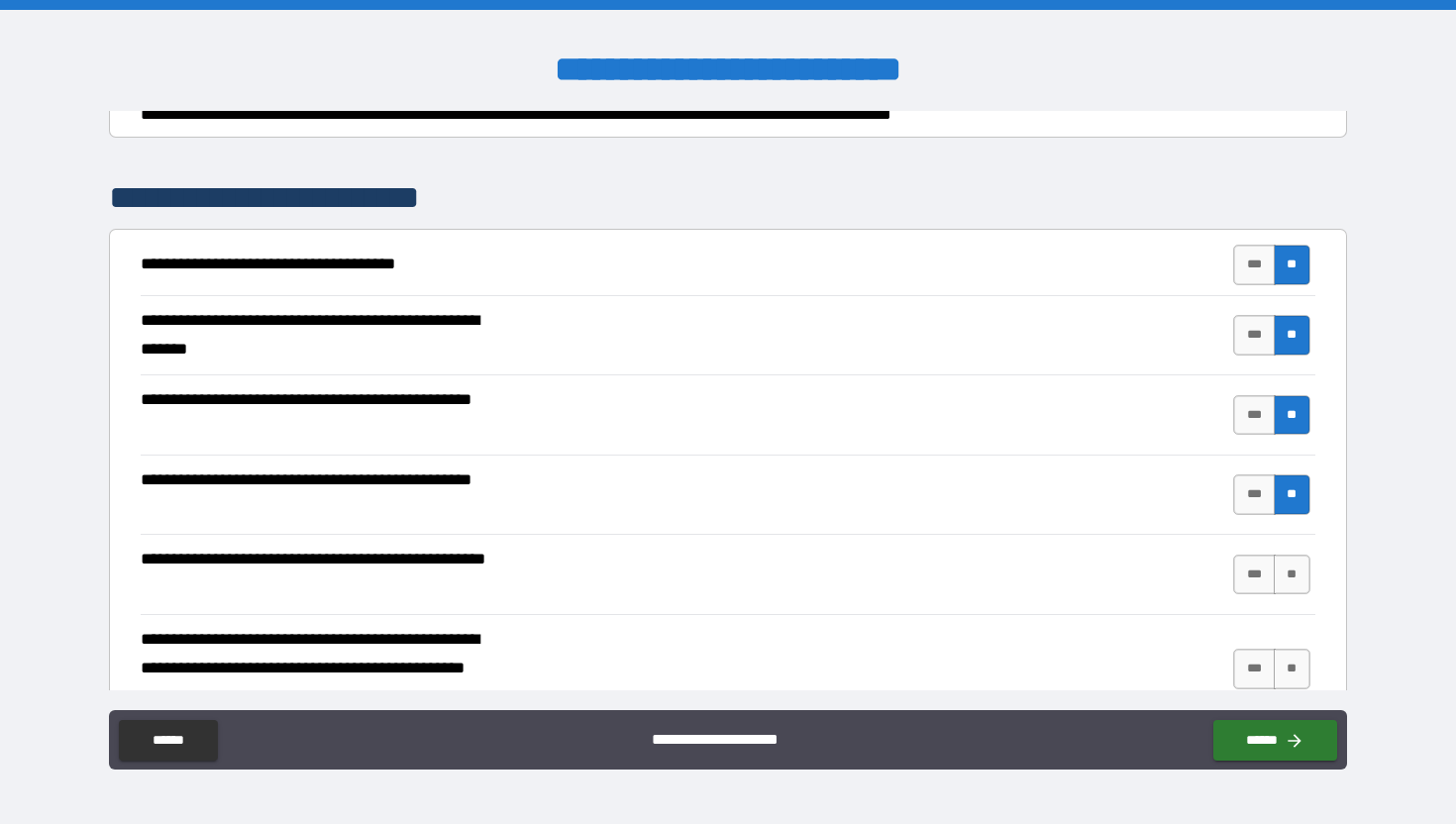 click on "*** **" at bounding box center [1271, 574] 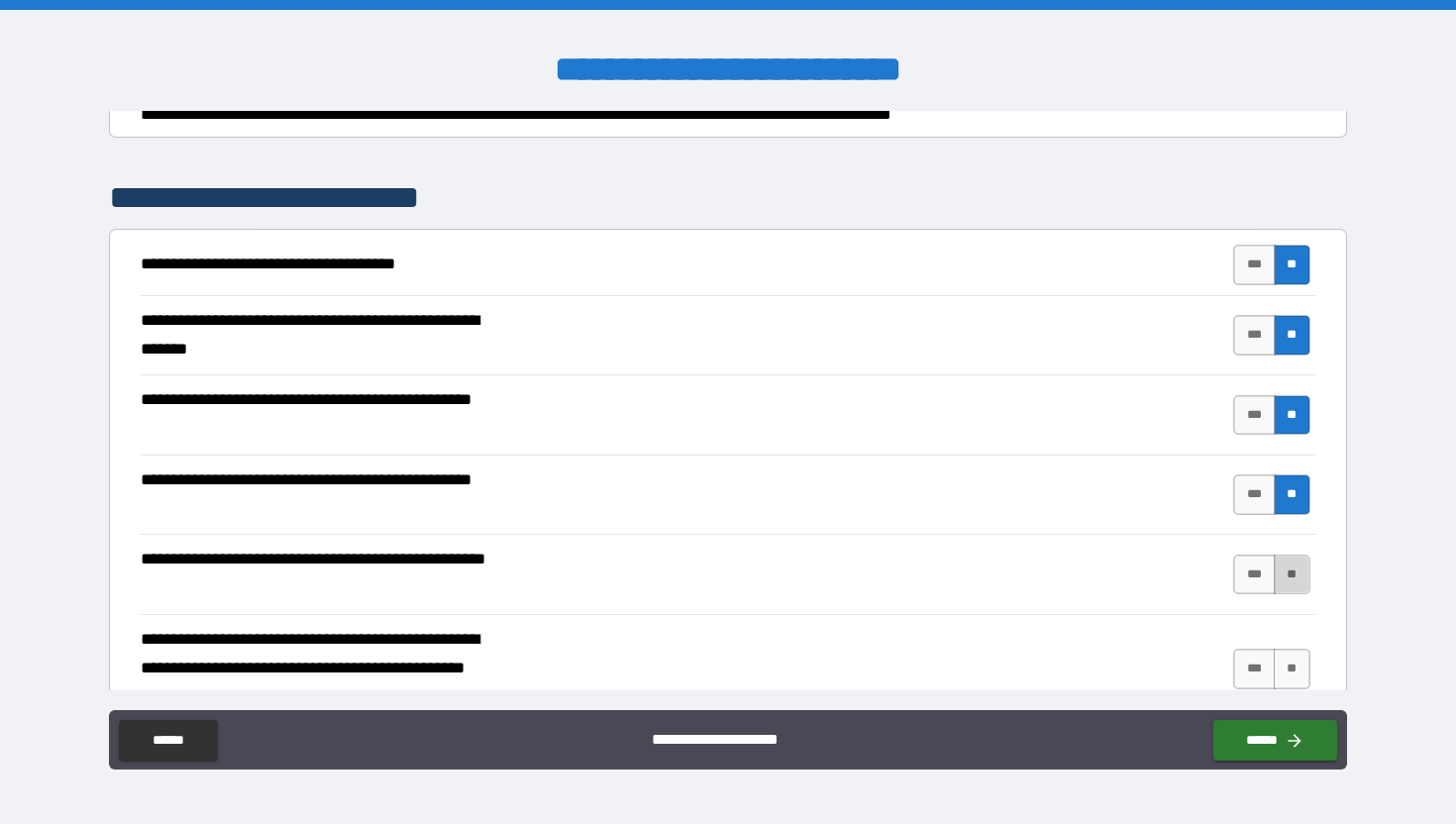 click on "**" at bounding box center [1292, 574] 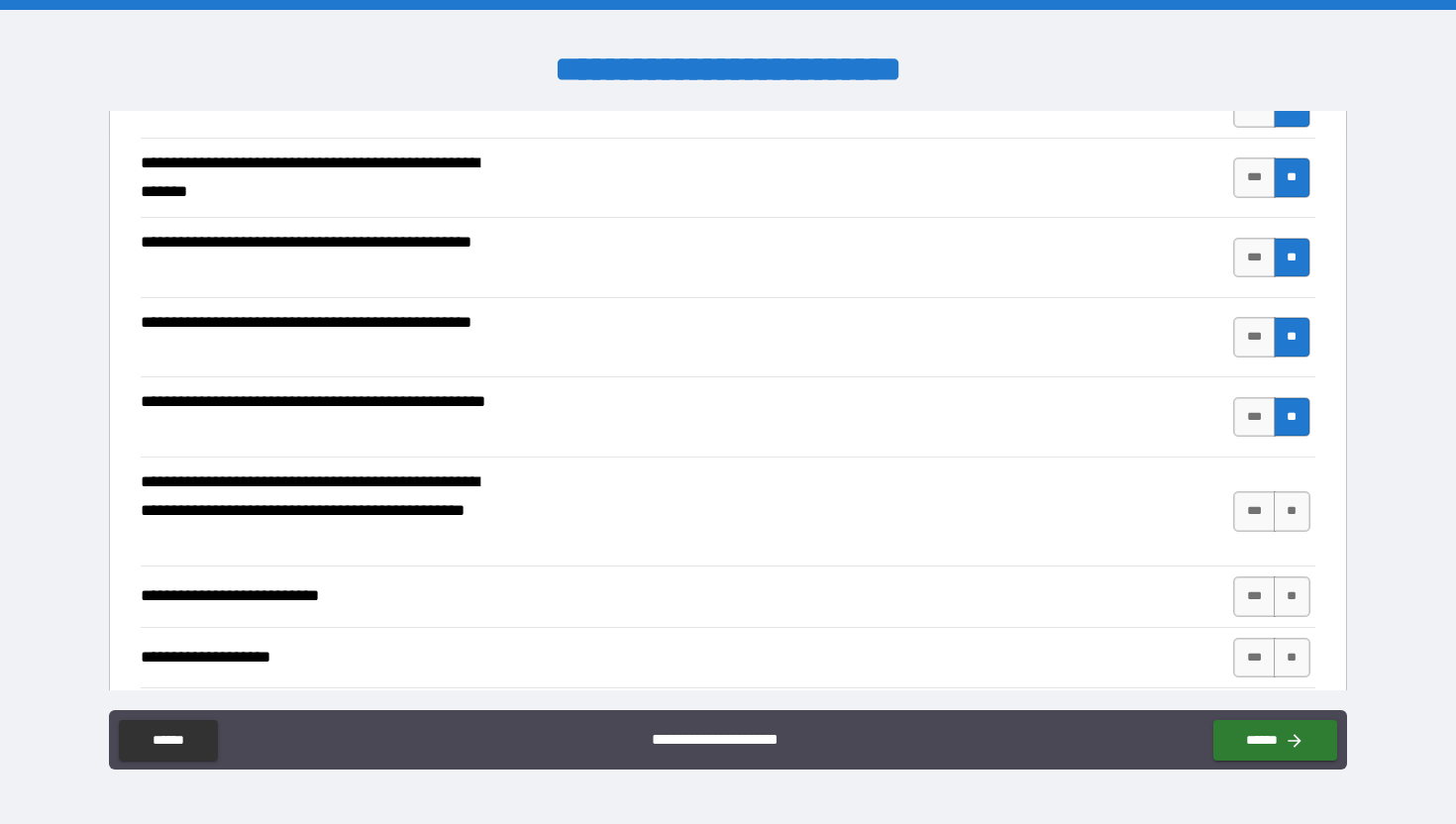 scroll, scrollTop: 426, scrollLeft: 0, axis: vertical 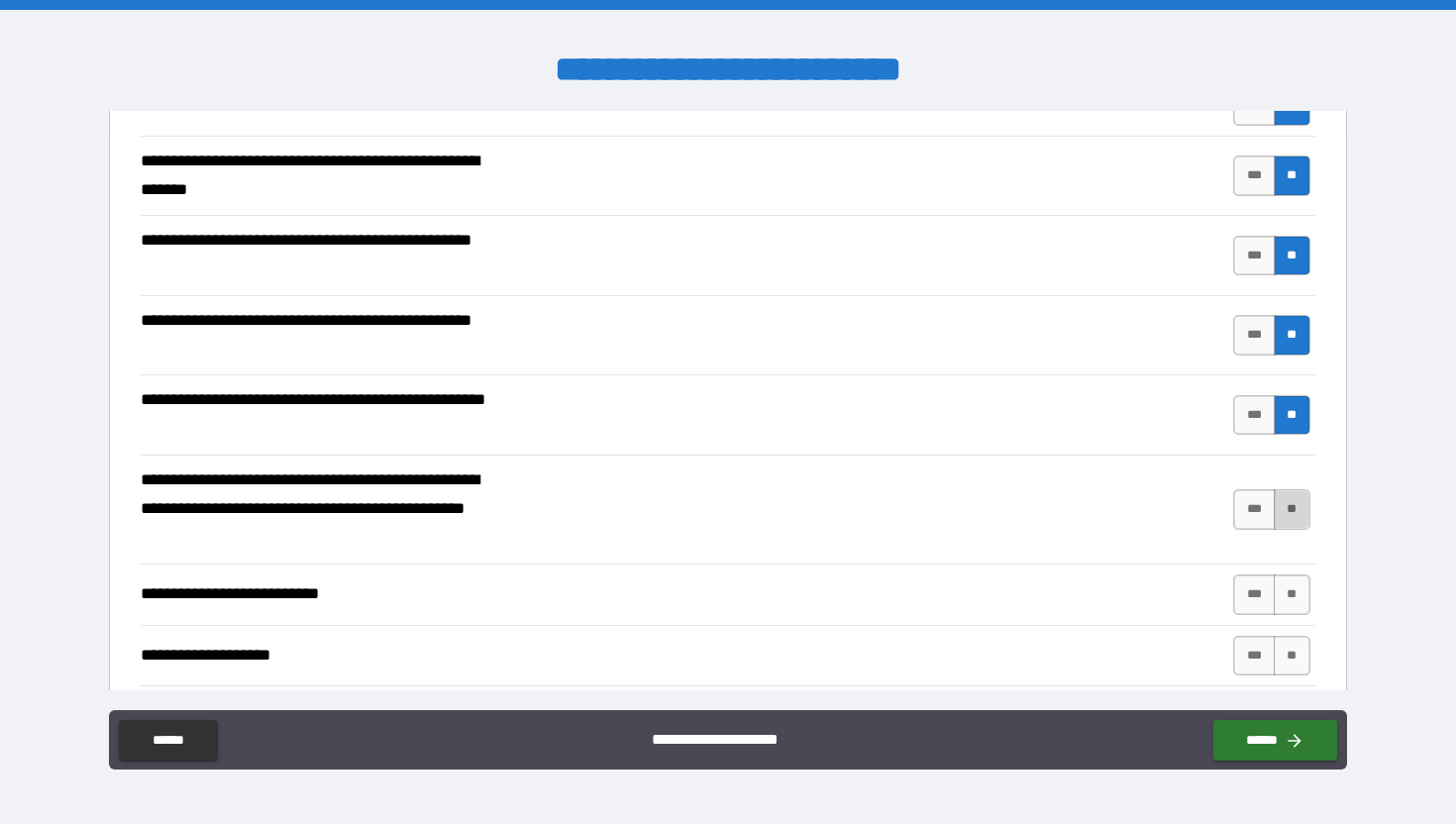 click on "**" at bounding box center (1292, 509) 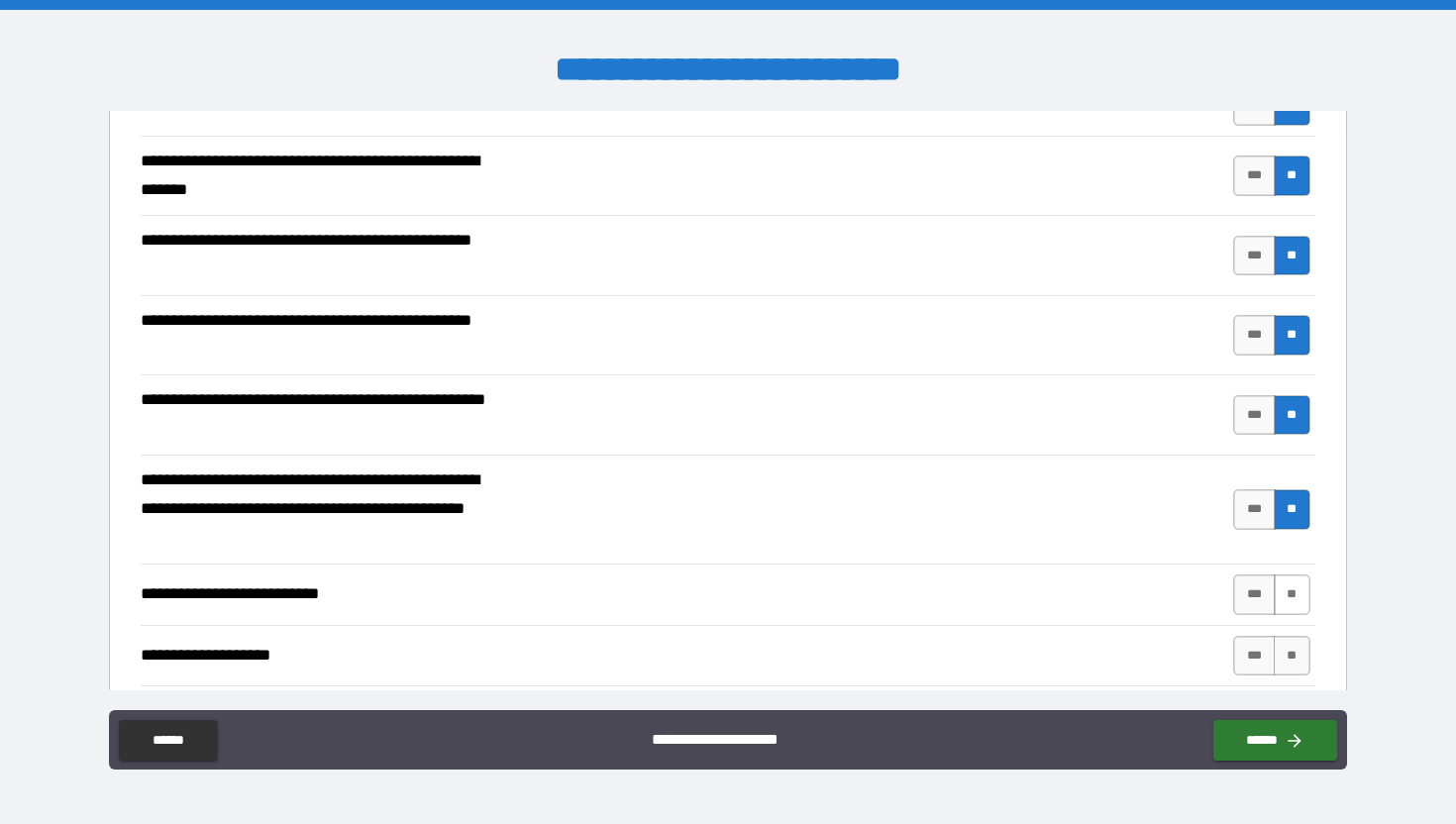 click on "**" at bounding box center [1292, 594] 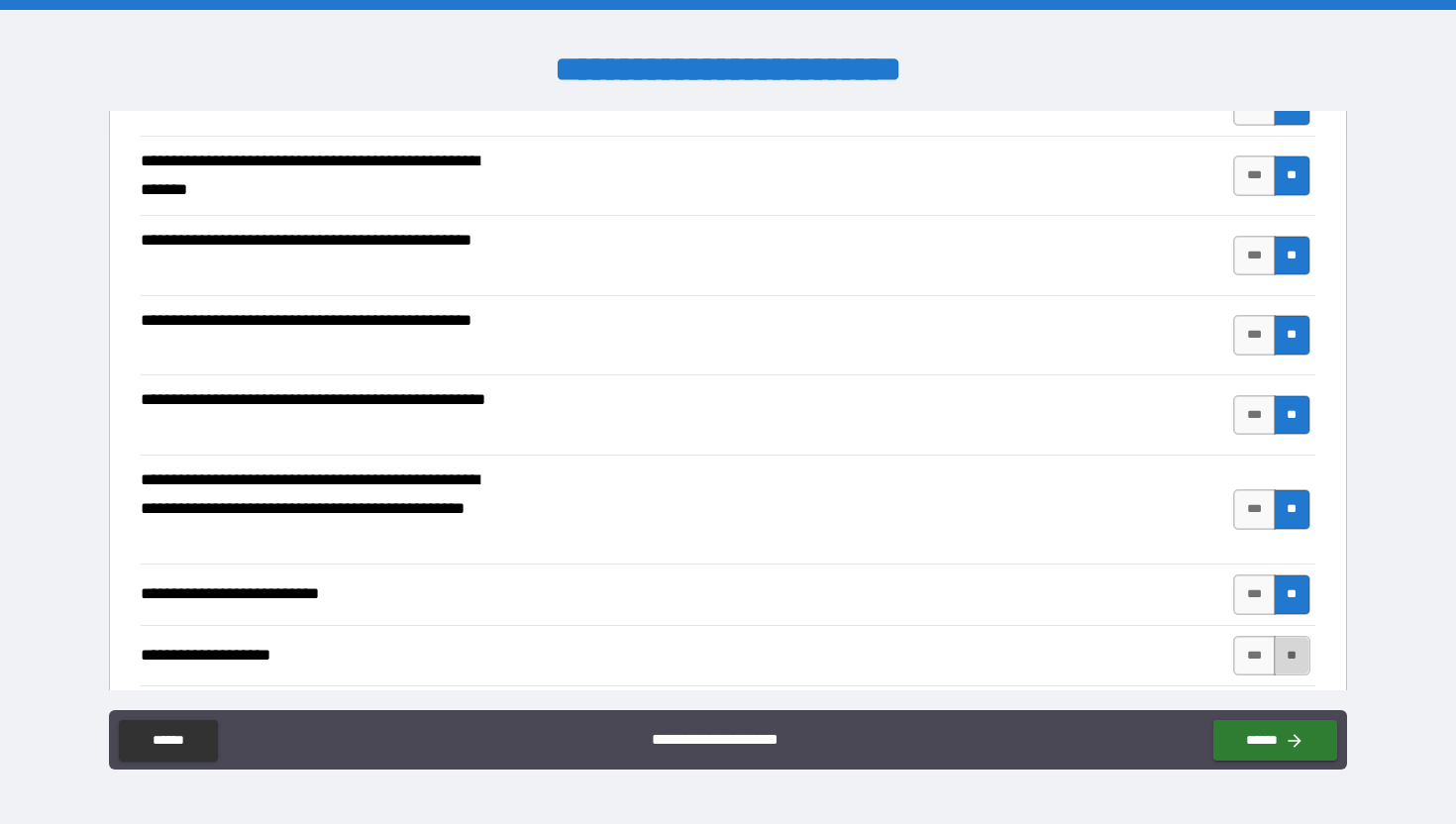 click on "**" at bounding box center (1292, 656) 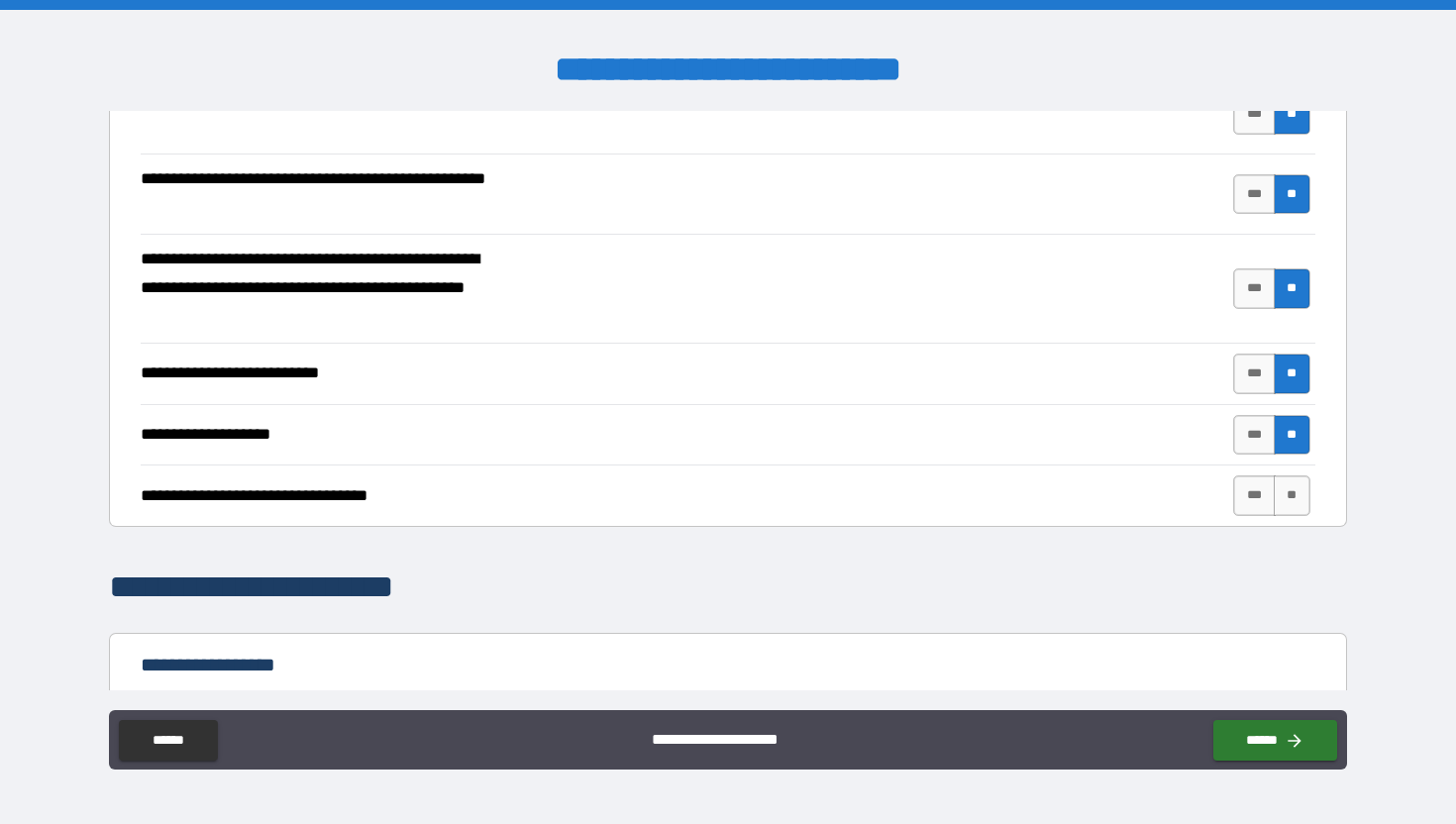scroll, scrollTop: 646, scrollLeft: 0, axis: vertical 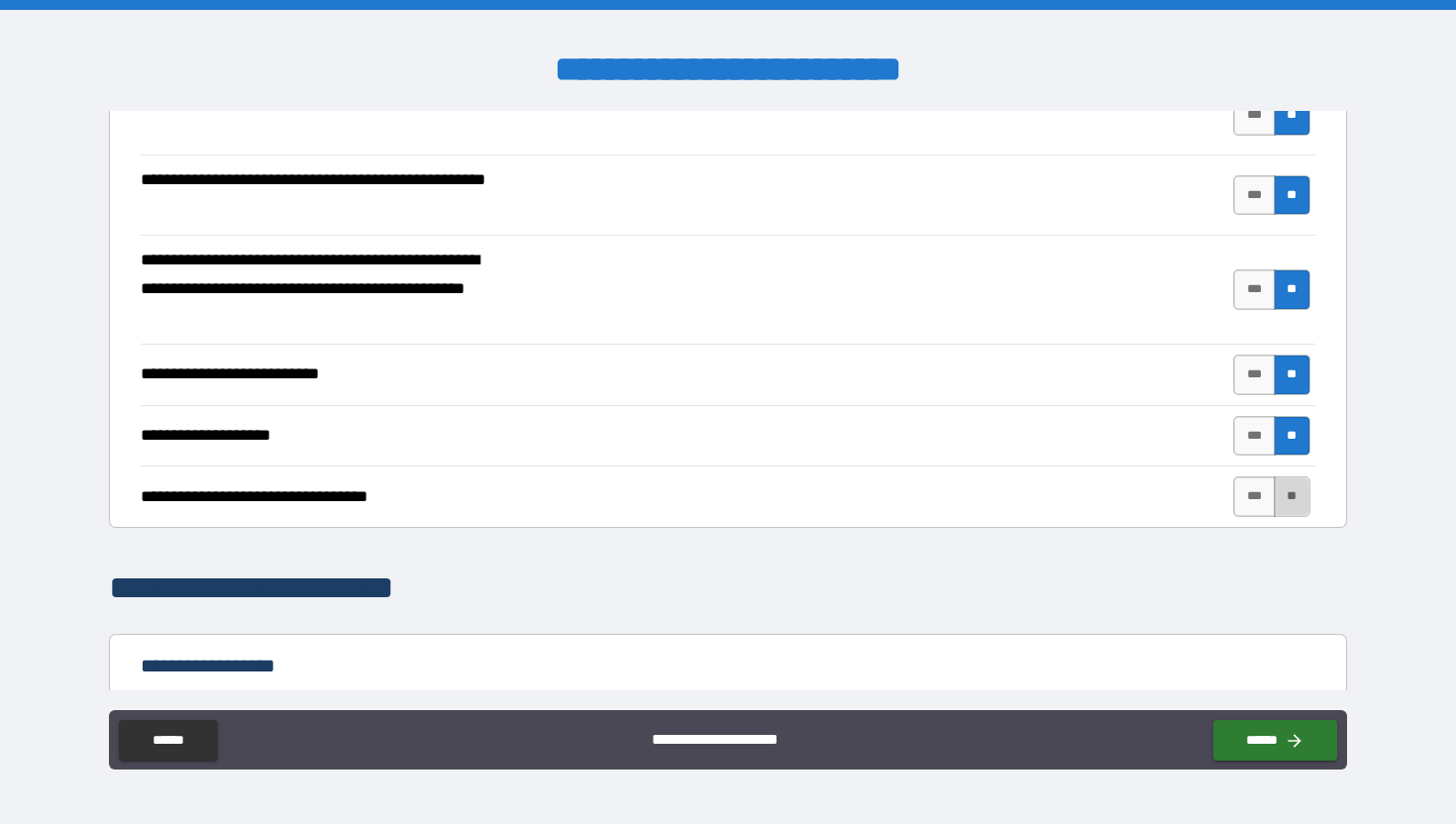 click on "**" at bounding box center [1292, 496] 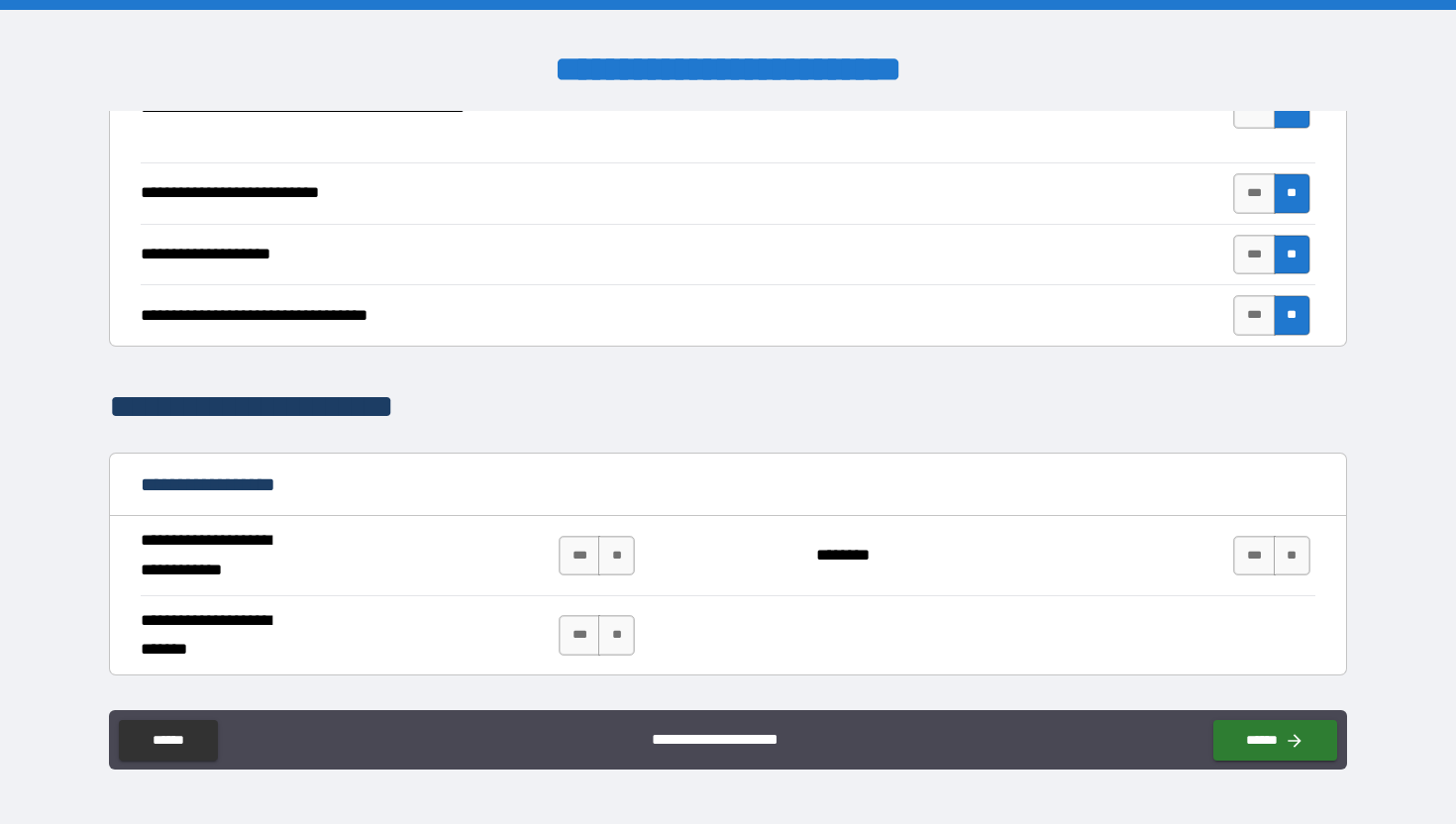 scroll, scrollTop: 836, scrollLeft: 0, axis: vertical 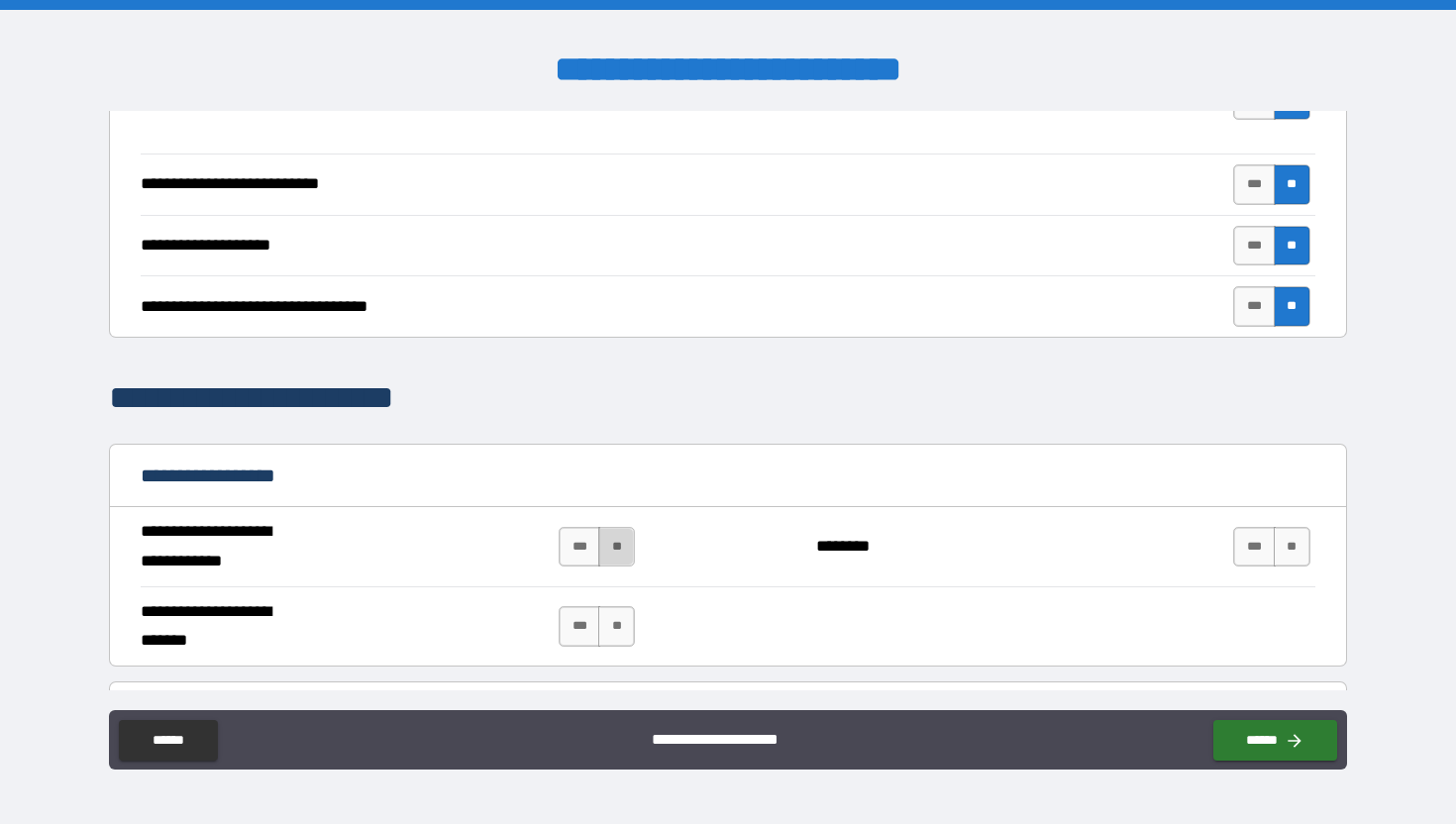 click on "**" at bounding box center [616, 547] 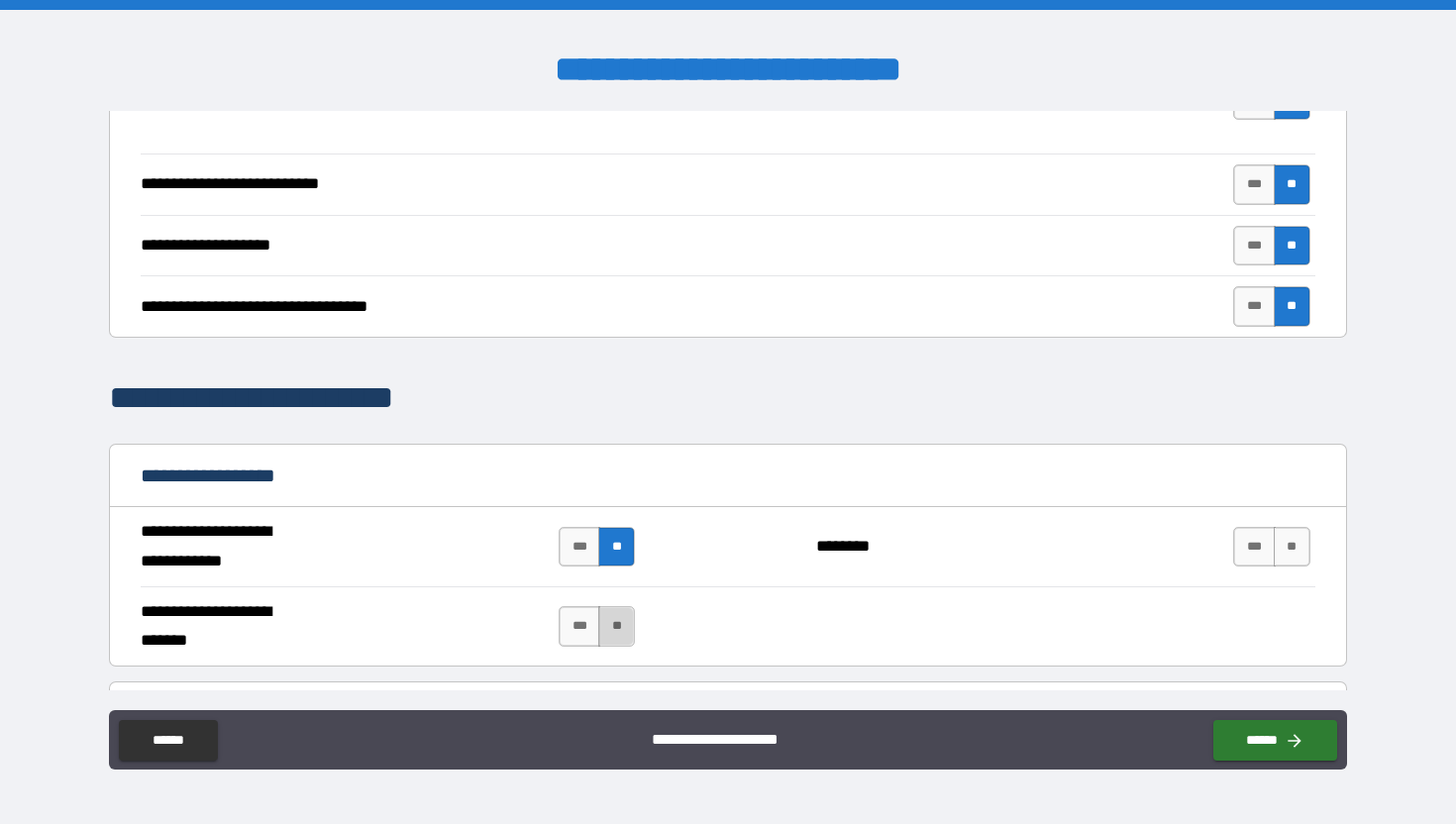 click on "**" at bounding box center [616, 626] 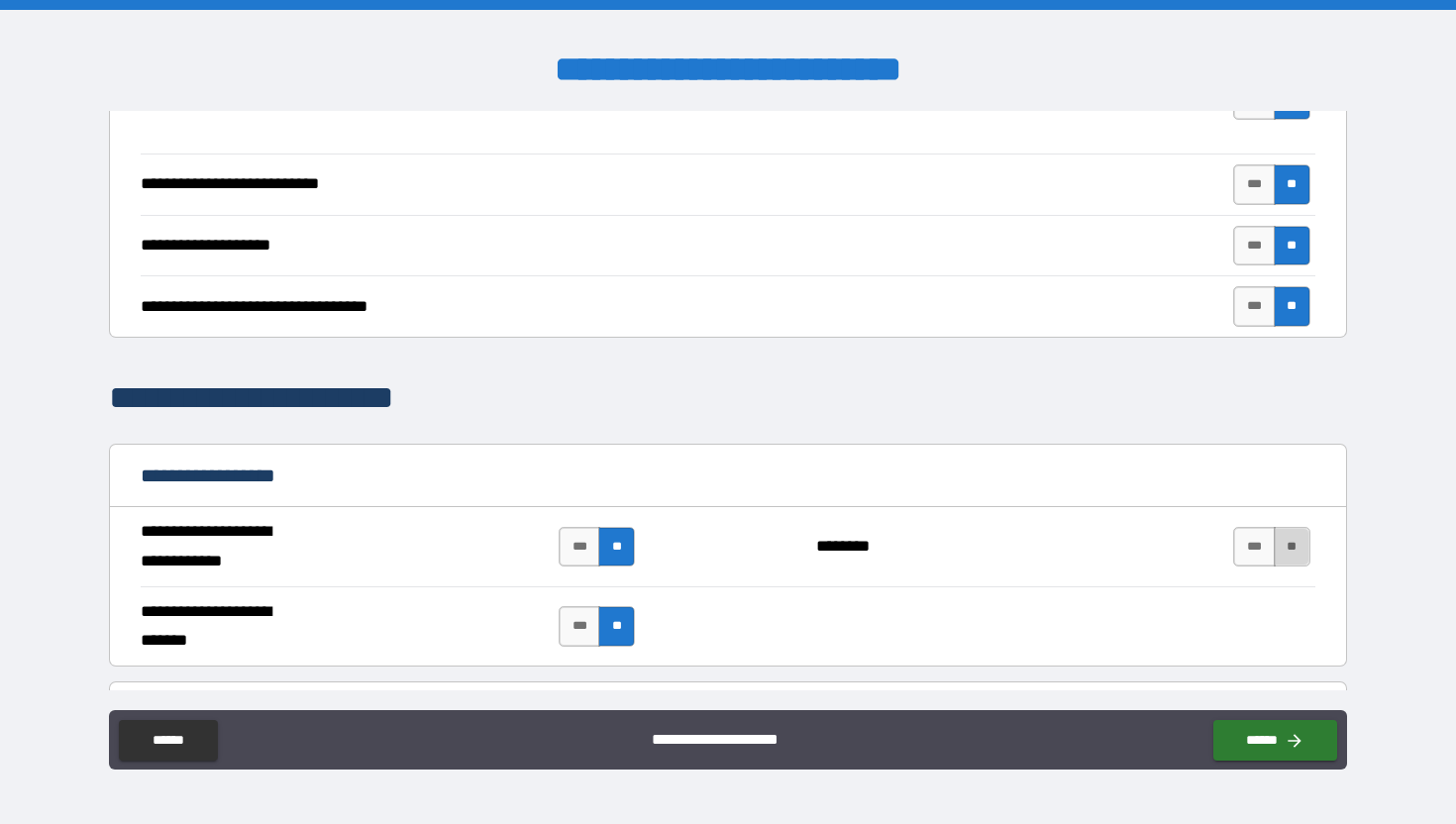 click on "**" at bounding box center [1292, 547] 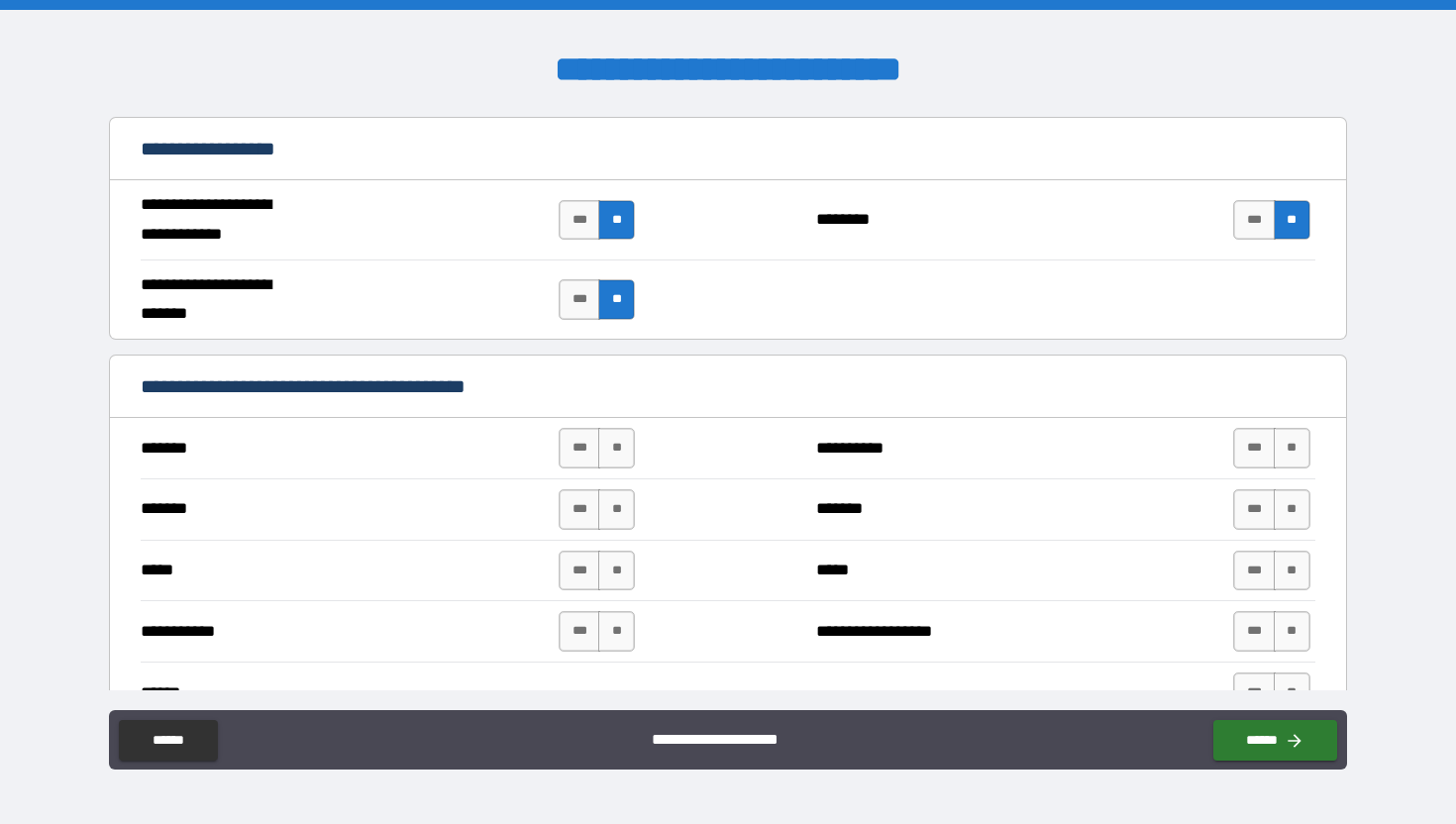 scroll, scrollTop: 1161, scrollLeft: 0, axis: vertical 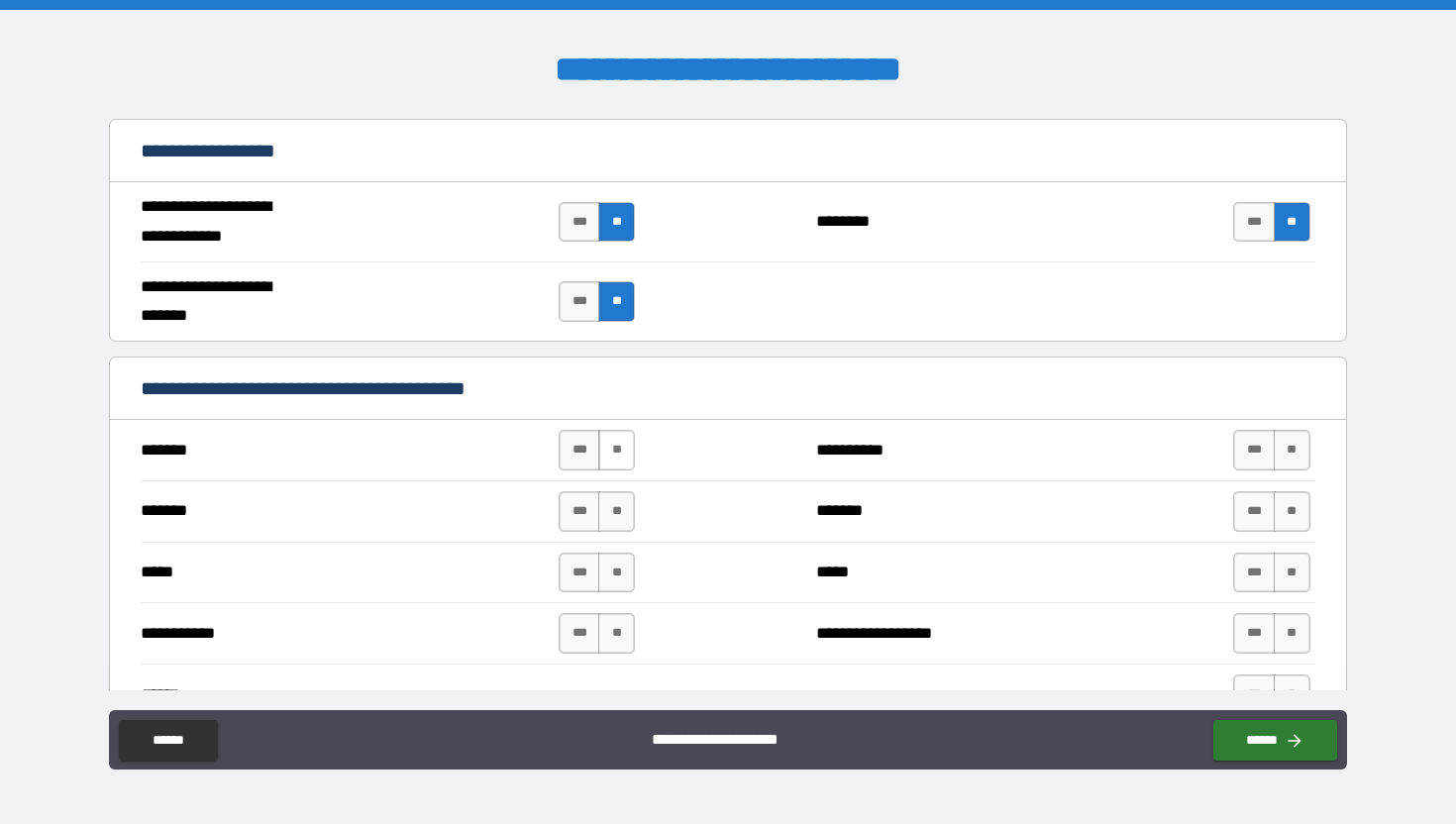 click on "**" at bounding box center [616, 450] 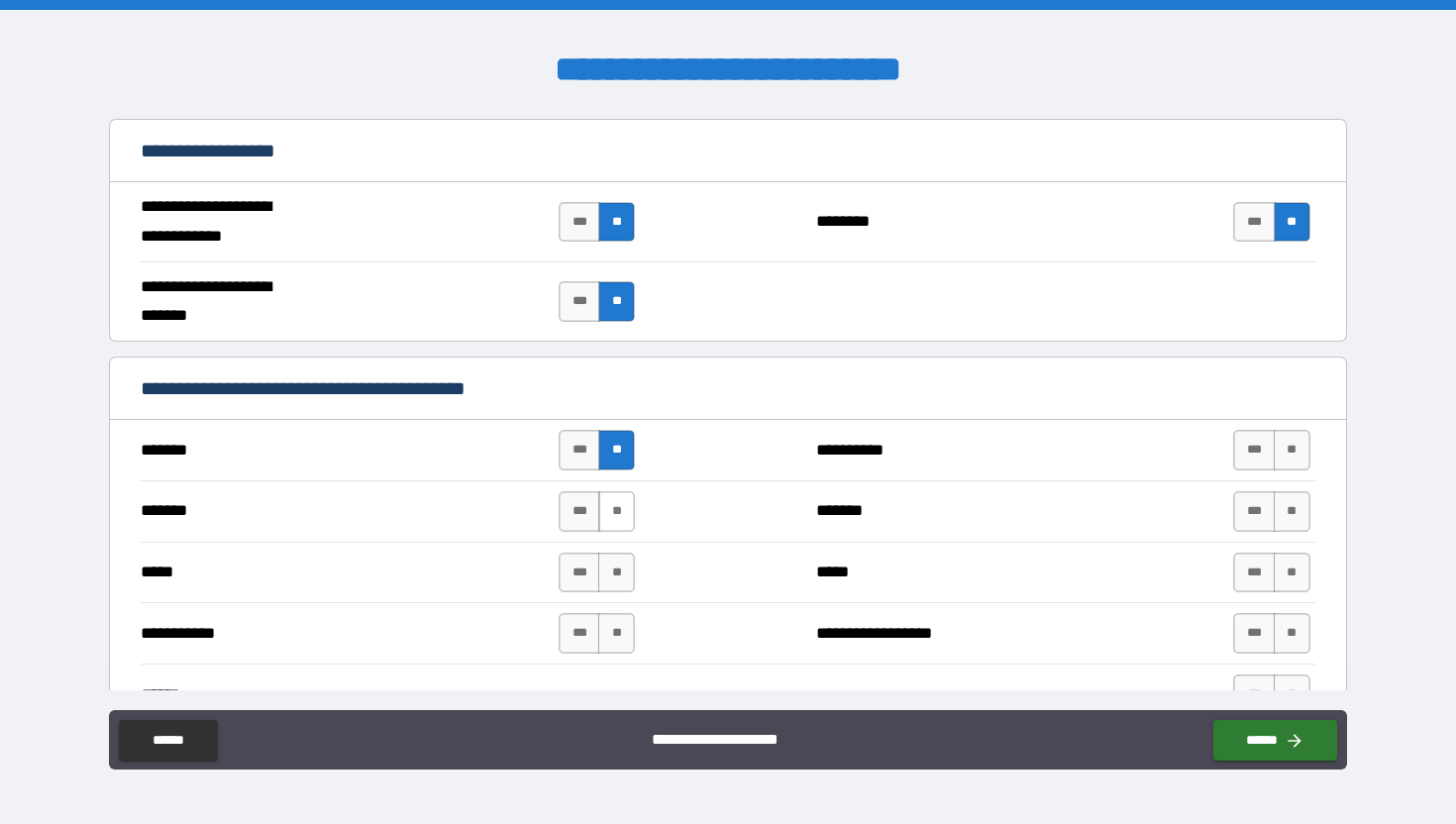 click on "**" at bounding box center (616, 511) 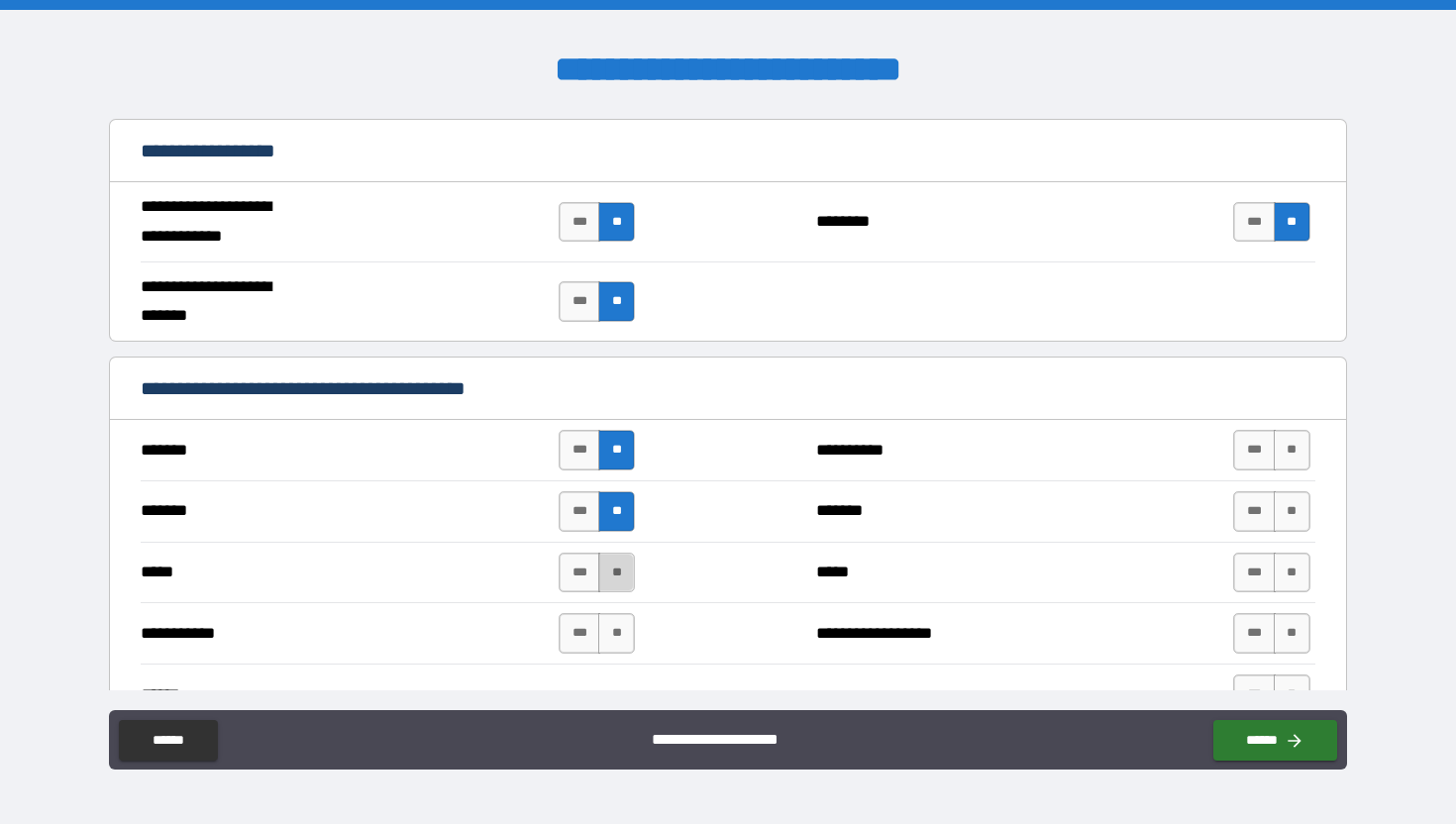 click on "**" at bounding box center (616, 572) 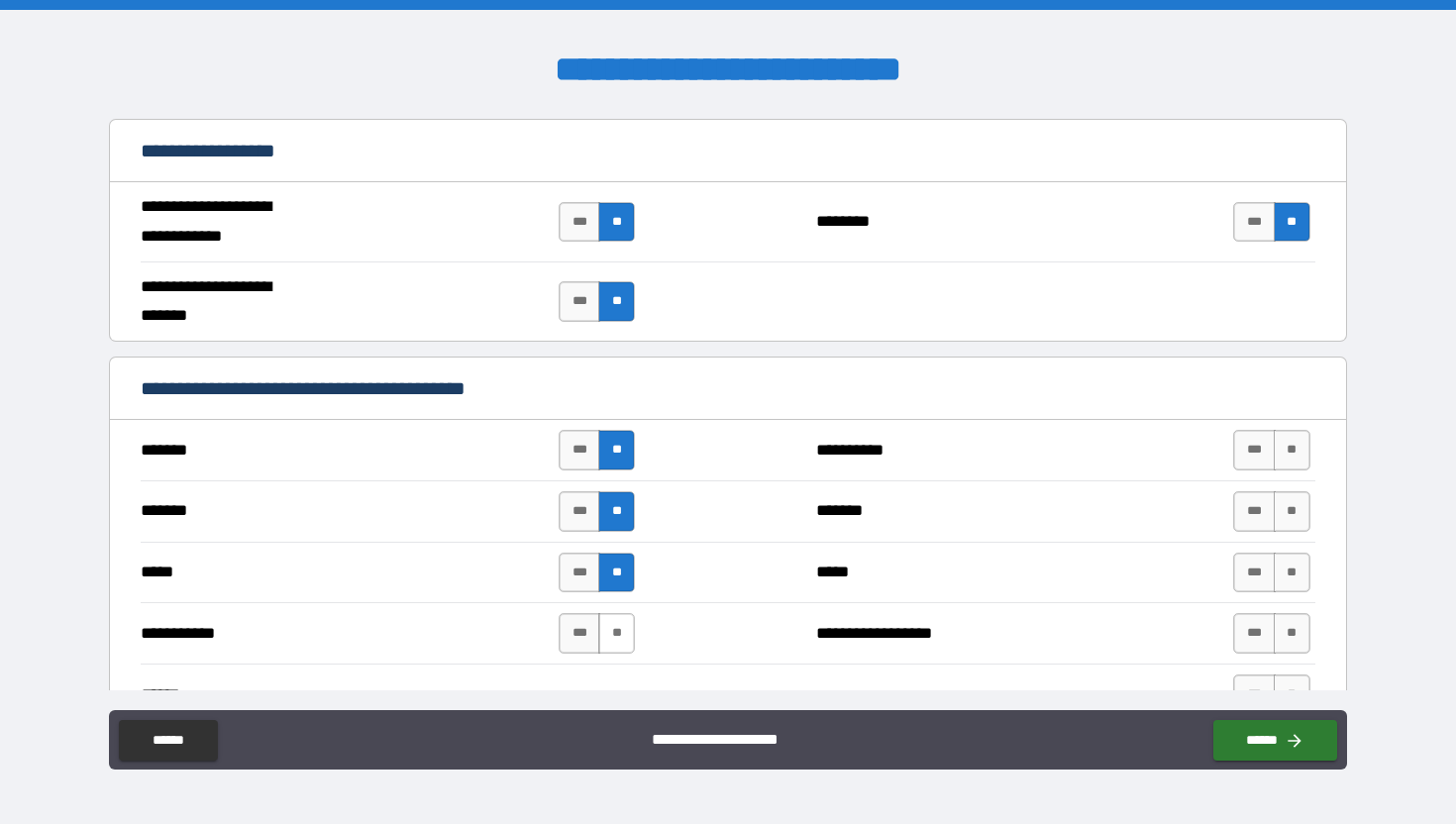 click on "**" at bounding box center [616, 633] 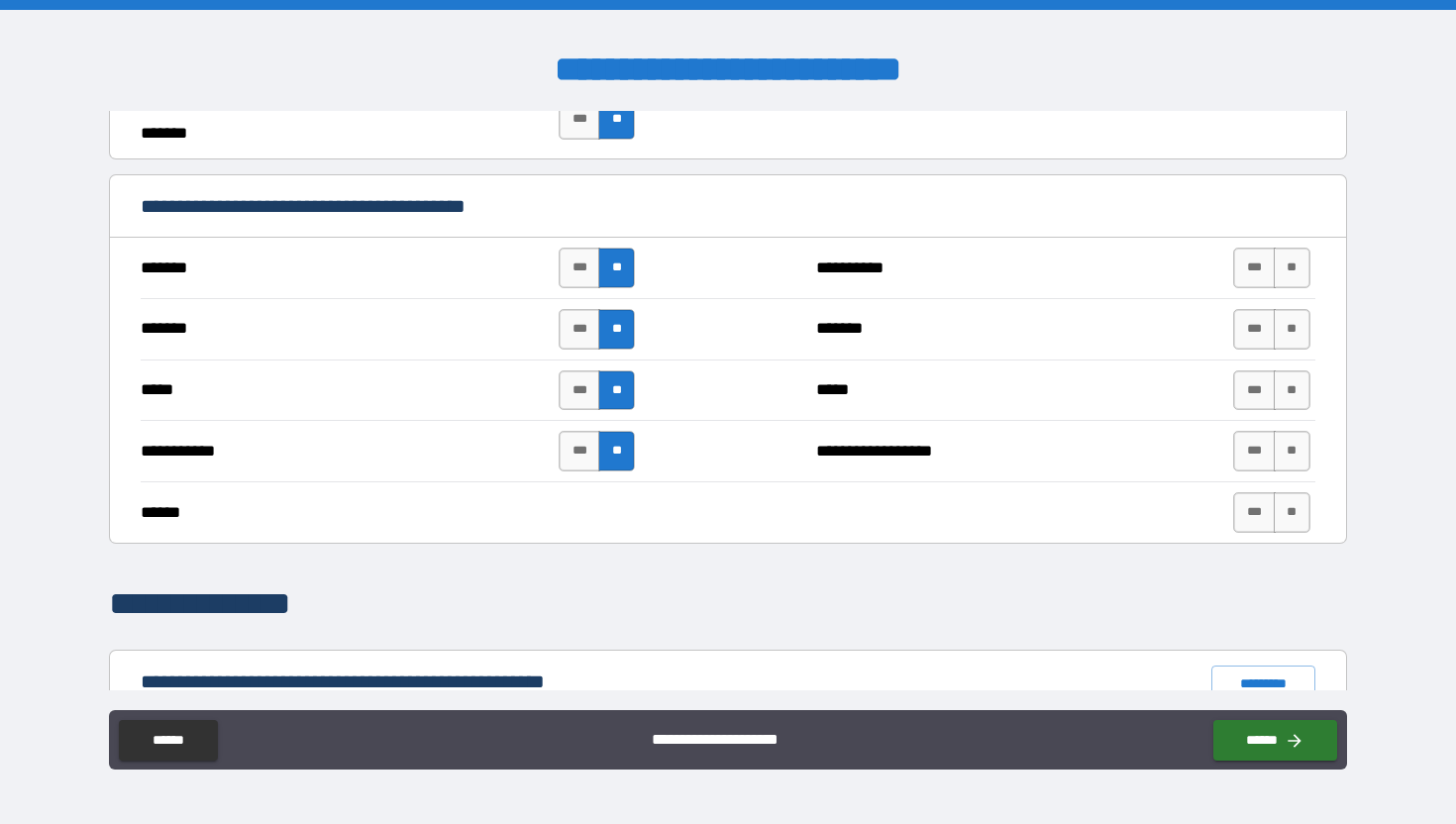 scroll, scrollTop: 1345, scrollLeft: 0, axis: vertical 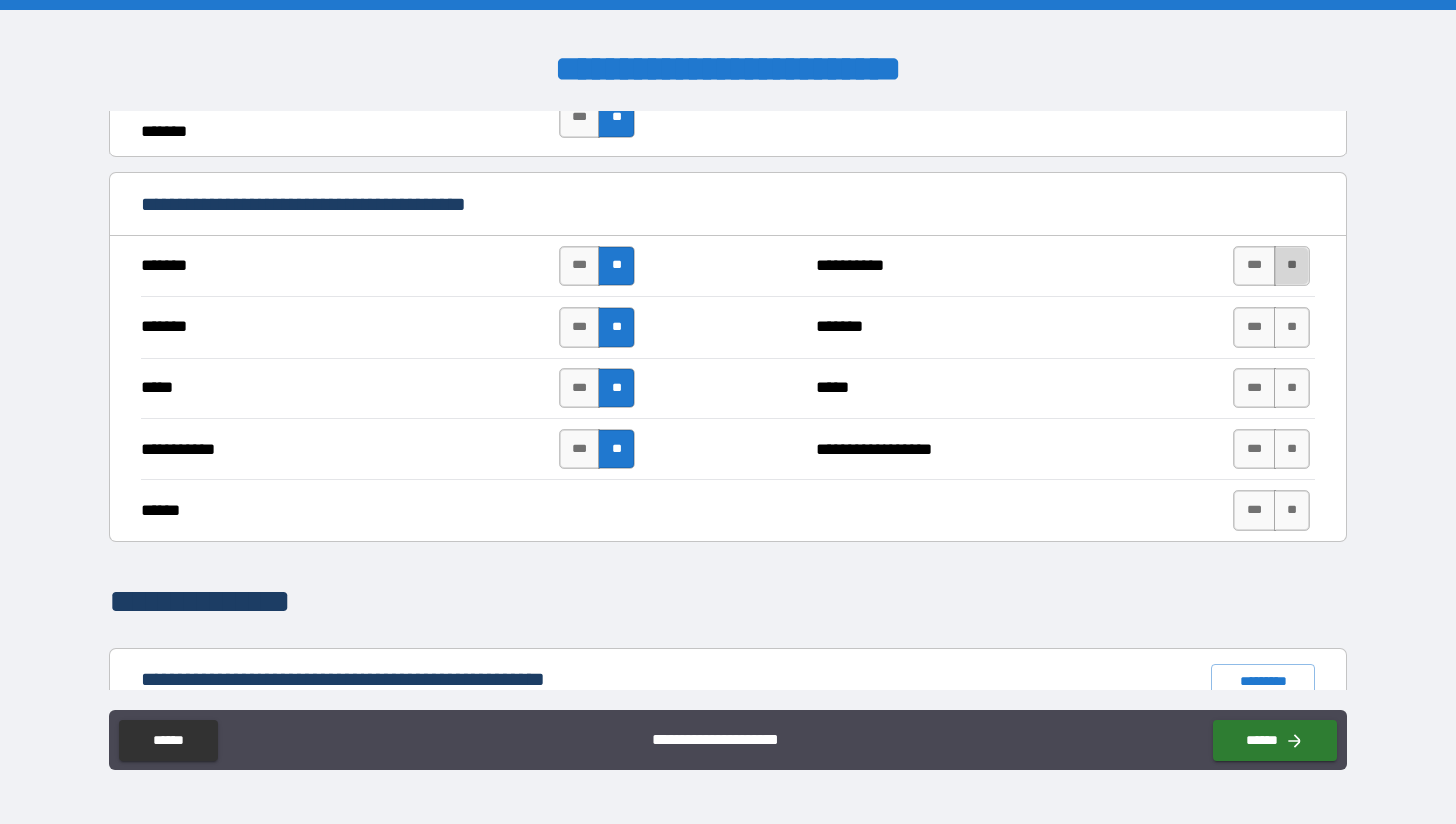 click on "**" at bounding box center (1292, 265) 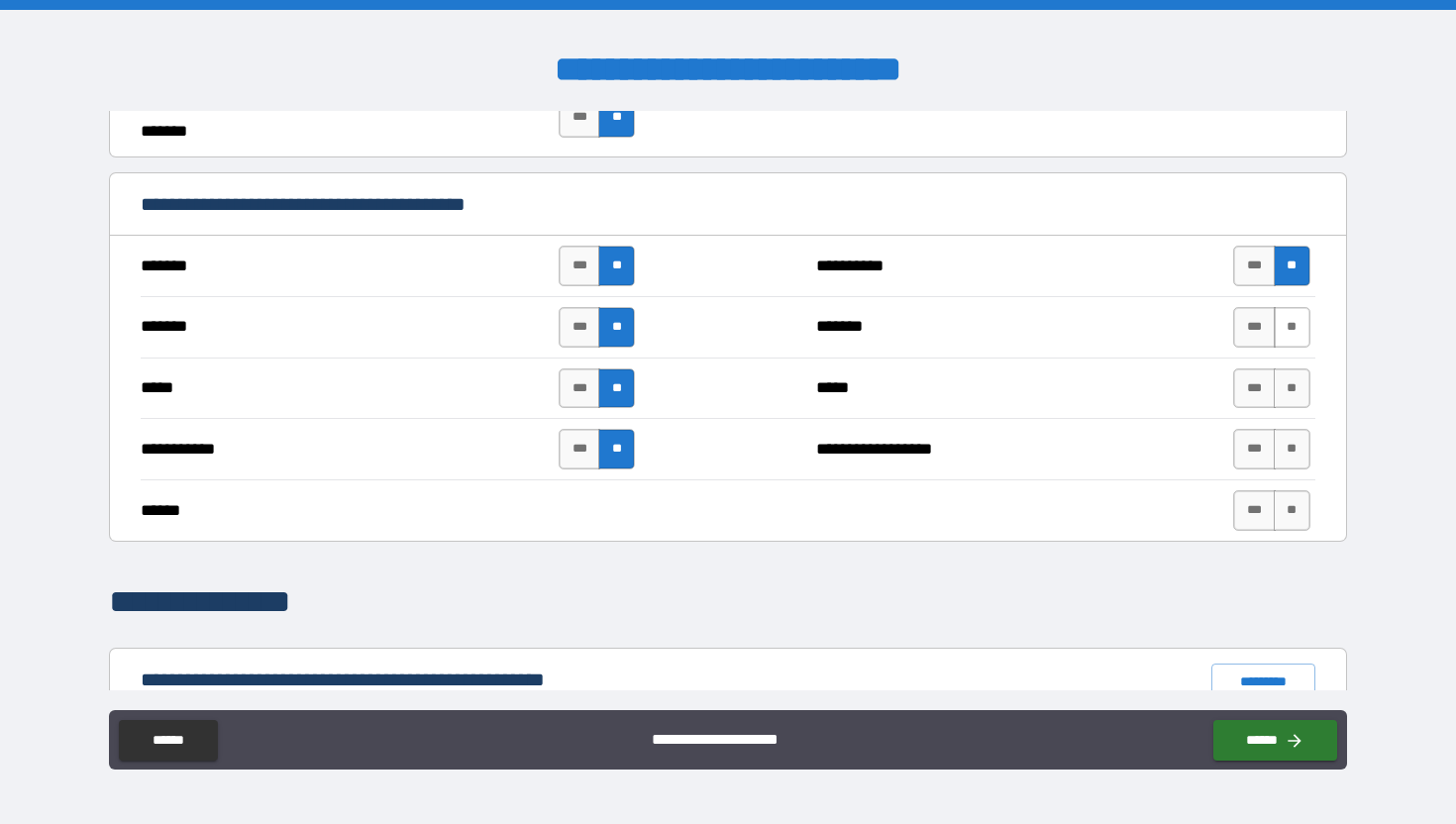 click on "**" at bounding box center [1292, 327] 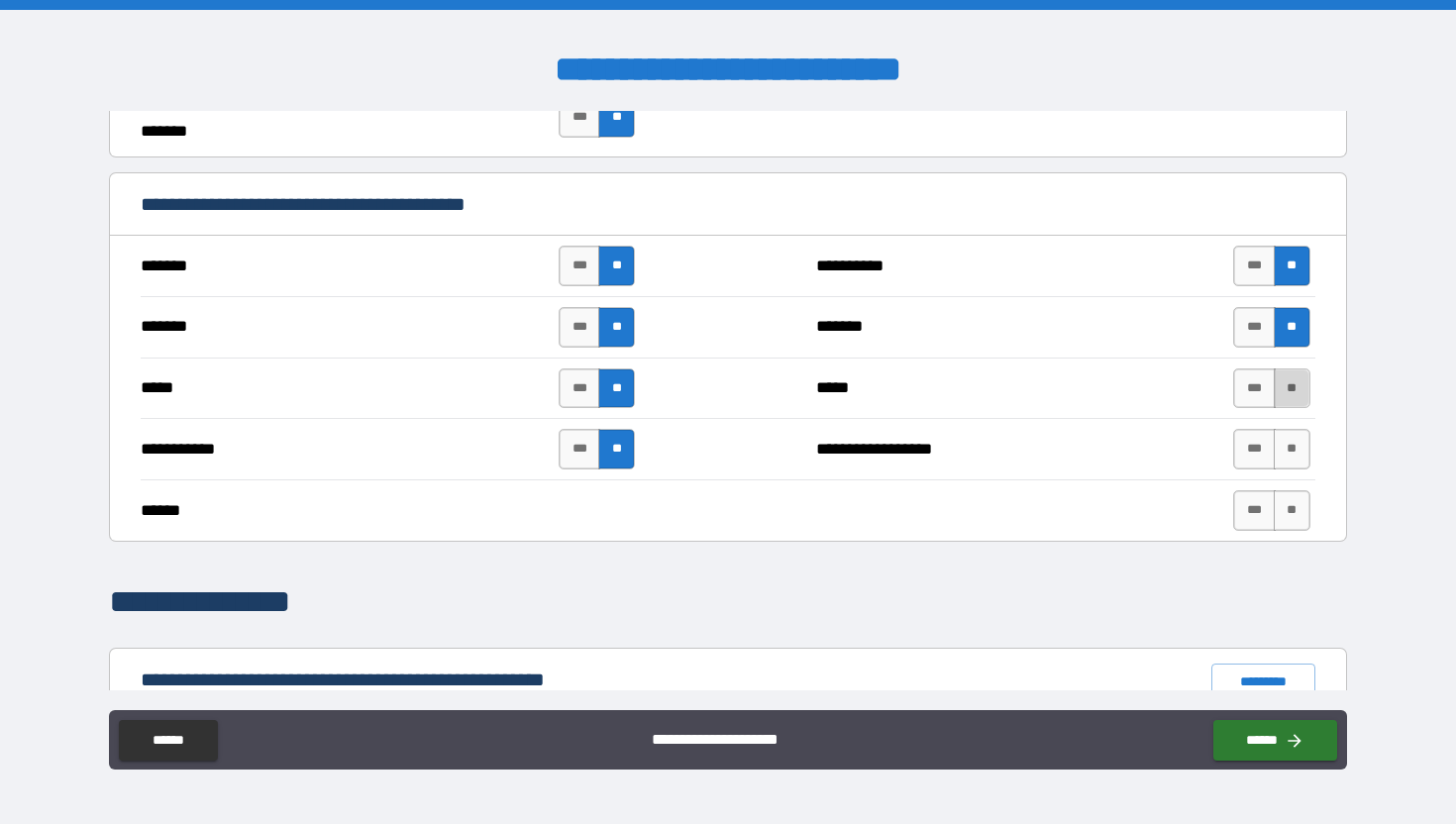 click on "**" at bounding box center (1292, 388) 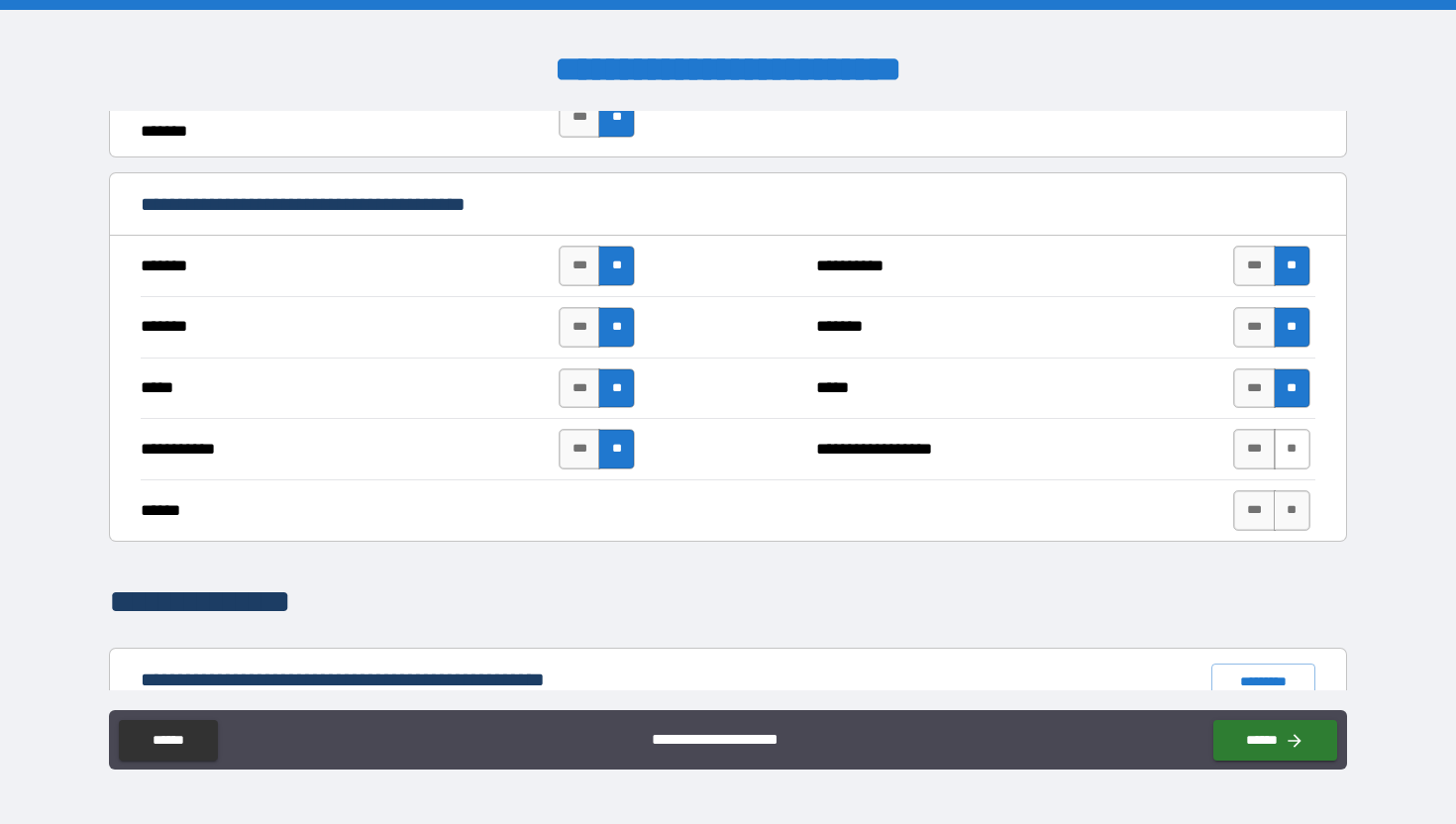 click on "**" at bounding box center [1292, 449] 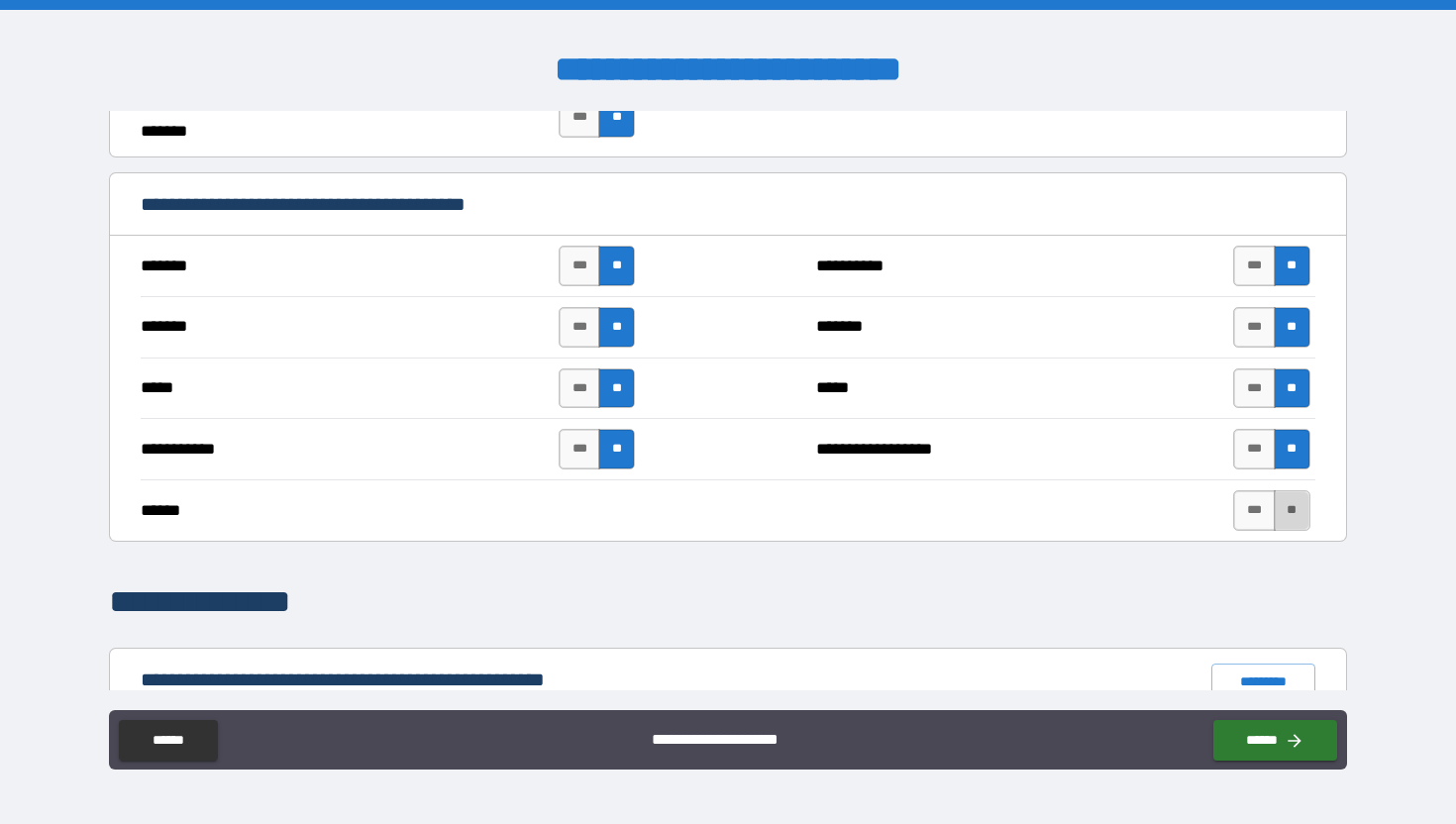 click on "**" at bounding box center (1292, 510) 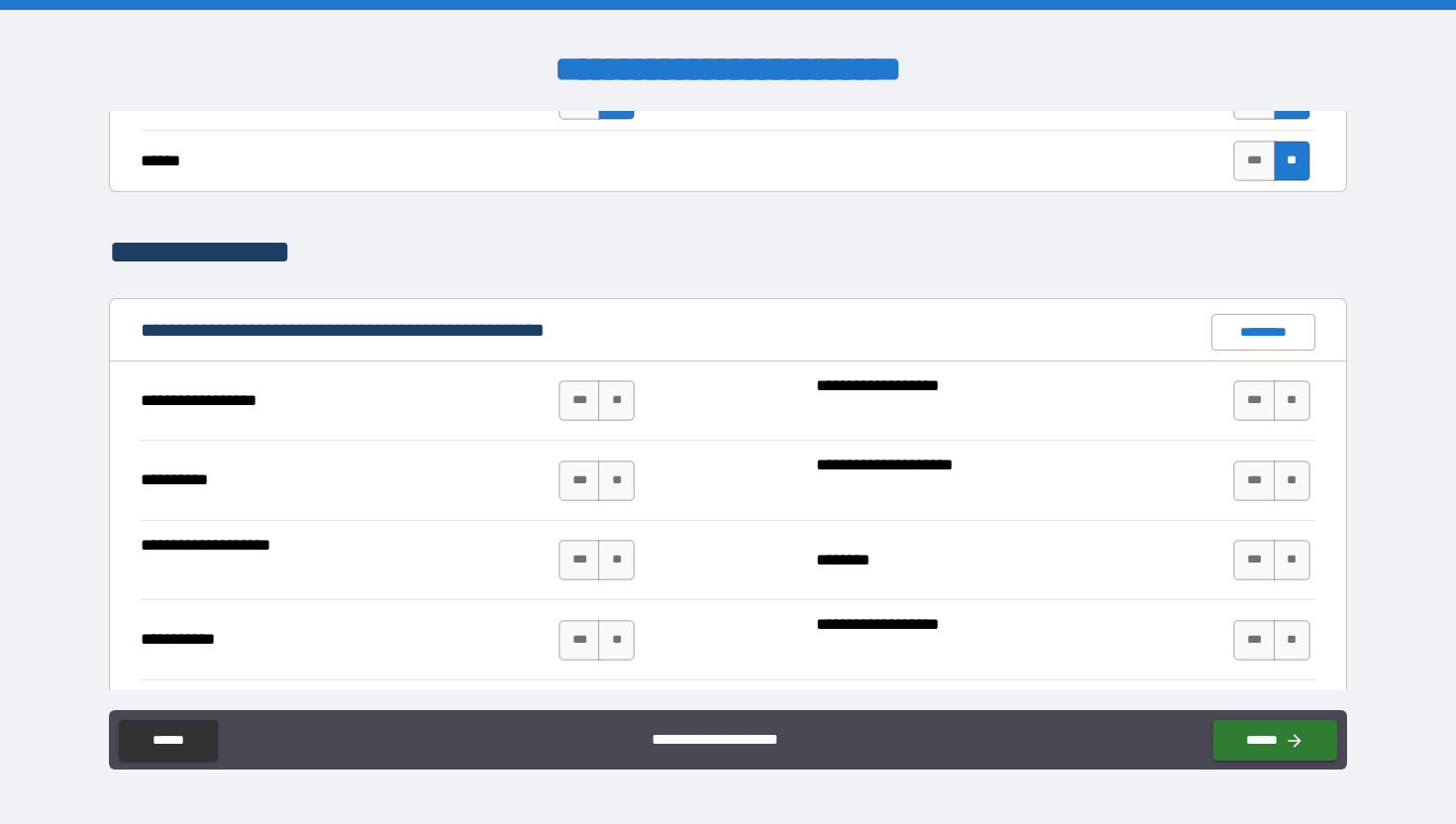 scroll, scrollTop: 1696, scrollLeft: 0, axis: vertical 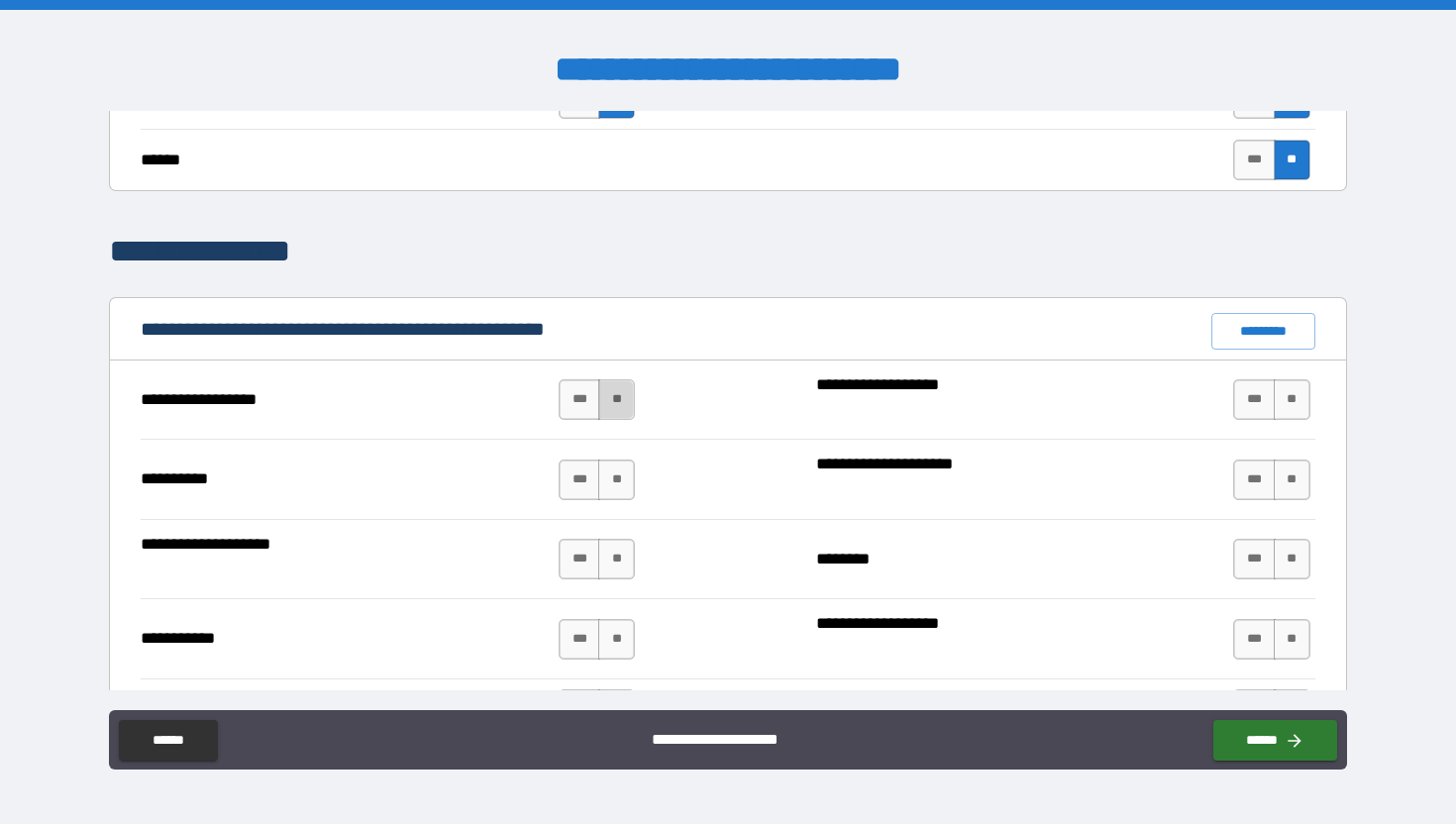 click on "**" at bounding box center (616, 399) 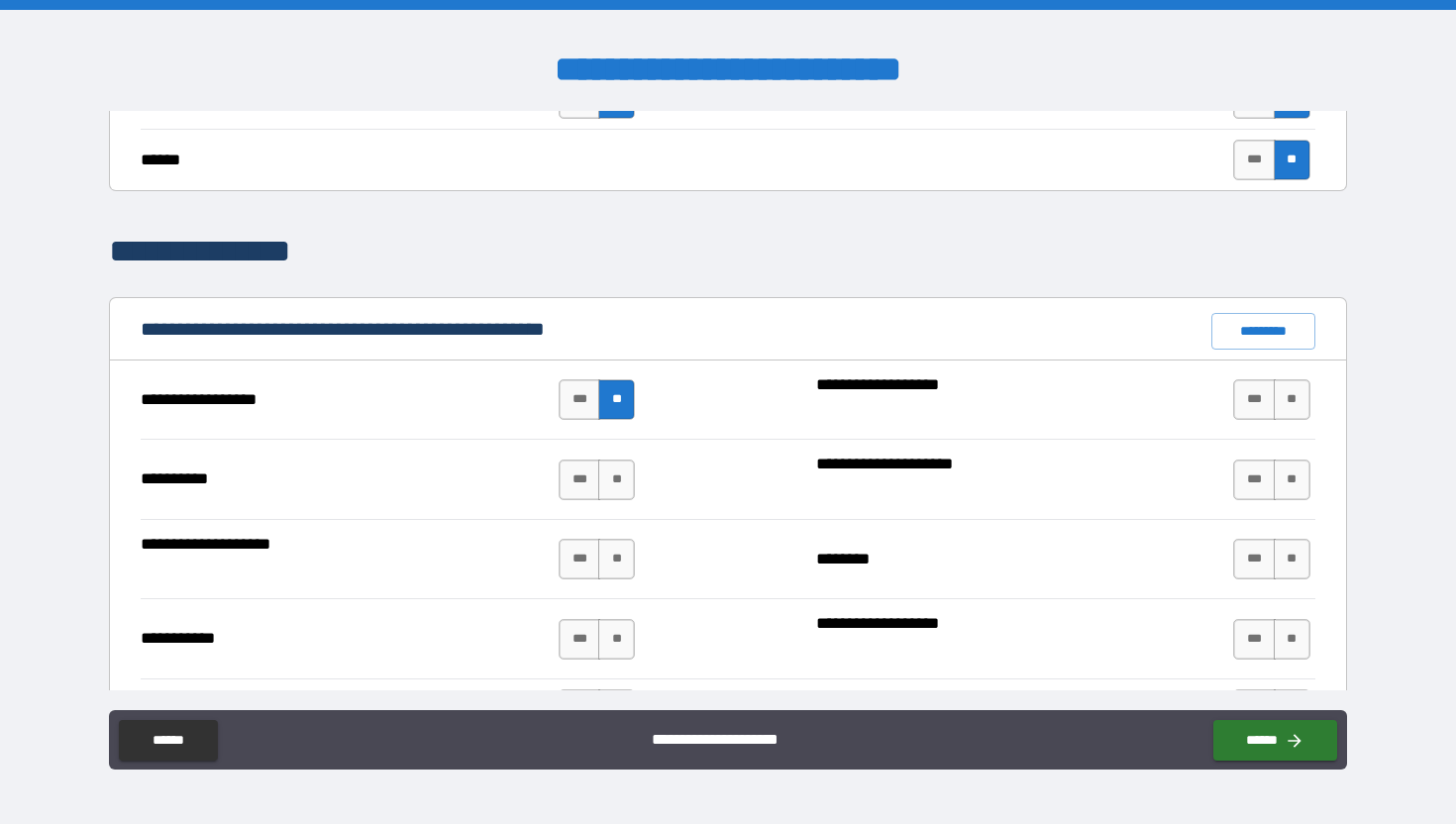 click on "**********" at bounding box center [727, 478] 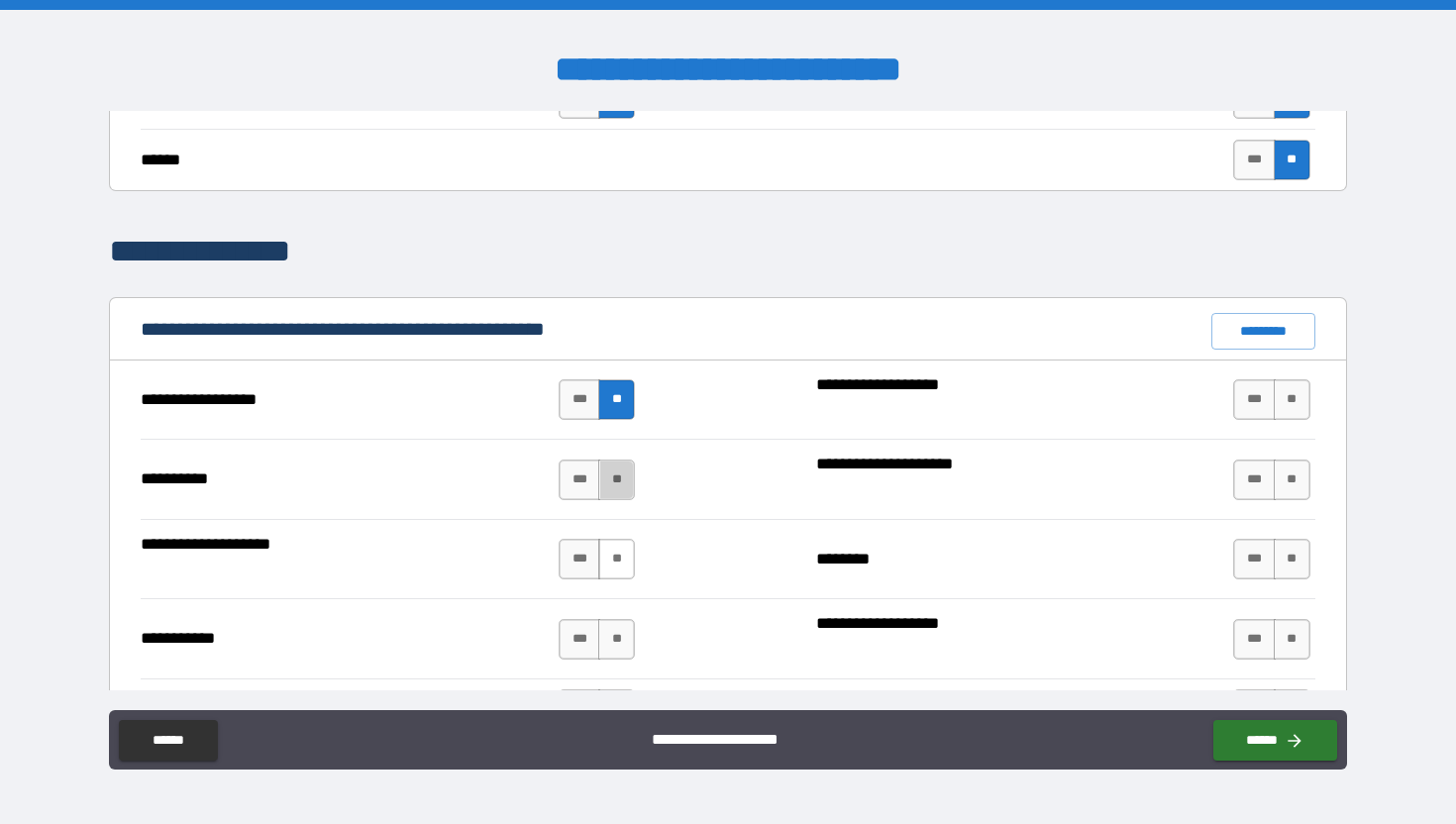 drag, startPoint x: 611, startPoint y: 480, endPoint x: 620, endPoint y: 574, distance: 94.42987 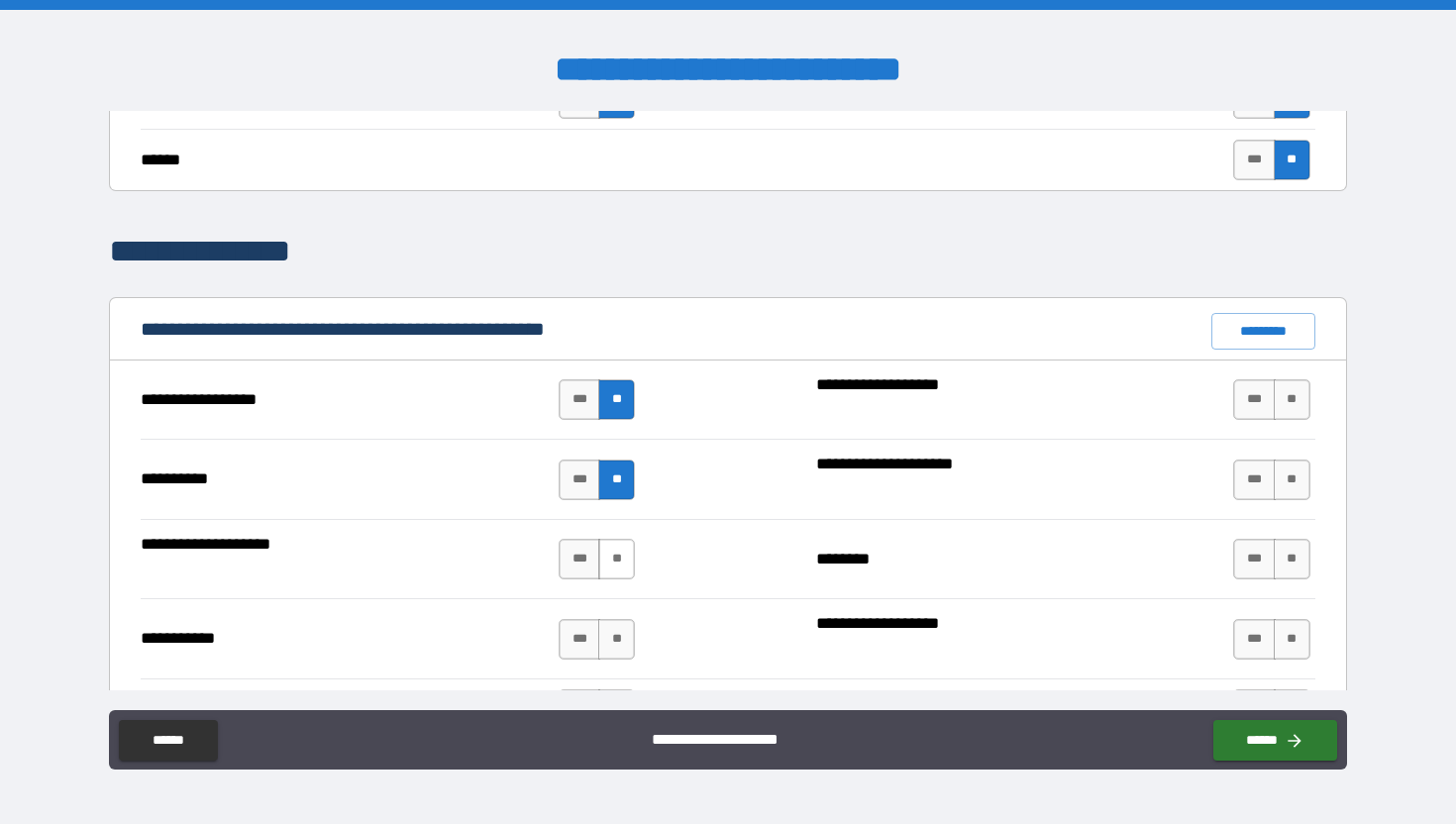 click on "**" at bounding box center (616, 559) 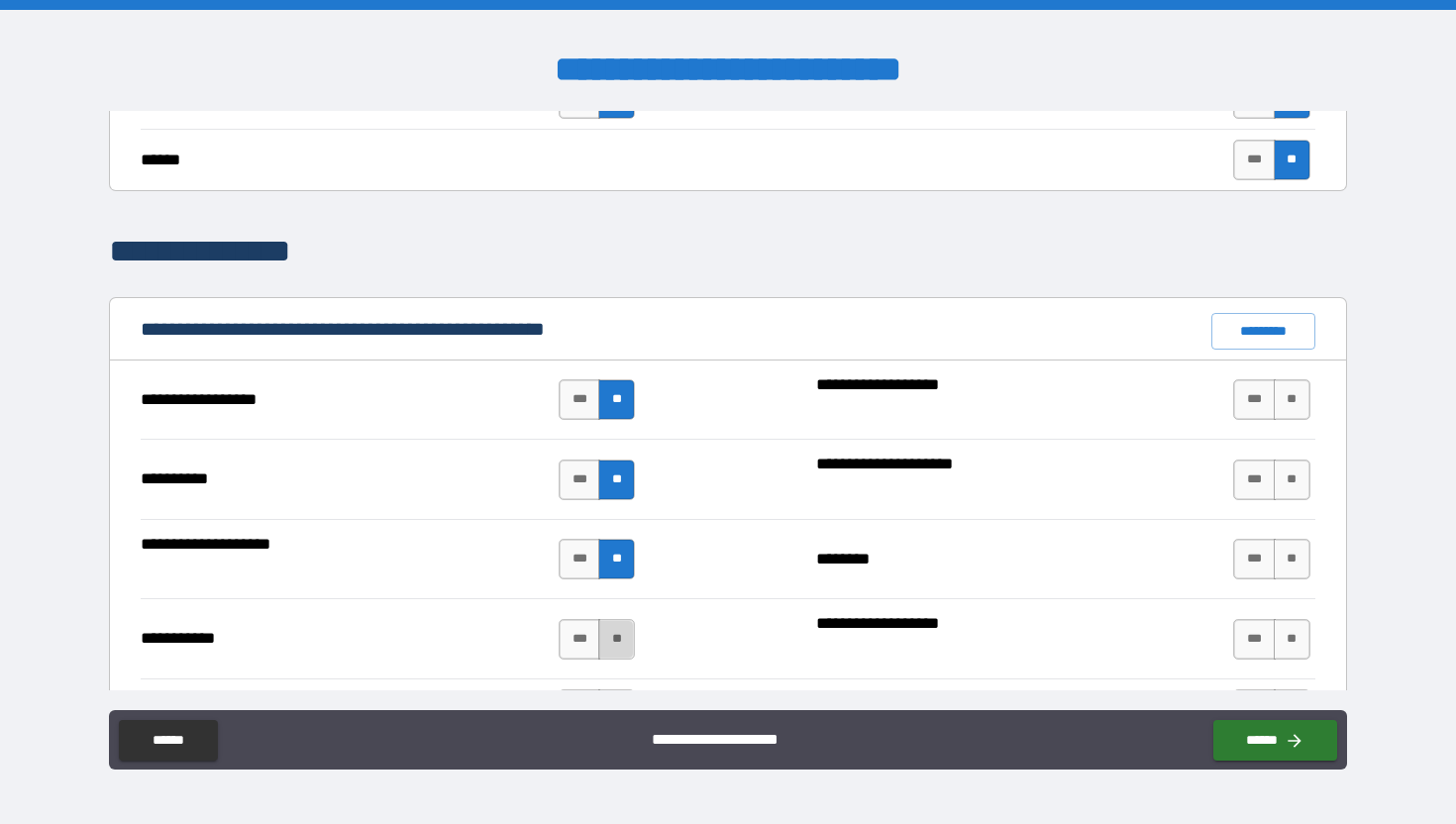 click on "**" at bounding box center (616, 639) 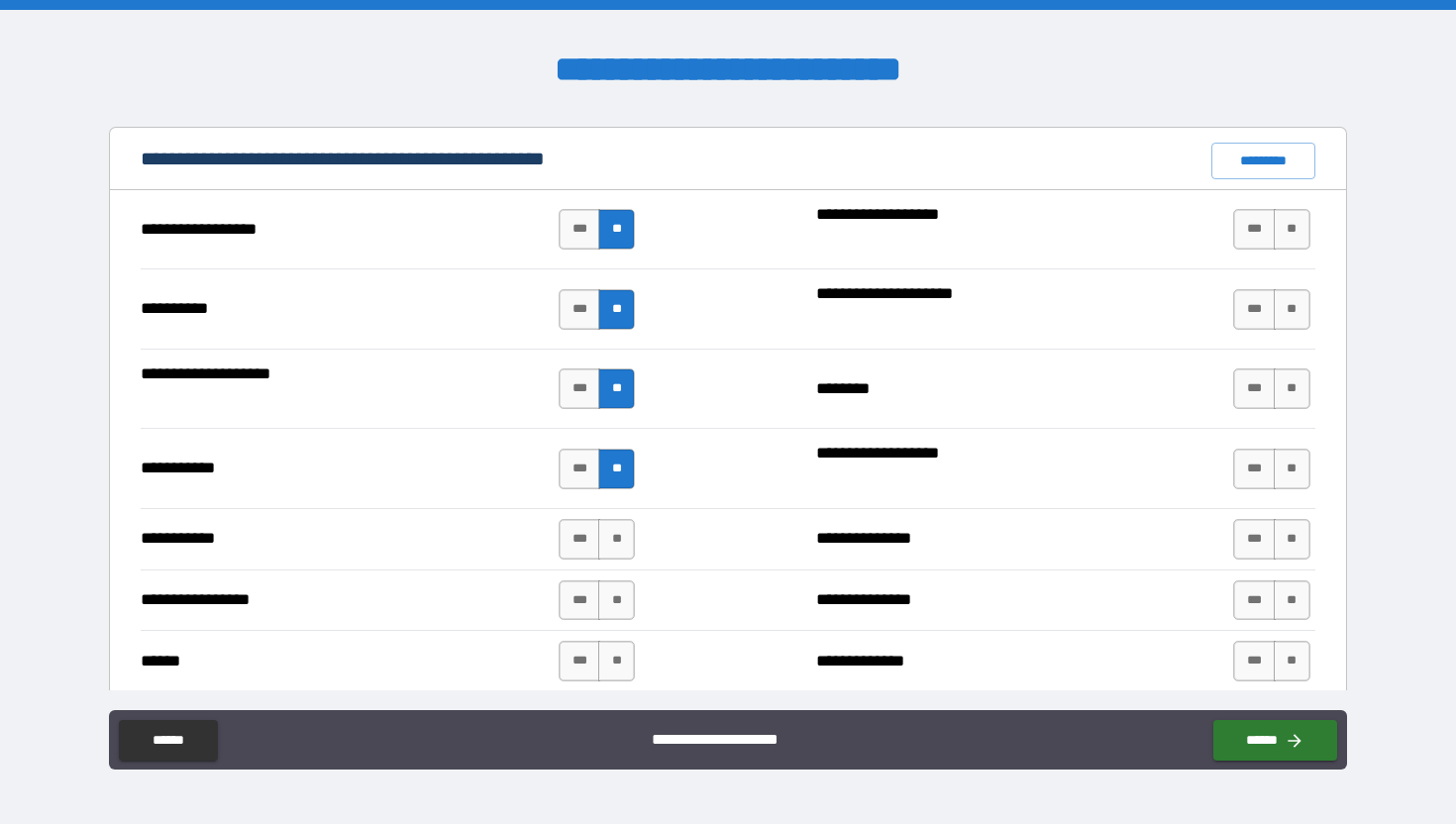 scroll, scrollTop: 1864, scrollLeft: 0, axis: vertical 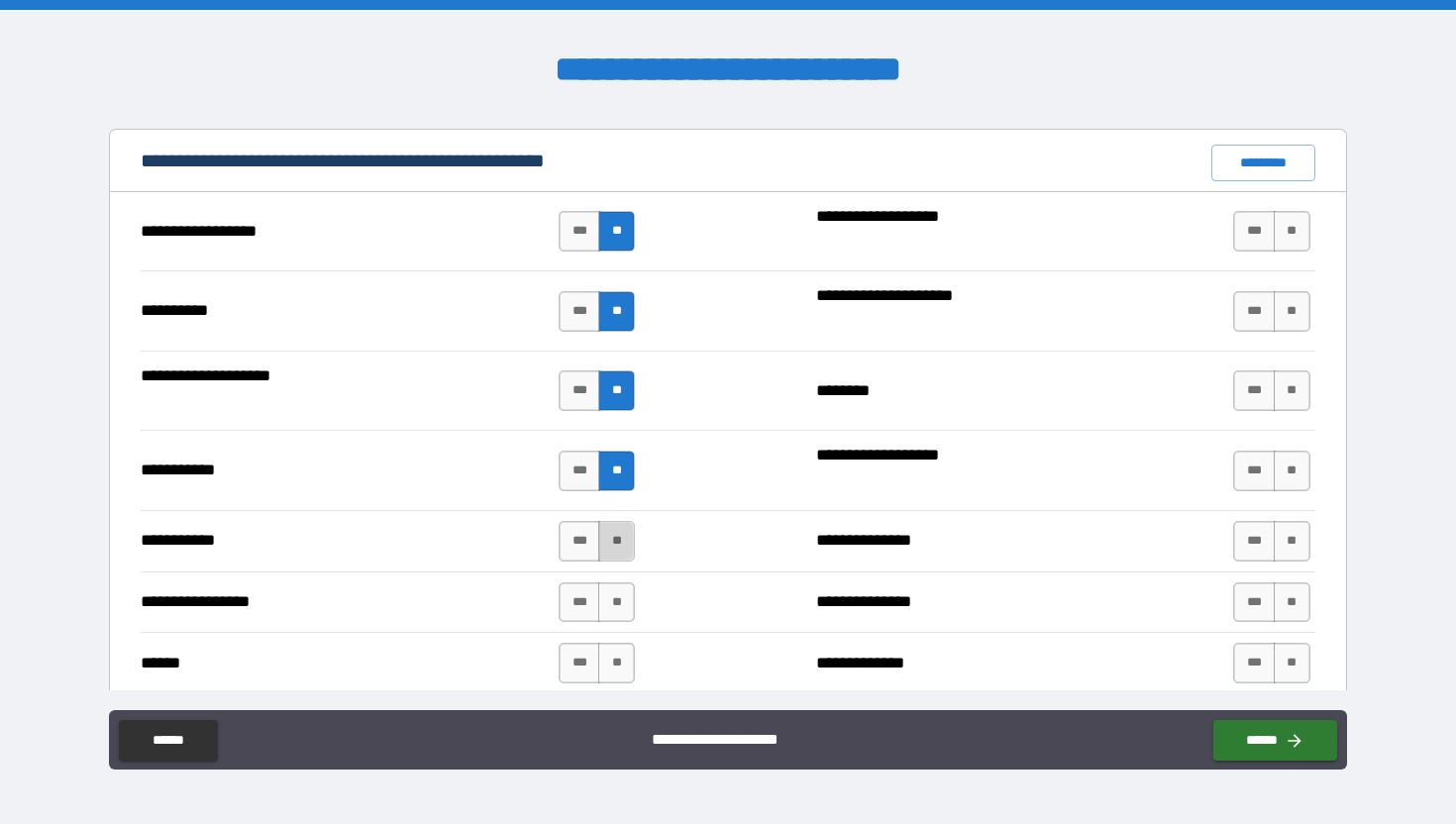 click on "**" at bounding box center [616, 541] 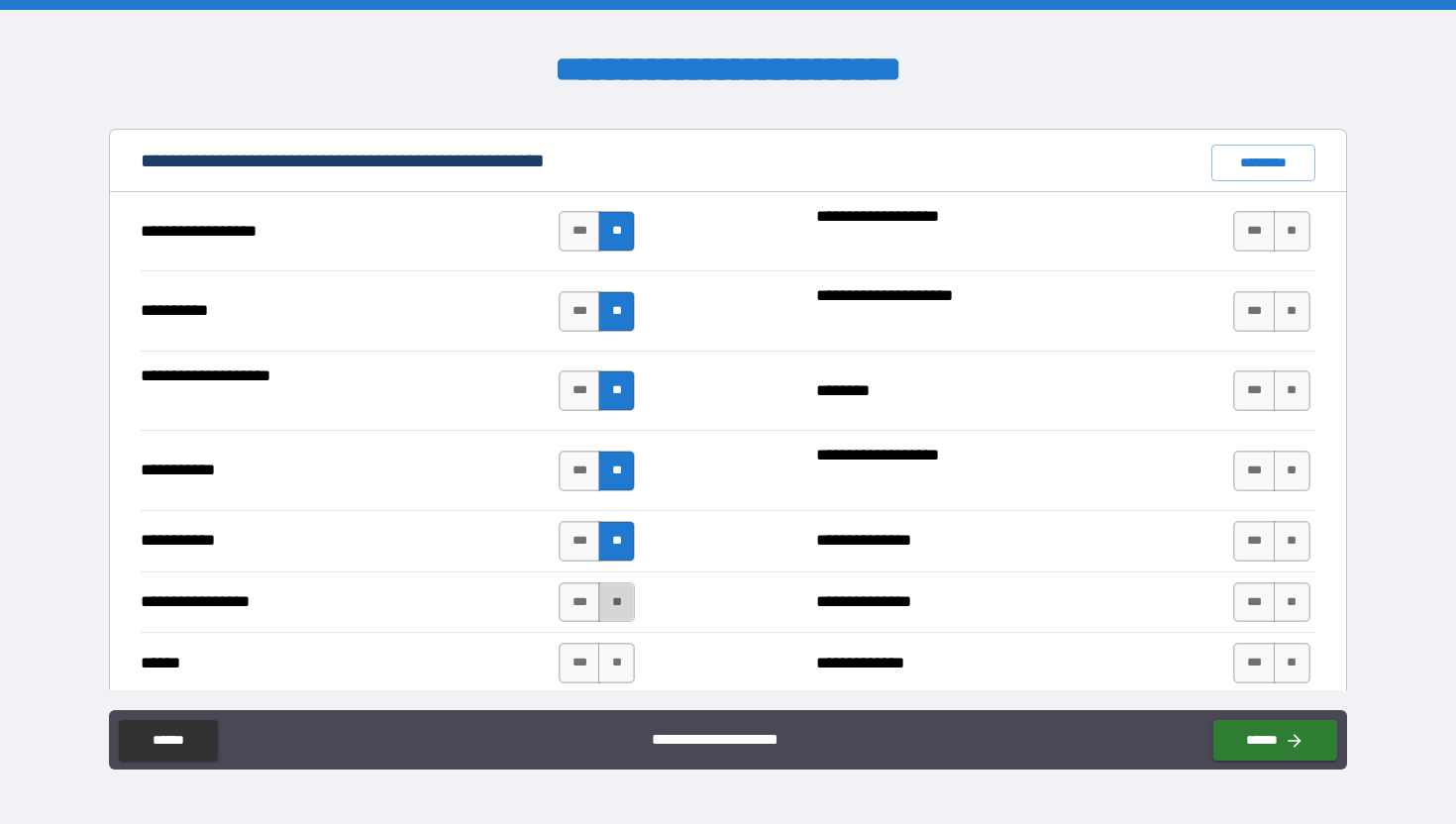 click on "**" at bounding box center [616, 602] 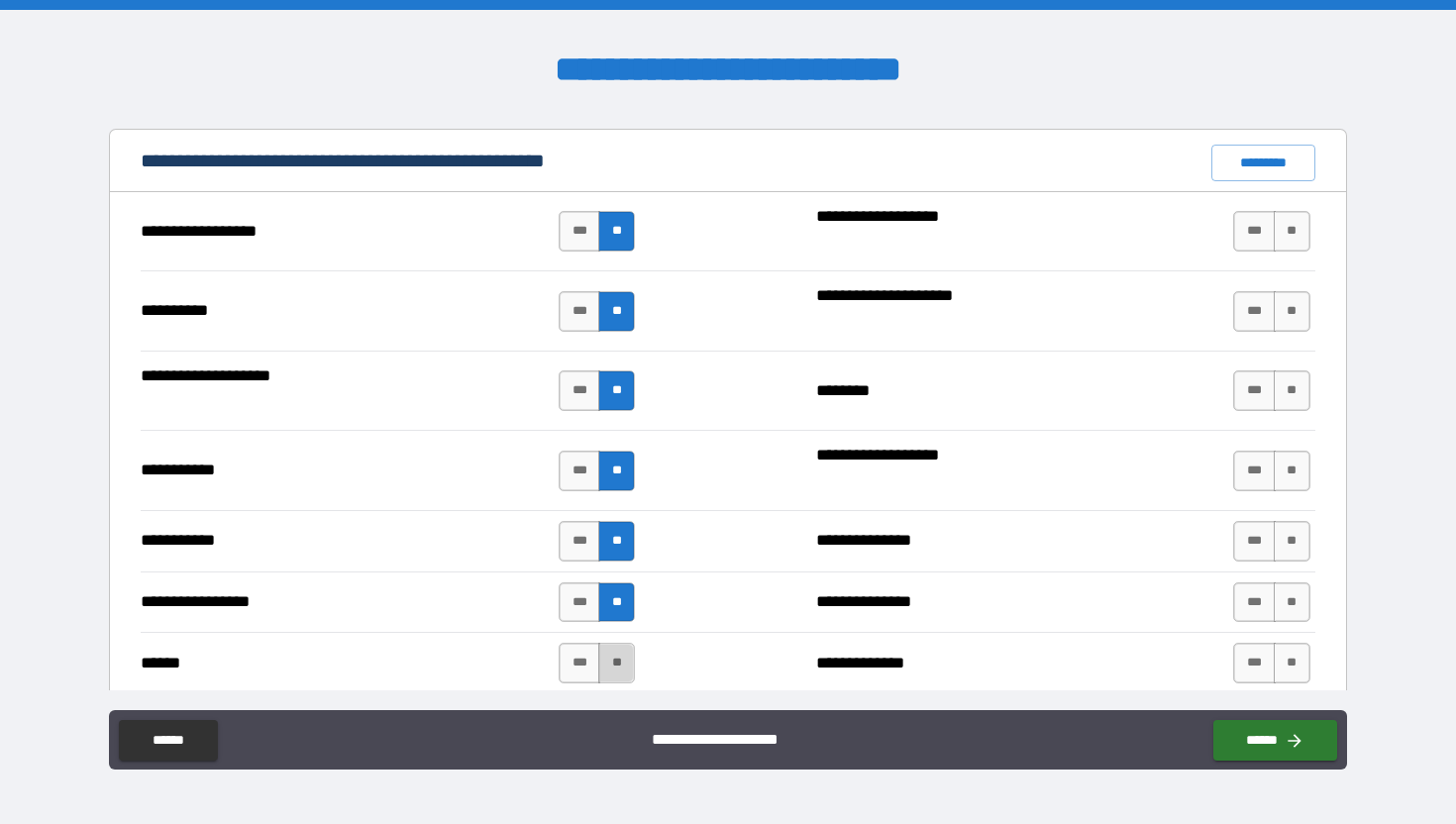 click on "**" at bounding box center (616, 663) 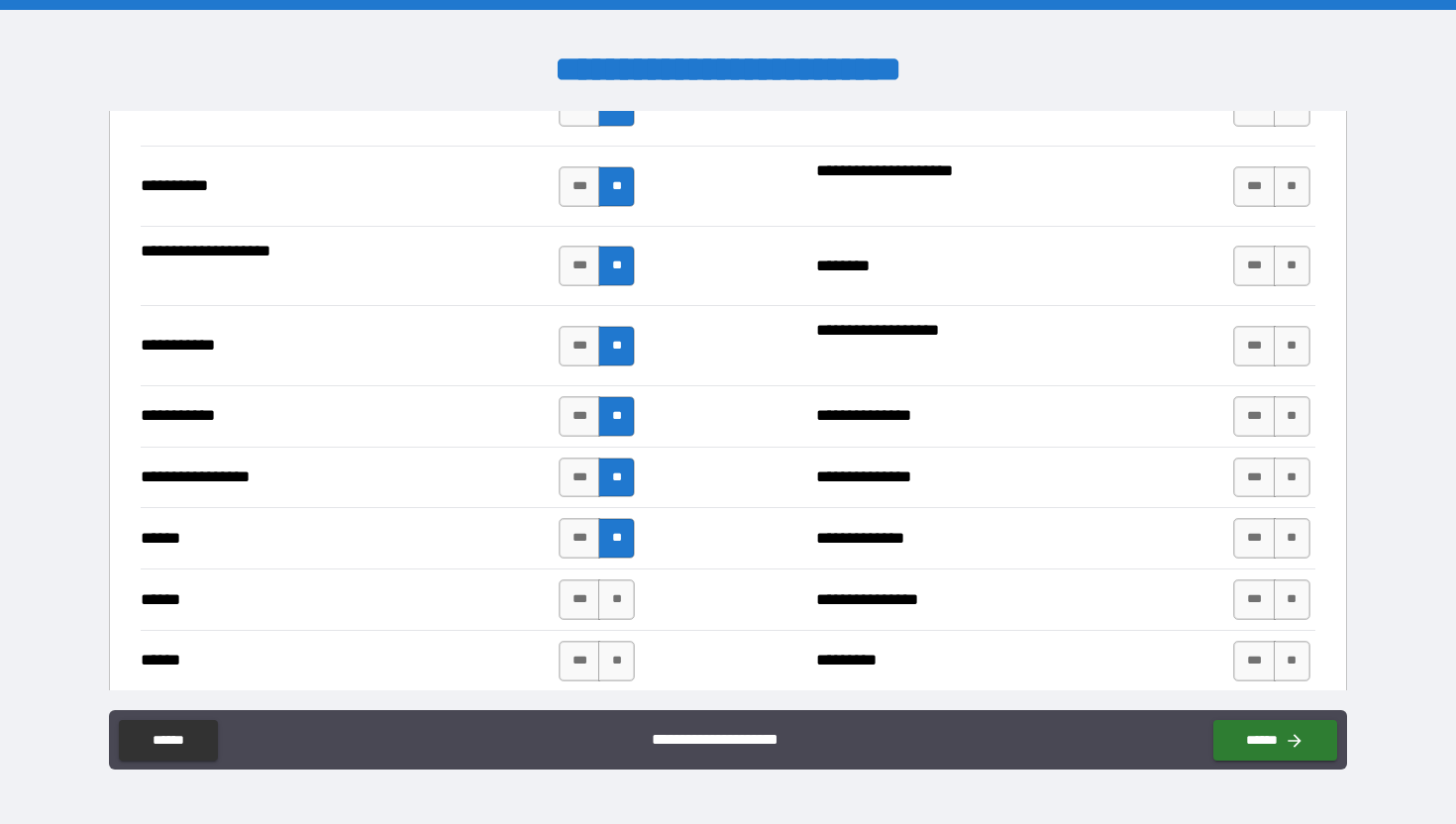 scroll, scrollTop: 1991, scrollLeft: 0, axis: vertical 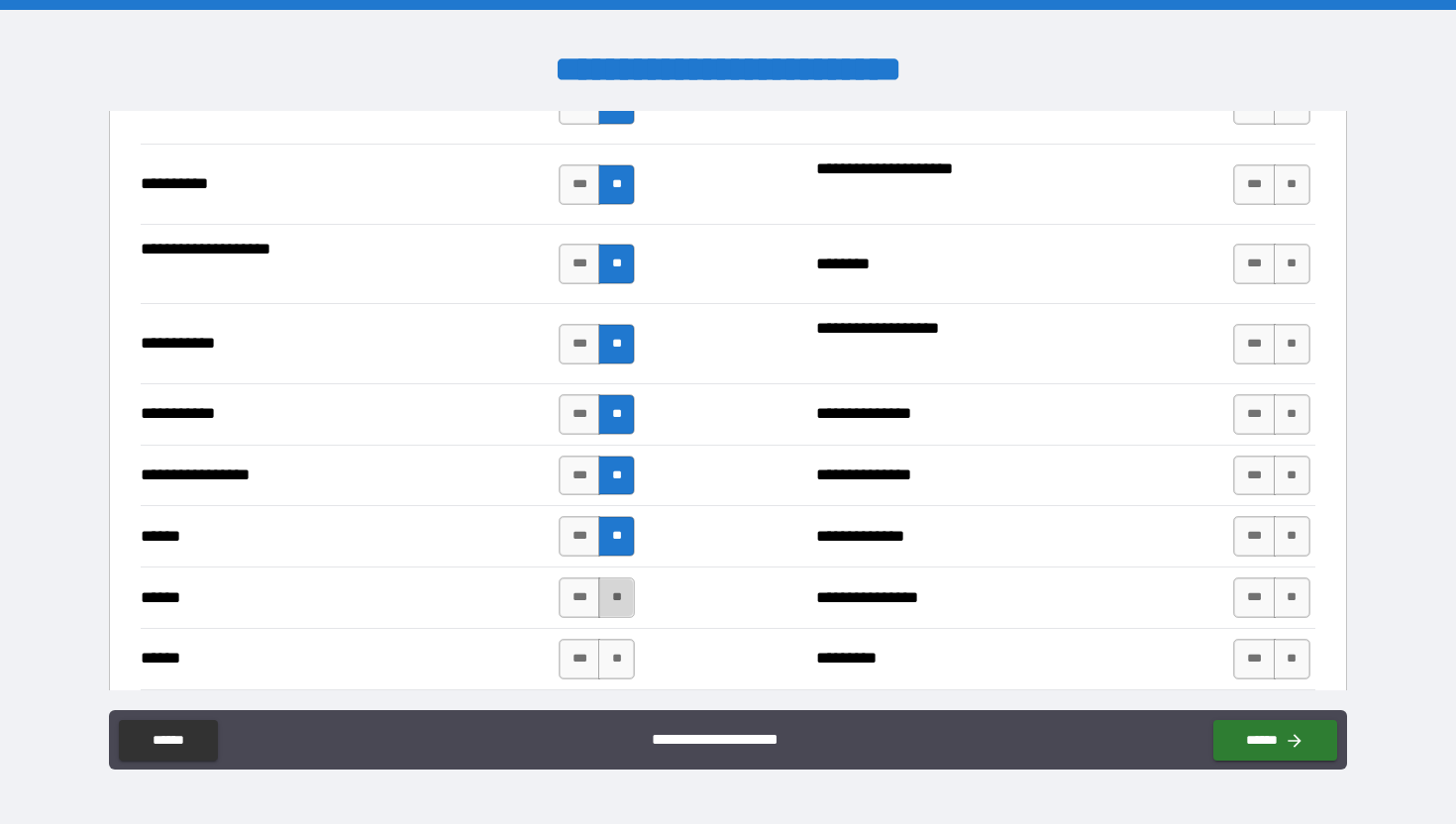 click on "**" at bounding box center [616, 597] 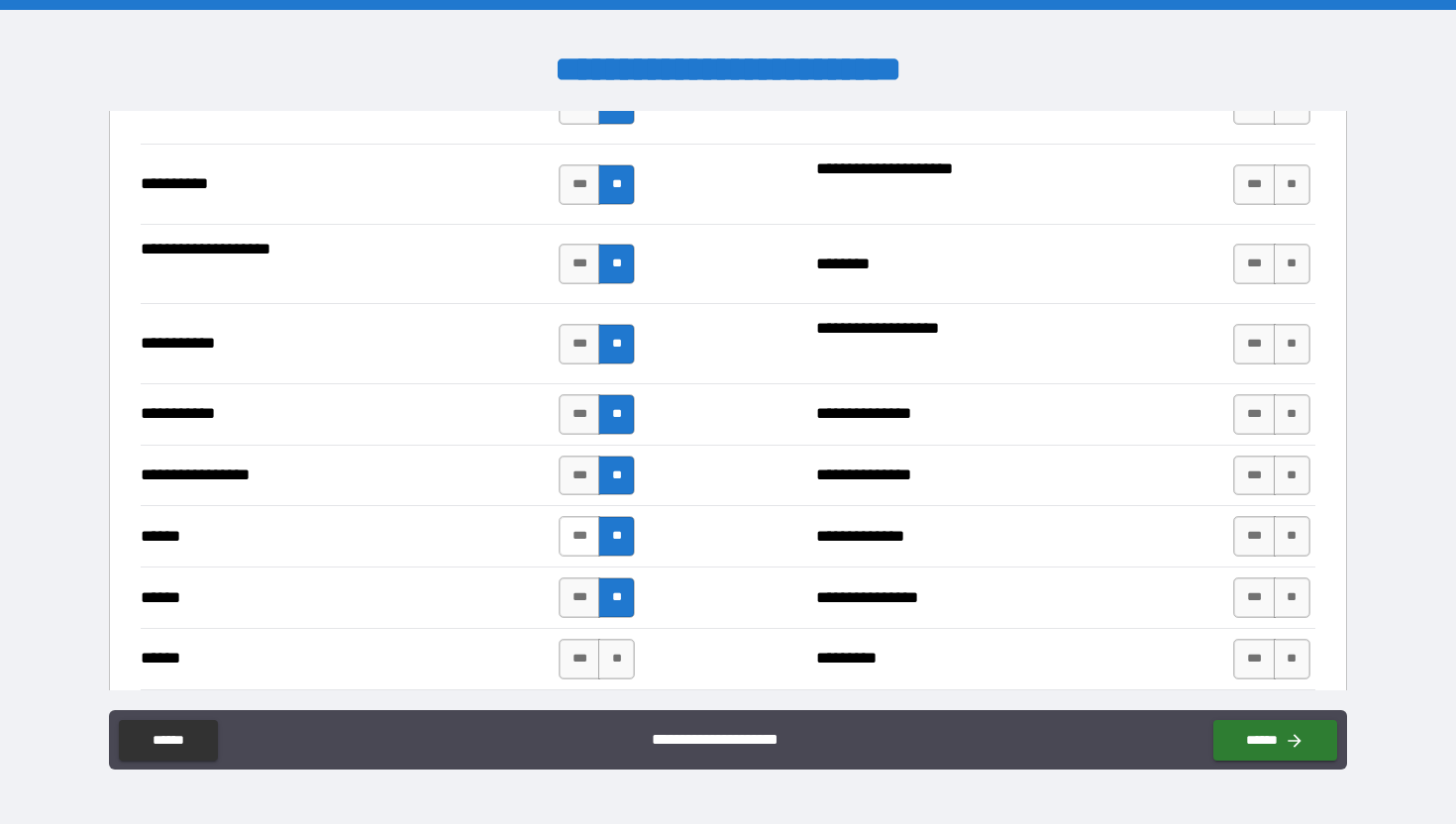 click on "***" at bounding box center [579, 536] 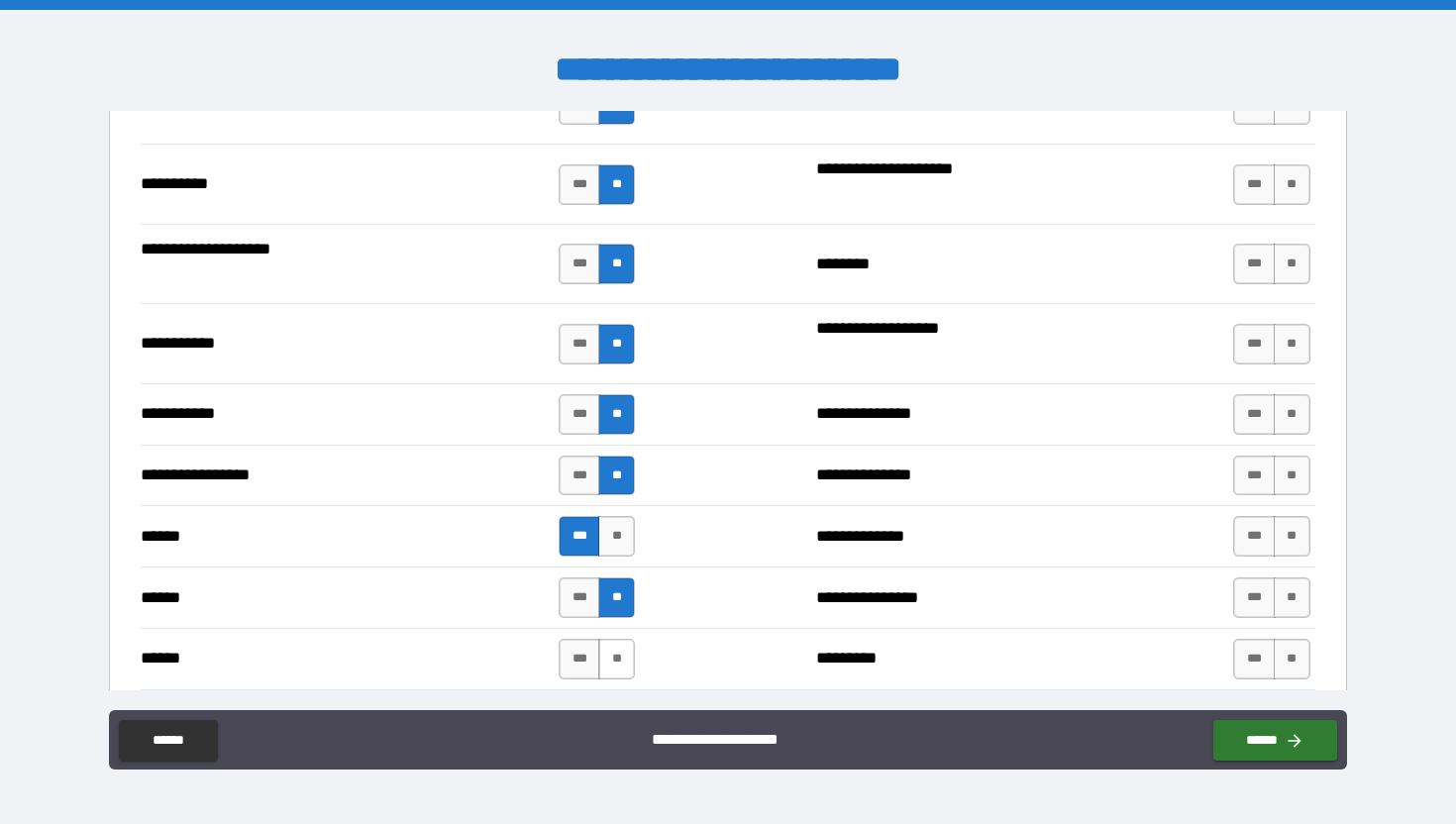 click on "**" at bounding box center [616, 659] 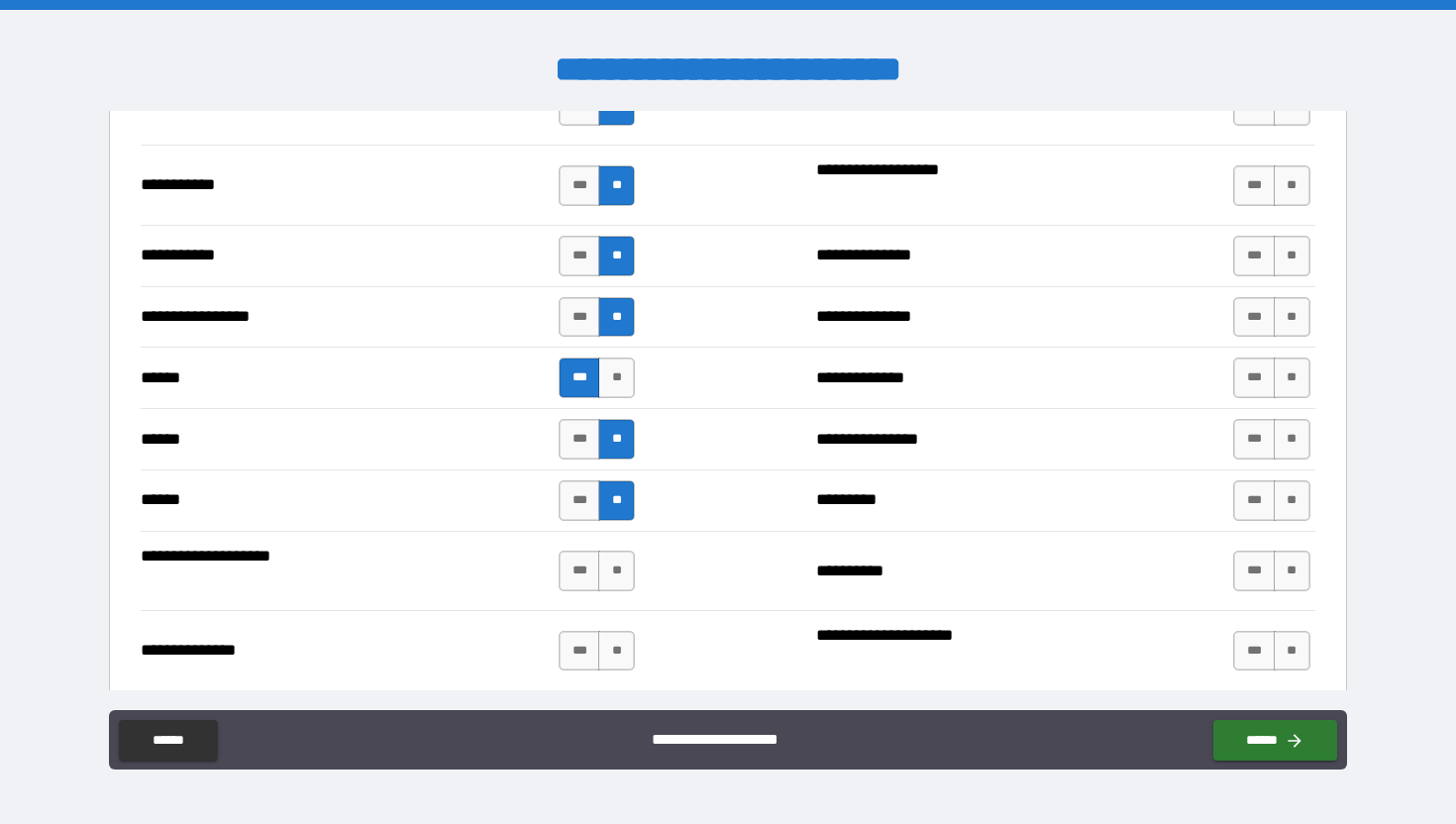 scroll, scrollTop: 2168, scrollLeft: 0, axis: vertical 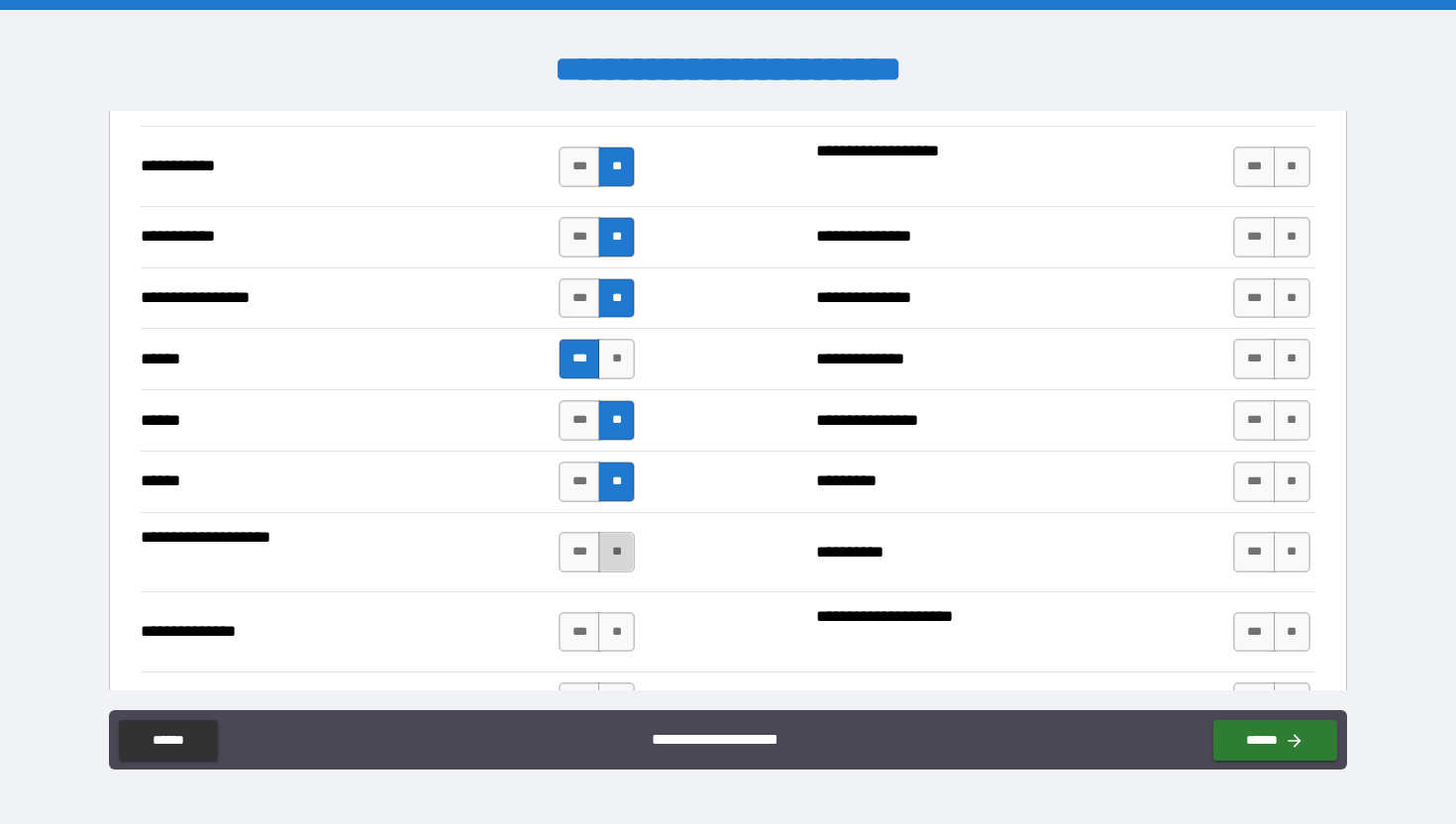 click on "**" at bounding box center [616, 552] 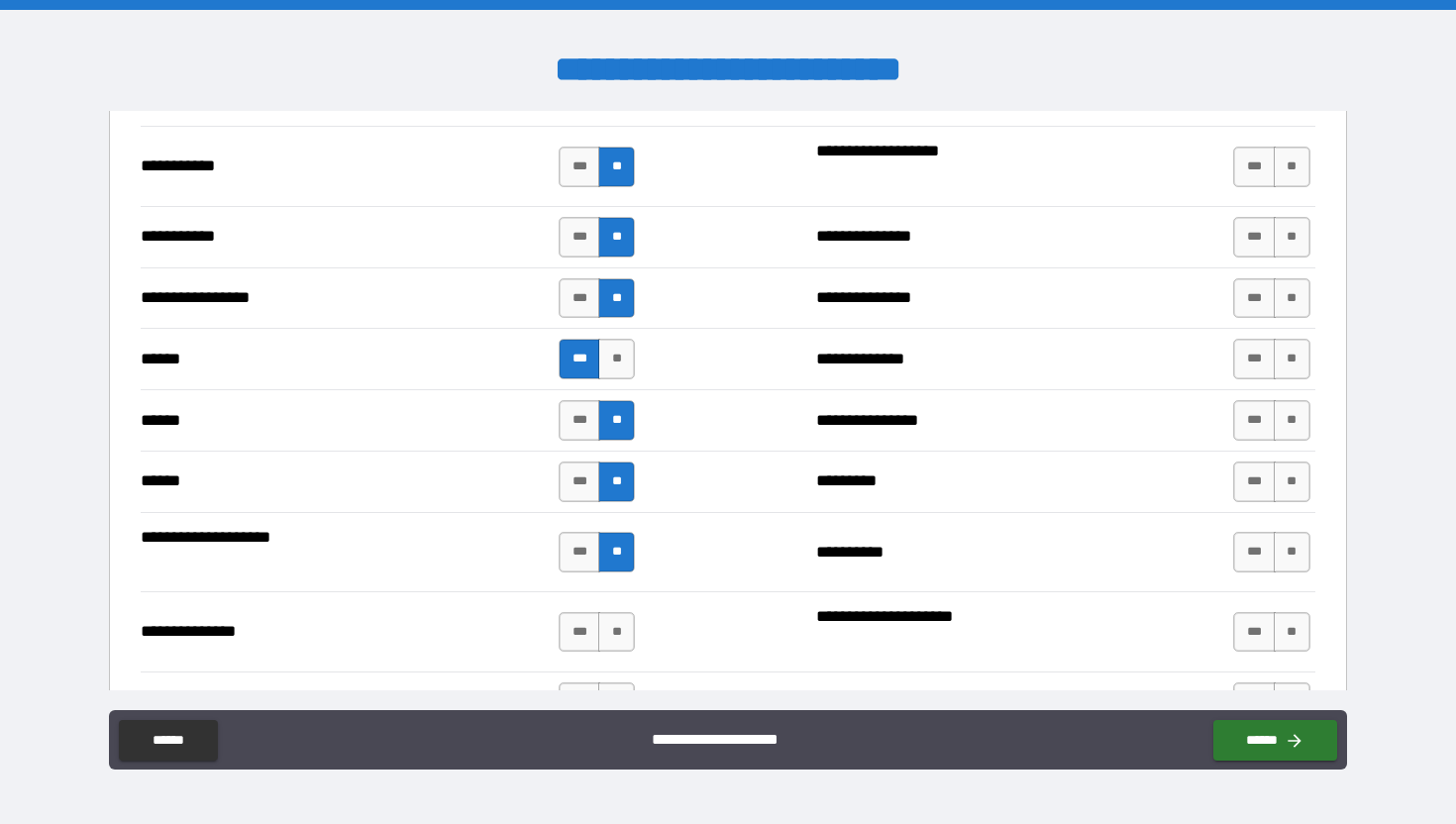 click on "**********" at bounding box center (727, 631) 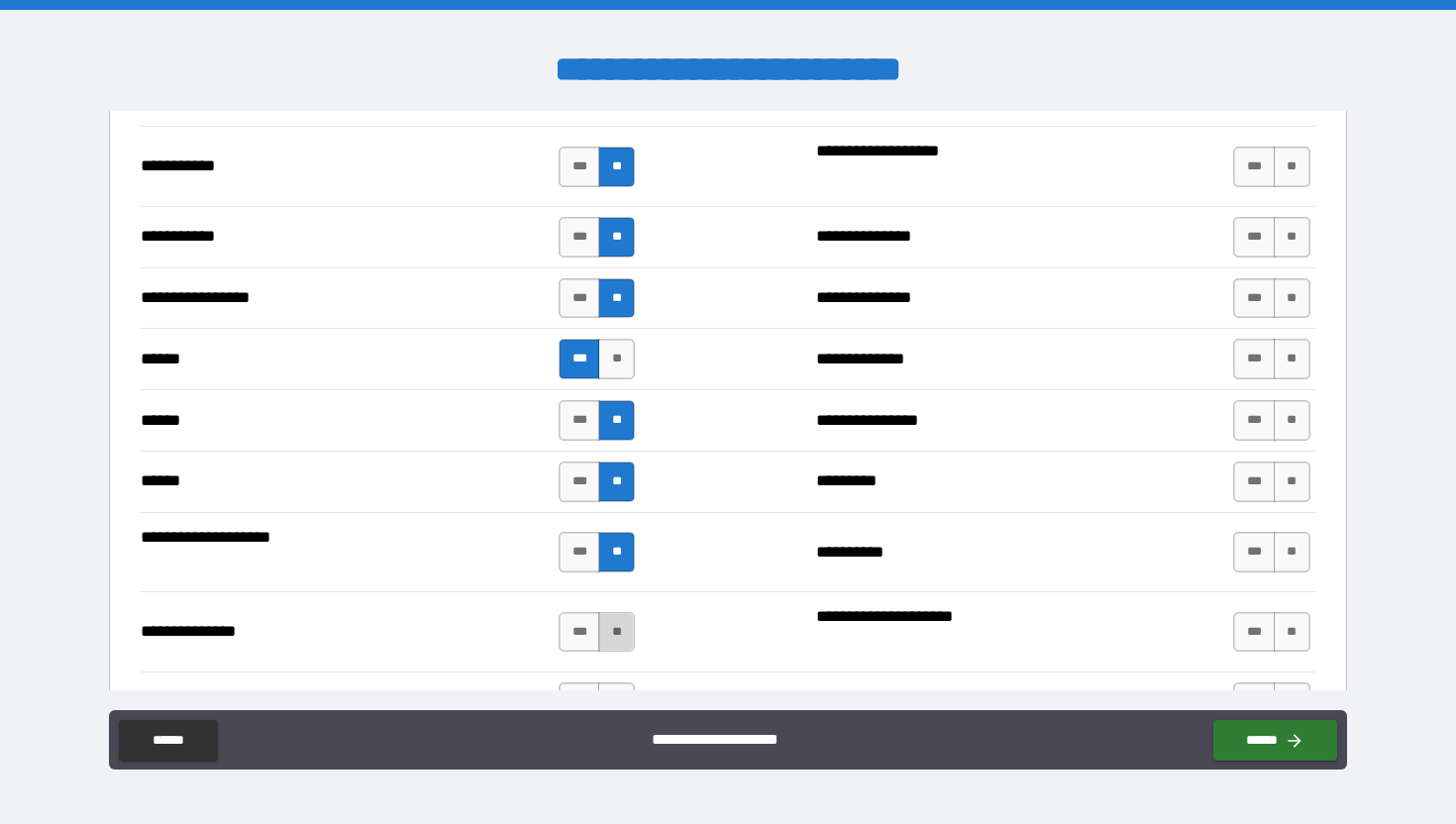 click on "**" at bounding box center [616, 632] 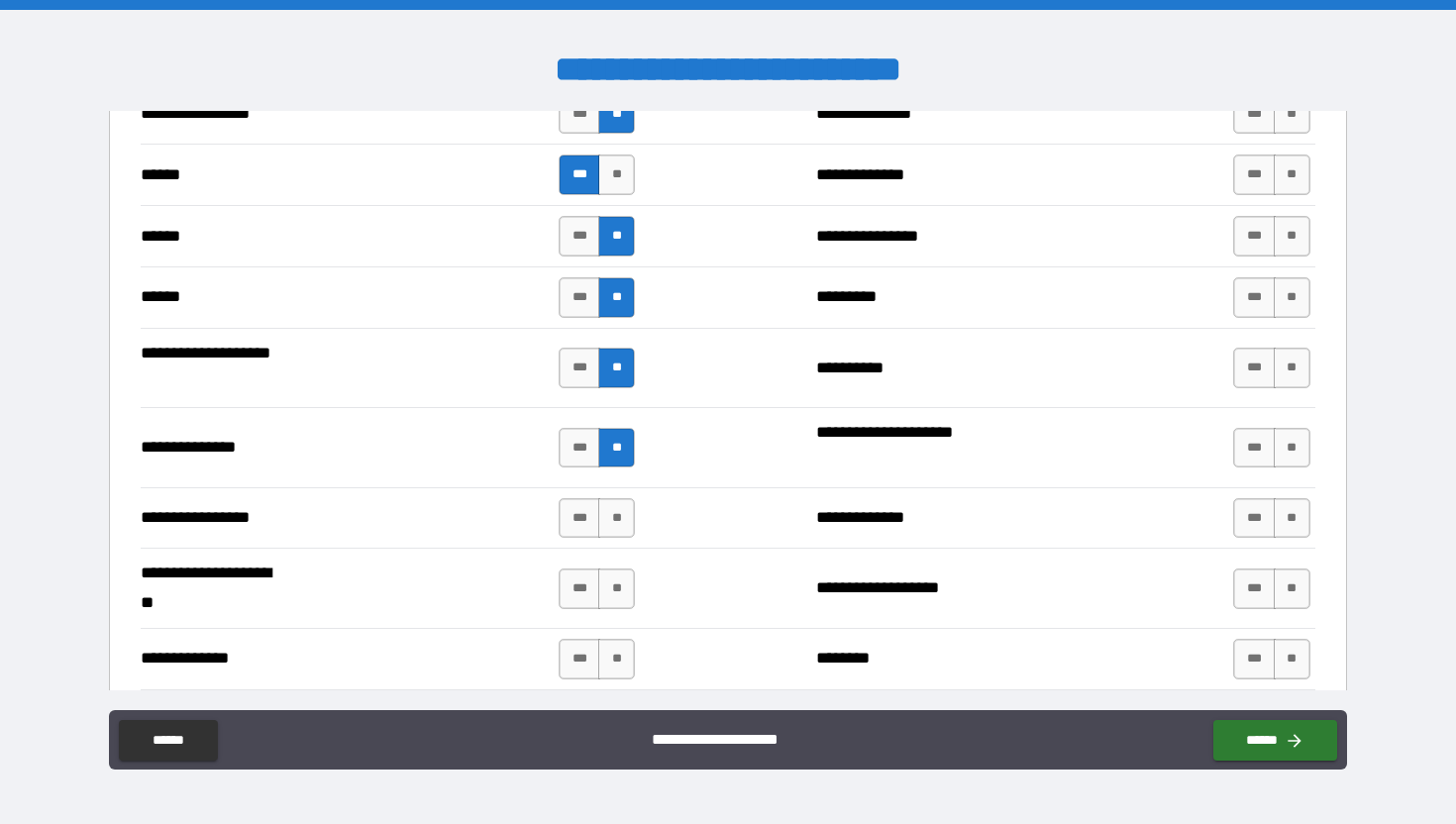 scroll, scrollTop: 2357, scrollLeft: 0, axis: vertical 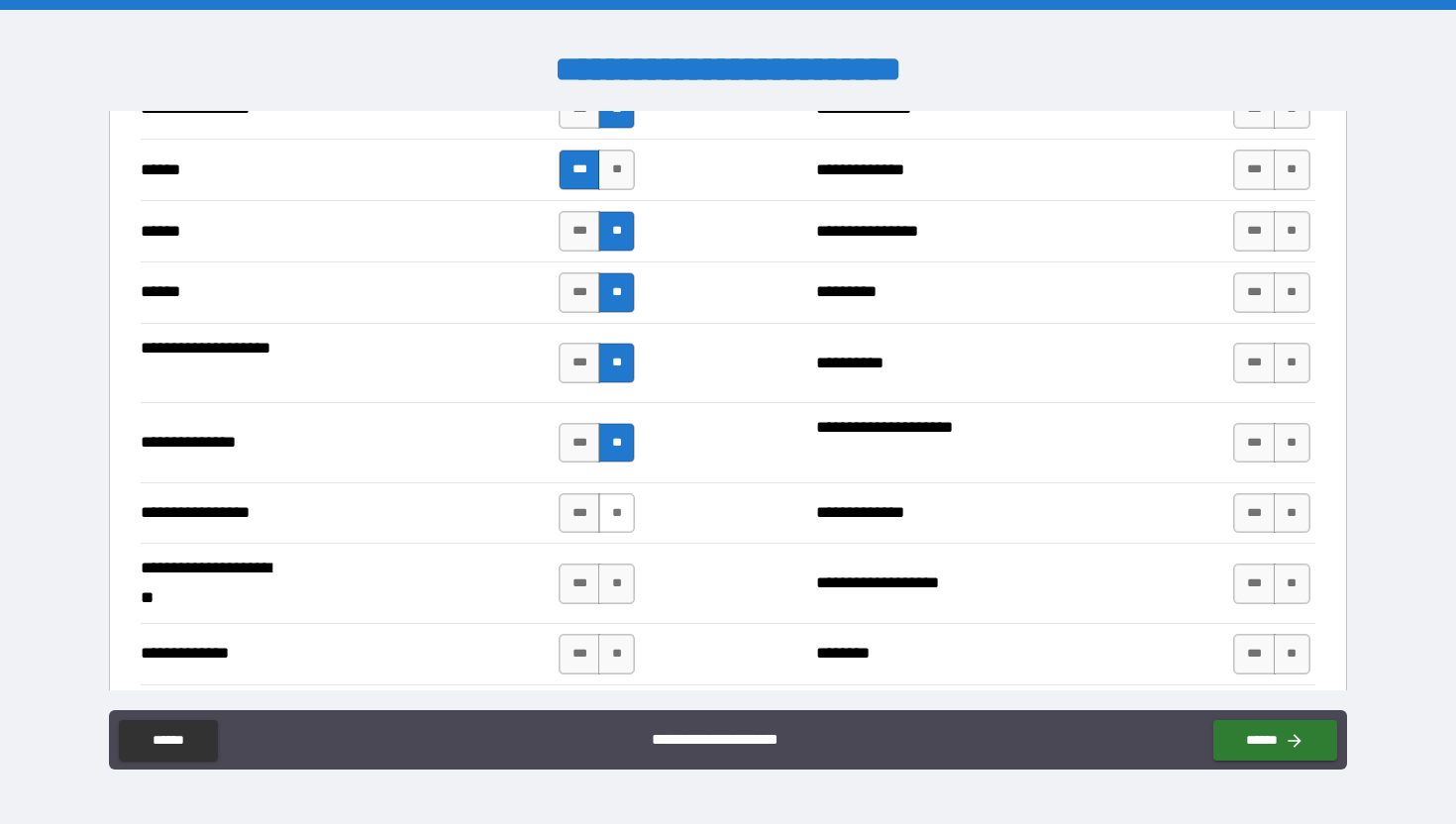 click on "**" at bounding box center (616, 513) 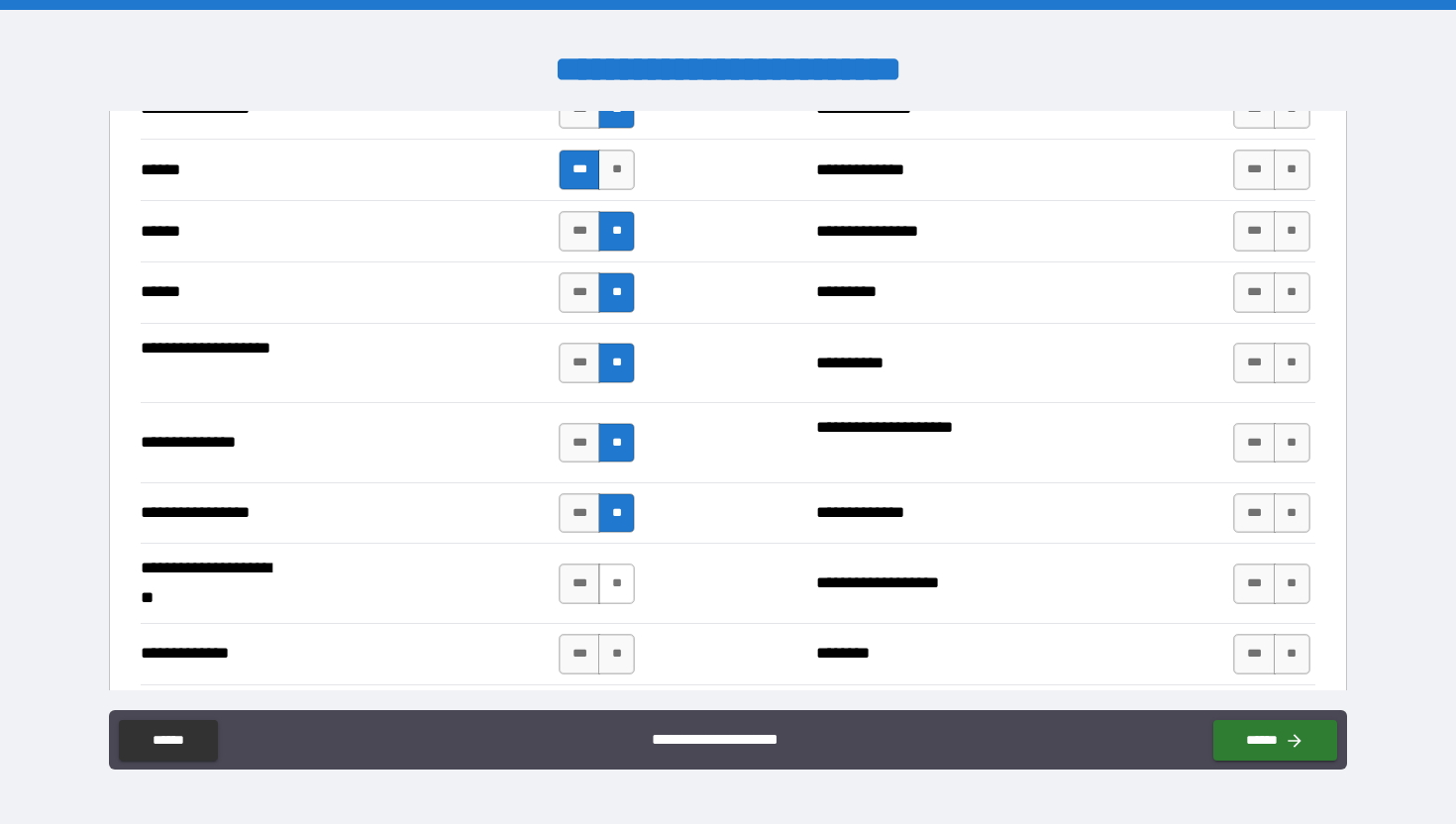 click on "**" at bounding box center (616, 583) 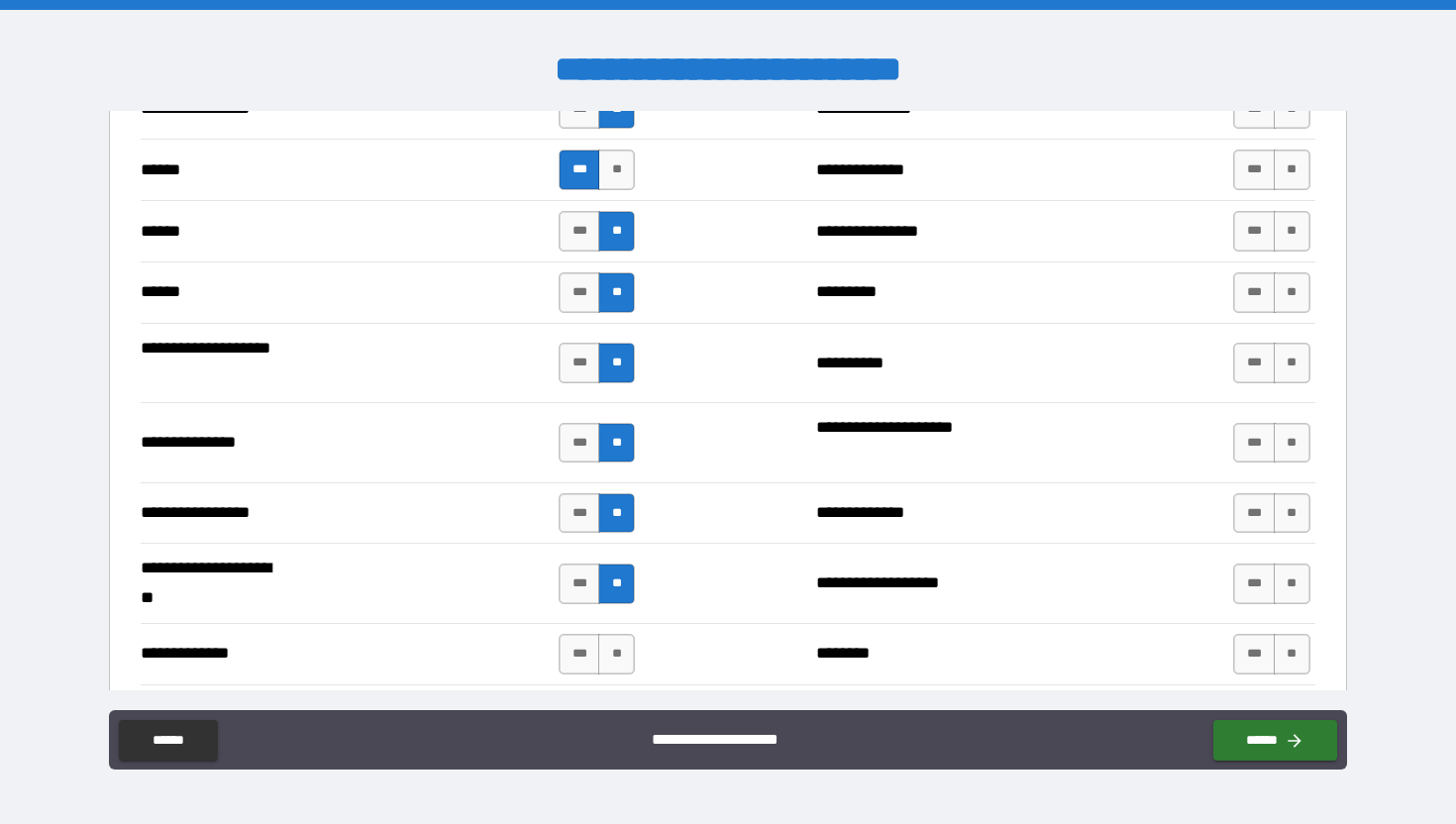 click on "**********" at bounding box center [727, 654] 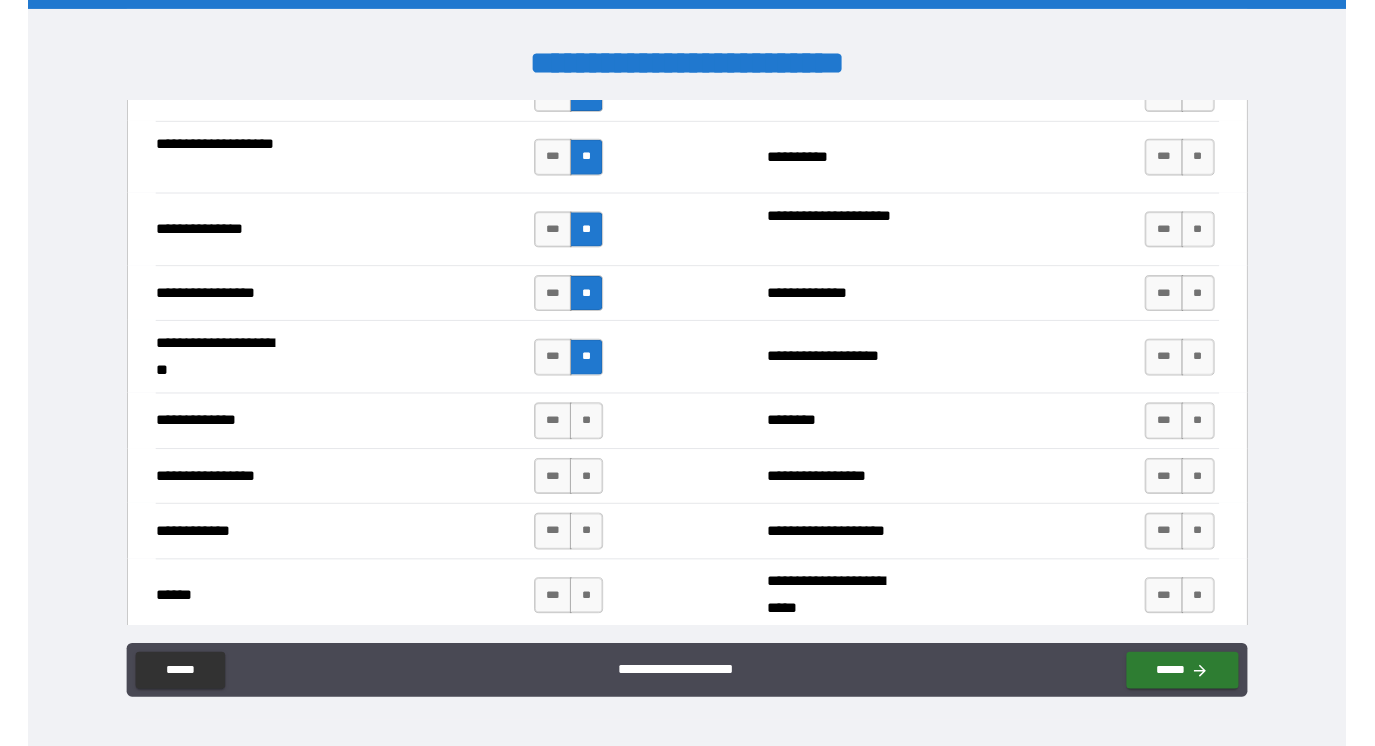 scroll, scrollTop: 2571, scrollLeft: 0, axis: vertical 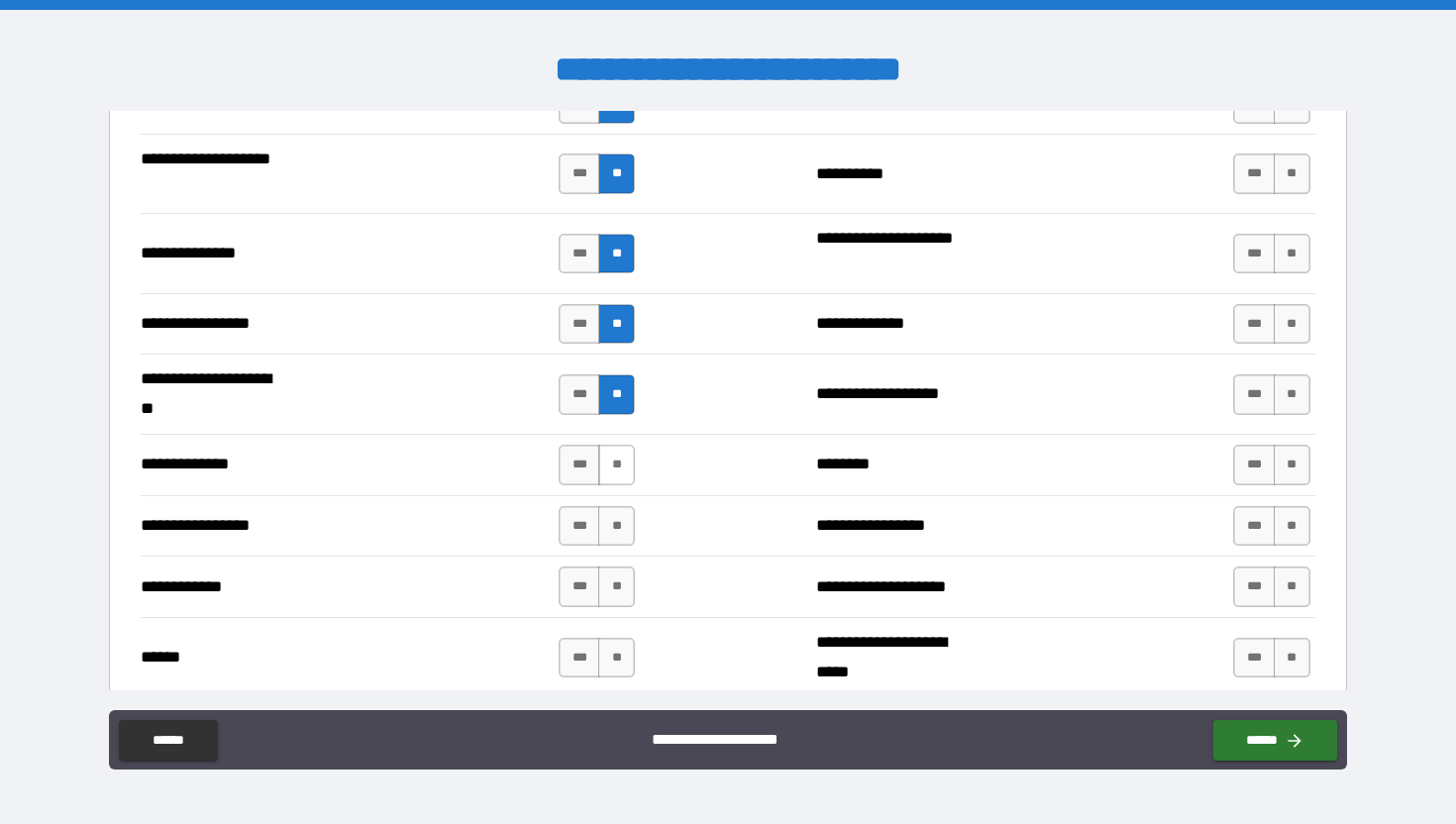 click on "**" at bounding box center (616, 464) 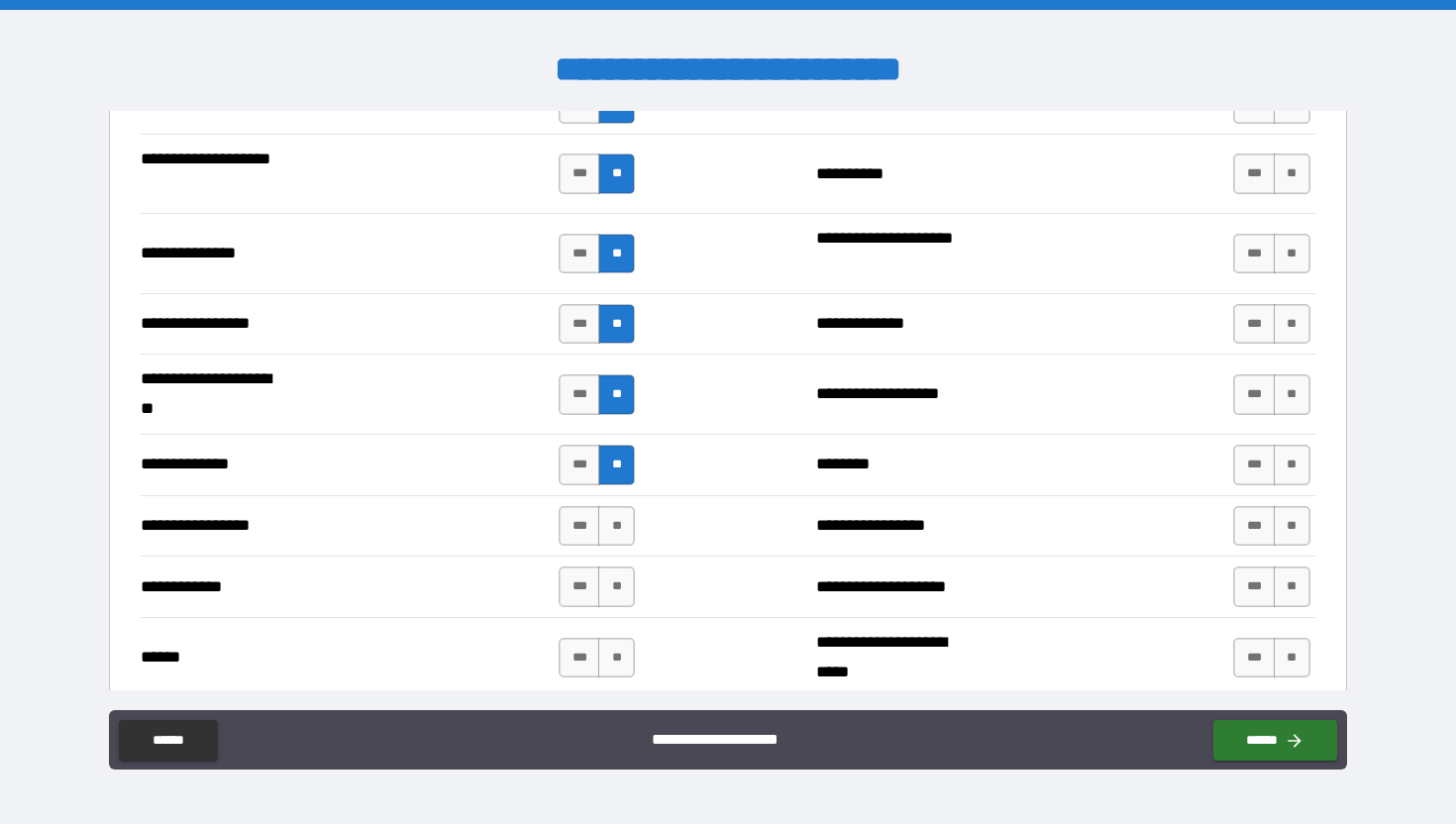 click on "*** **" at bounding box center (596, 526) 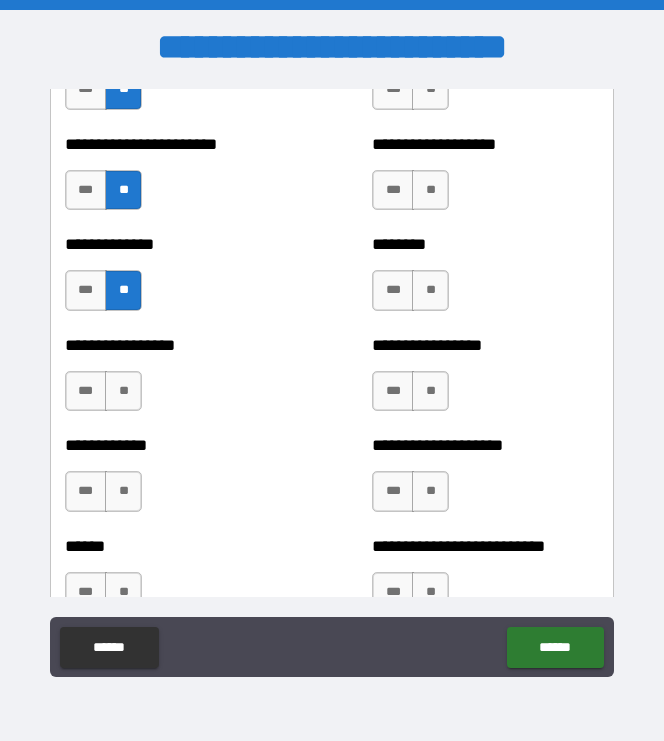scroll, scrollTop: 3769, scrollLeft: 0, axis: vertical 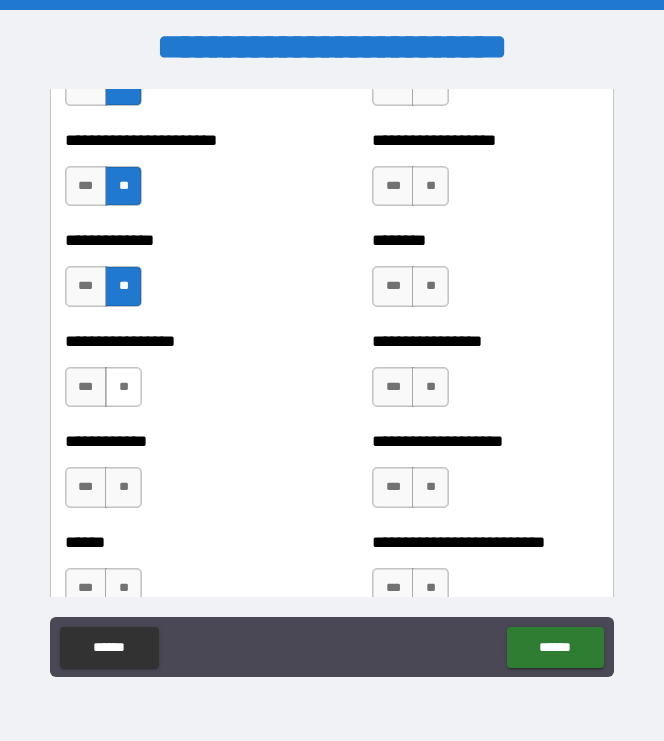 click on "**" at bounding box center [123, 387] 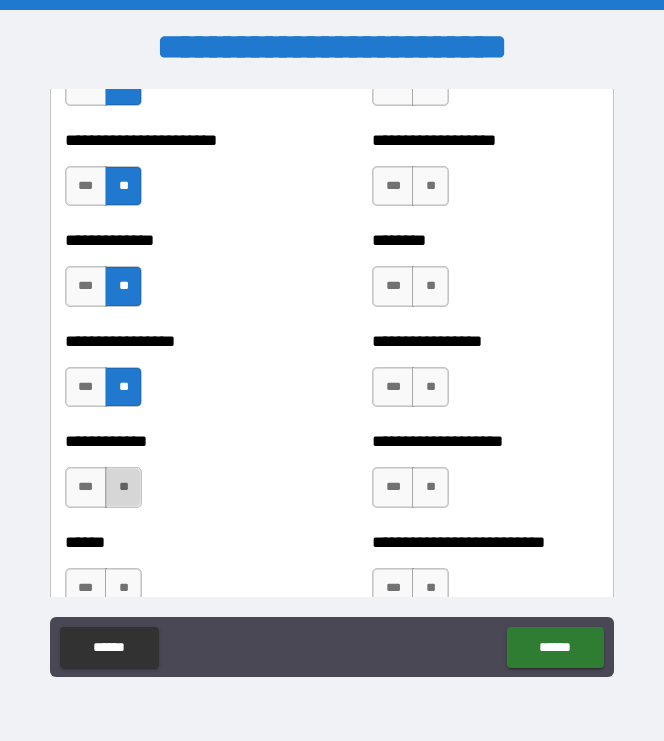 click on "**" at bounding box center (123, 487) 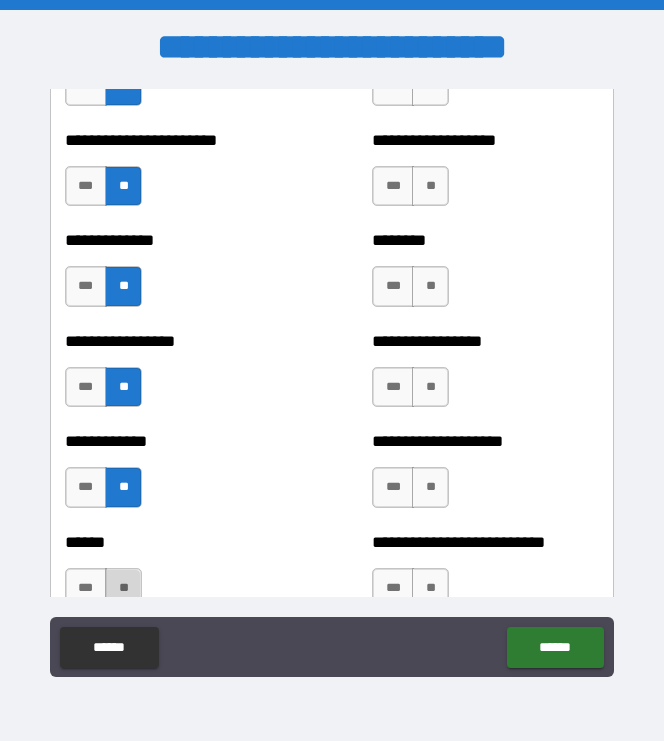 click on "**" at bounding box center [123, 588] 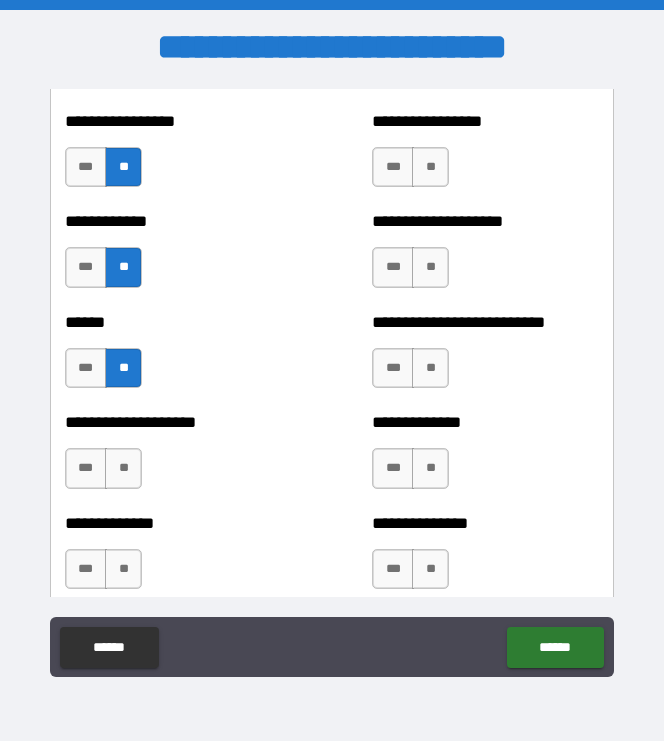 scroll, scrollTop: 3997, scrollLeft: 0, axis: vertical 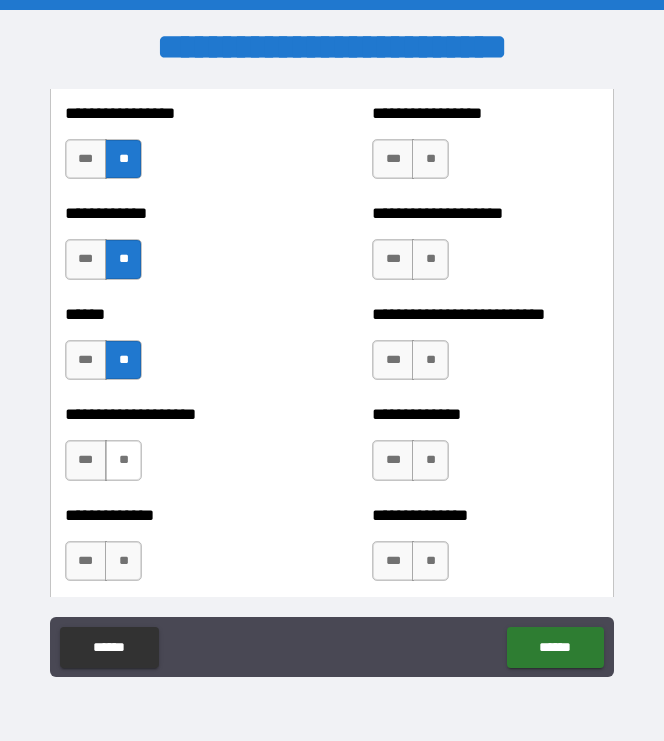 click on "**" at bounding box center (123, 460) 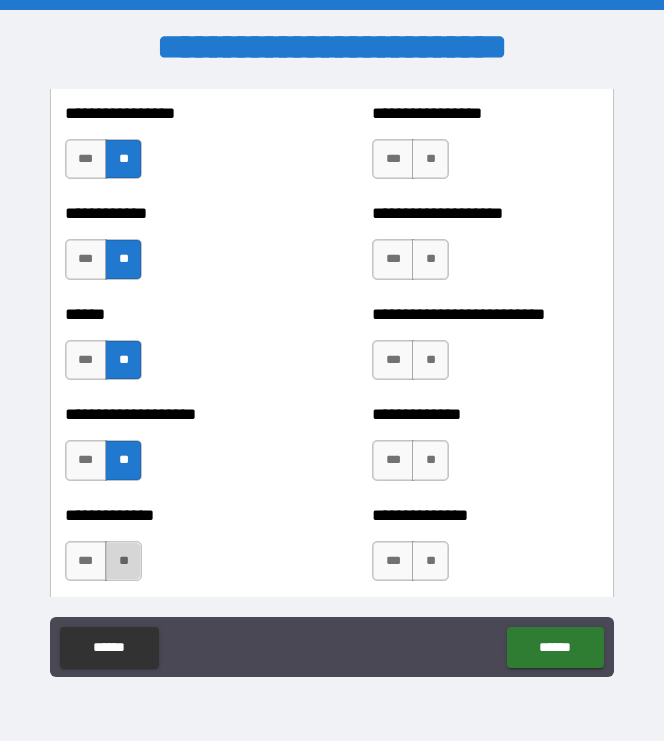 click on "**" at bounding box center [123, 561] 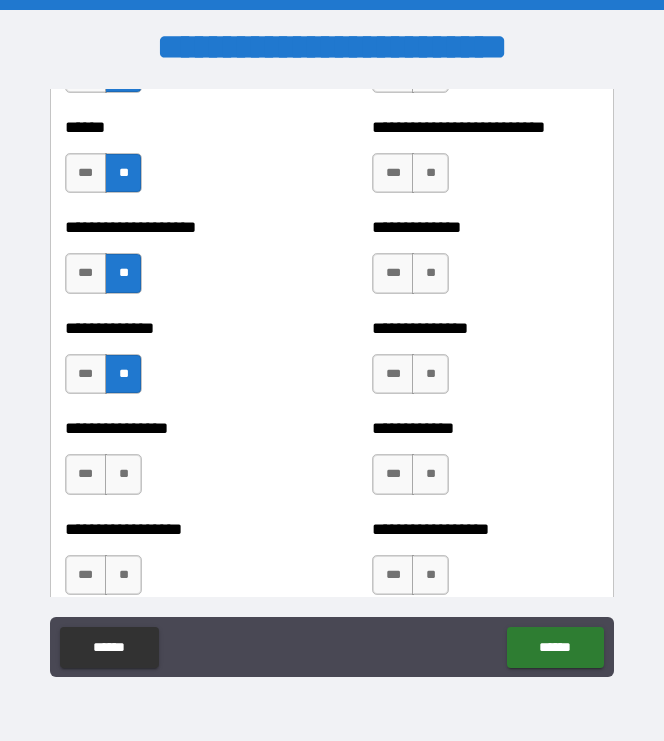 scroll, scrollTop: 4246, scrollLeft: 0, axis: vertical 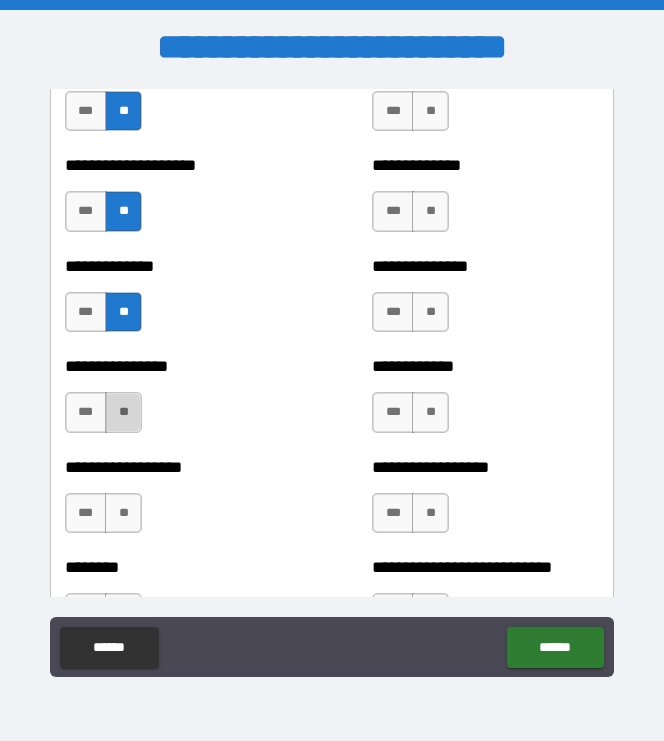 click on "**" at bounding box center (123, 412) 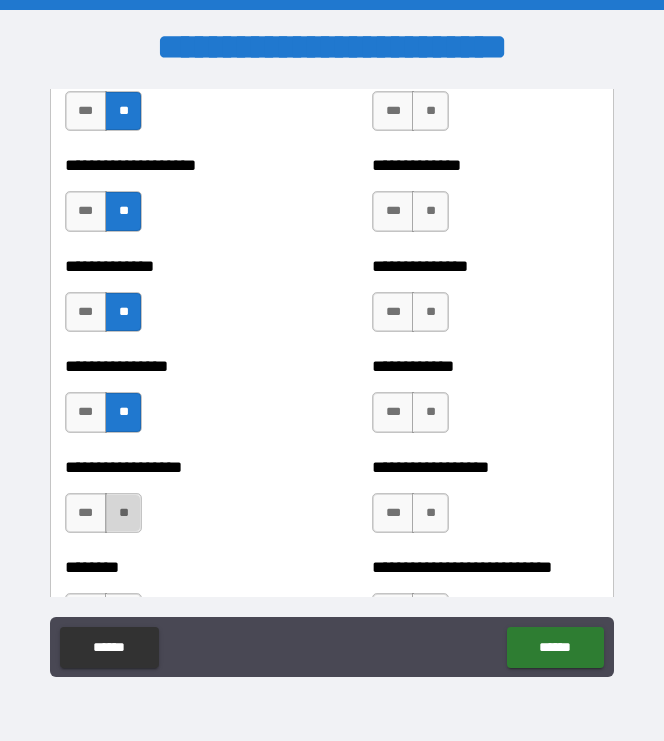 click on "**" at bounding box center [123, 513] 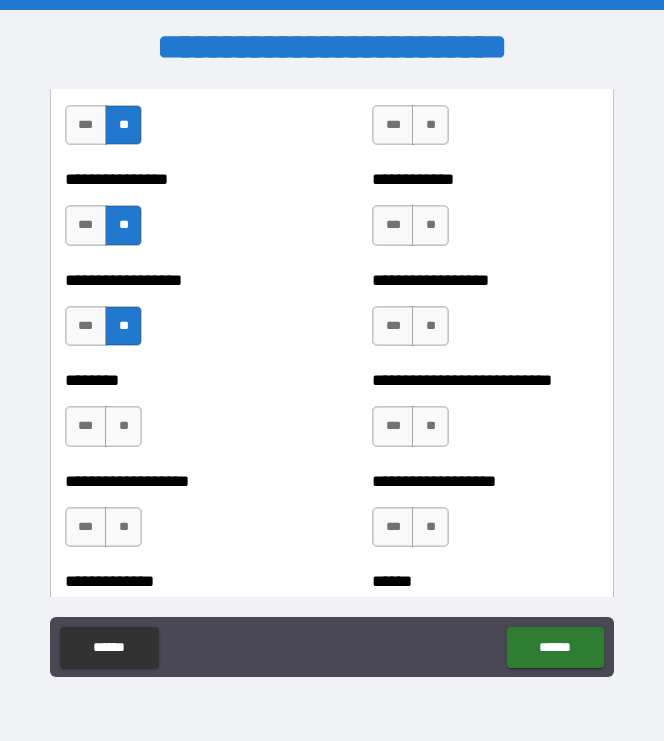 scroll, scrollTop: 4435, scrollLeft: 0, axis: vertical 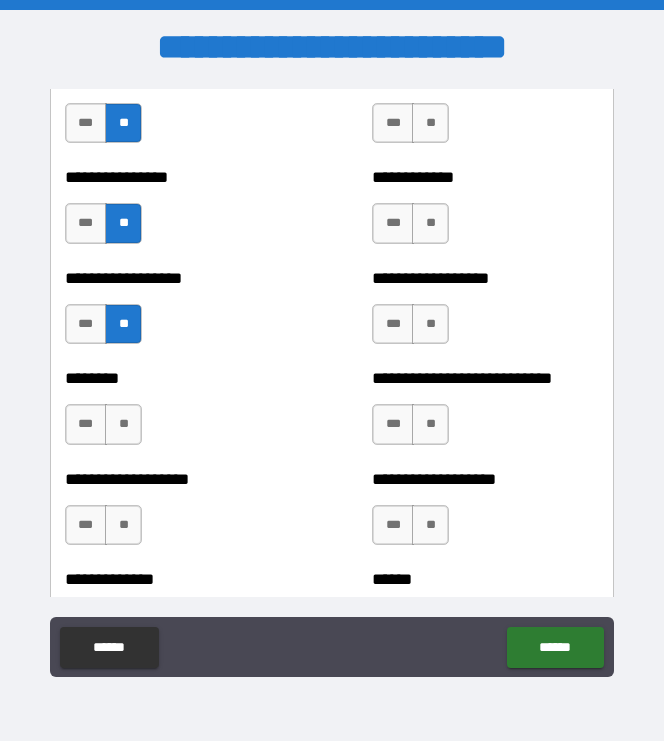 click on "*** **" at bounding box center (106, 429) 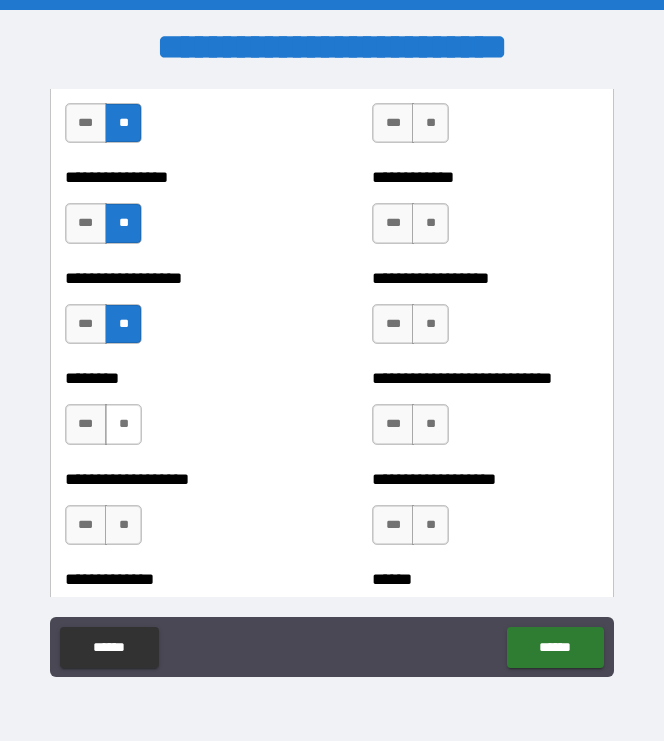 click on "**" at bounding box center (123, 424) 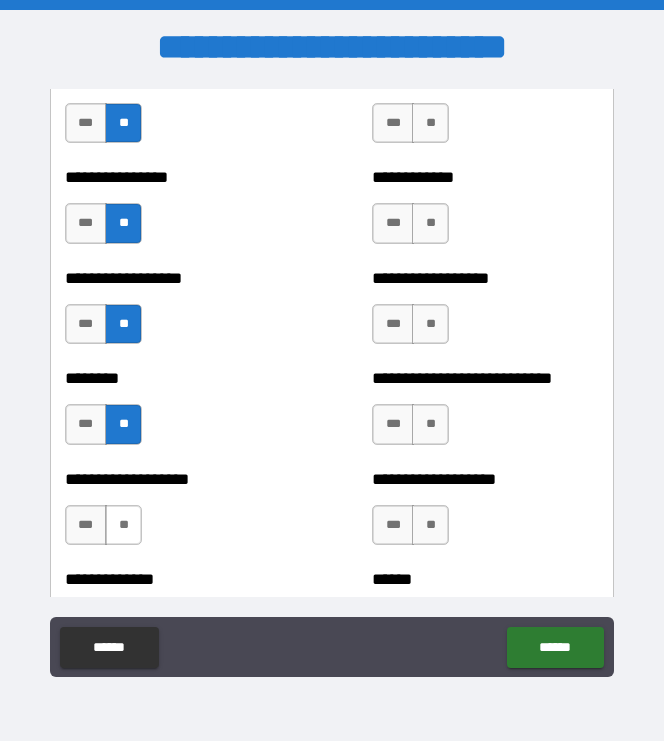 click on "**" at bounding box center [123, 525] 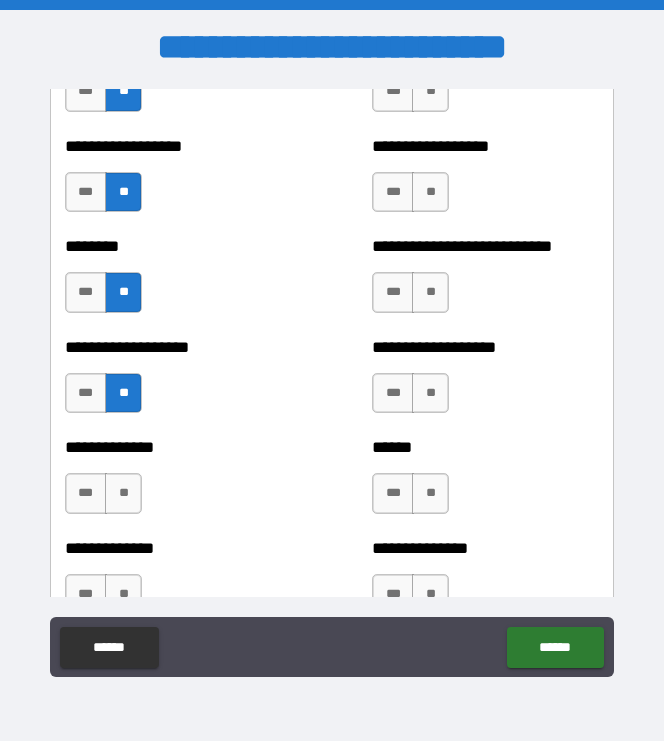 scroll, scrollTop: 4609, scrollLeft: 0, axis: vertical 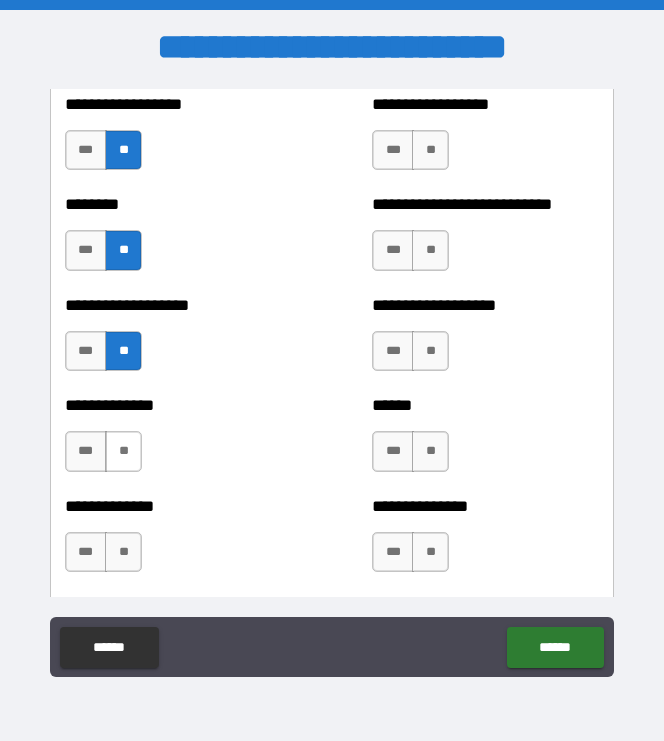 click on "**" at bounding box center [123, 451] 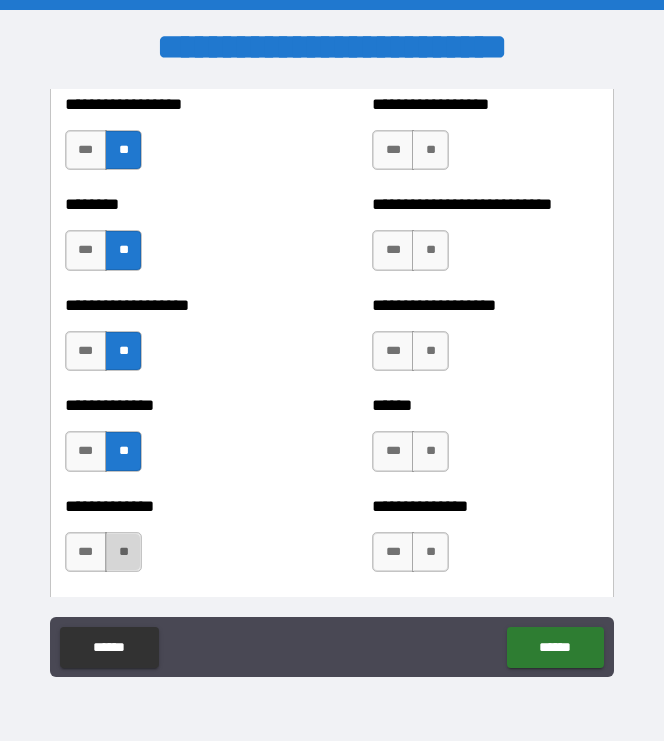 click on "**" at bounding box center (123, 552) 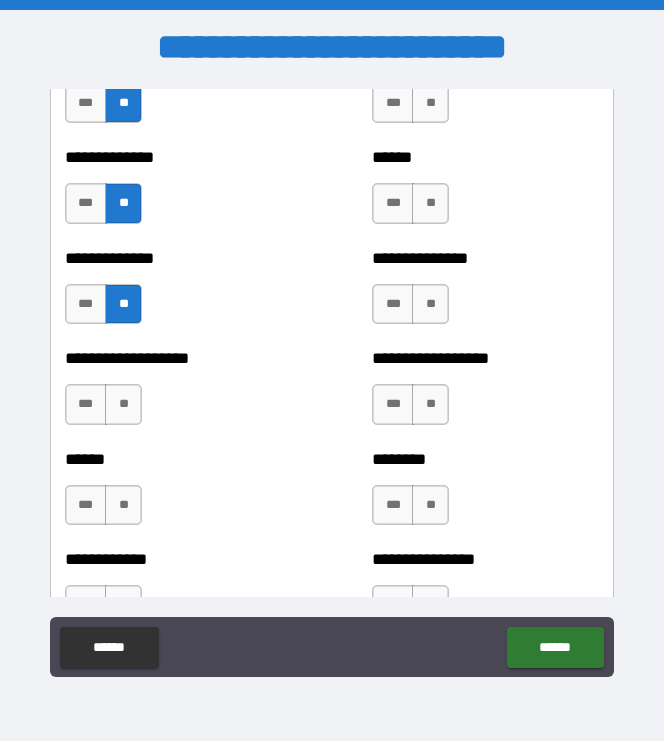 scroll, scrollTop: 4856, scrollLeft: 0, axis: vertical 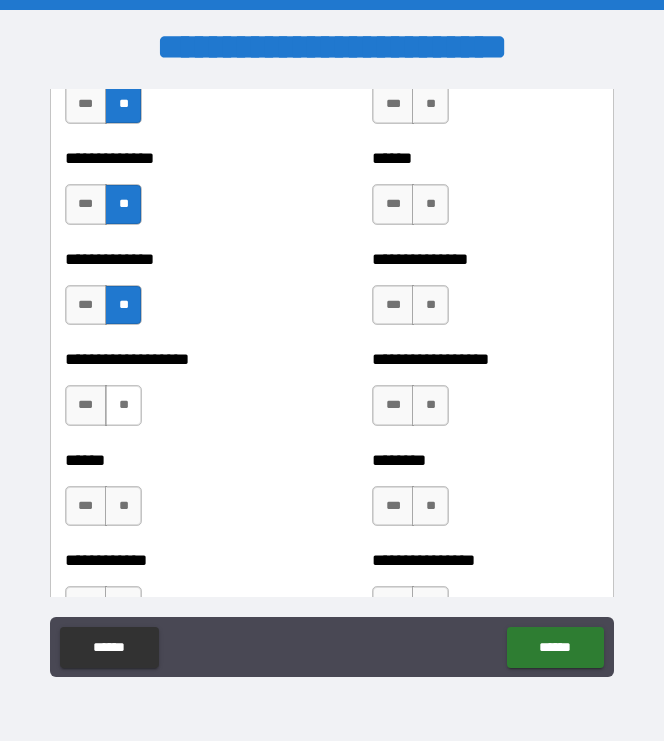 click on "**" at bounding box center [123, 405] 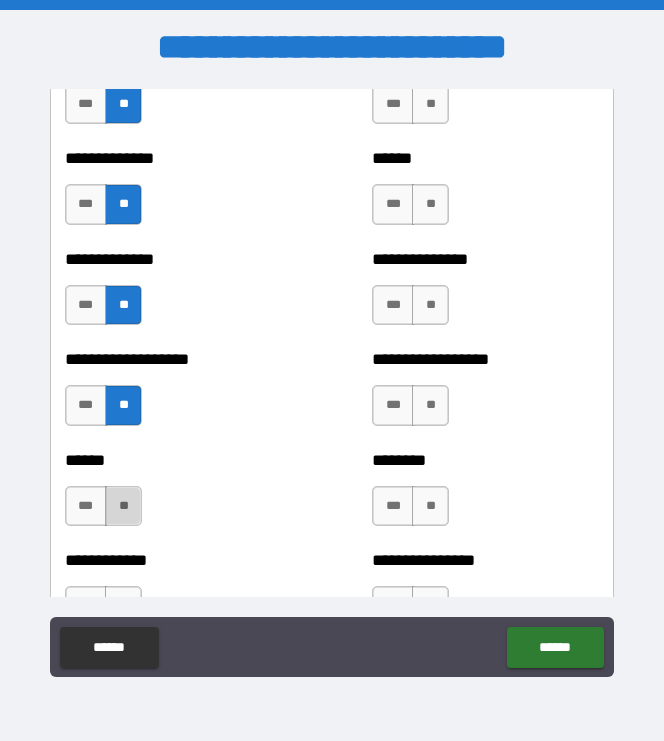 click on "**" at bounding box center [123, 506] 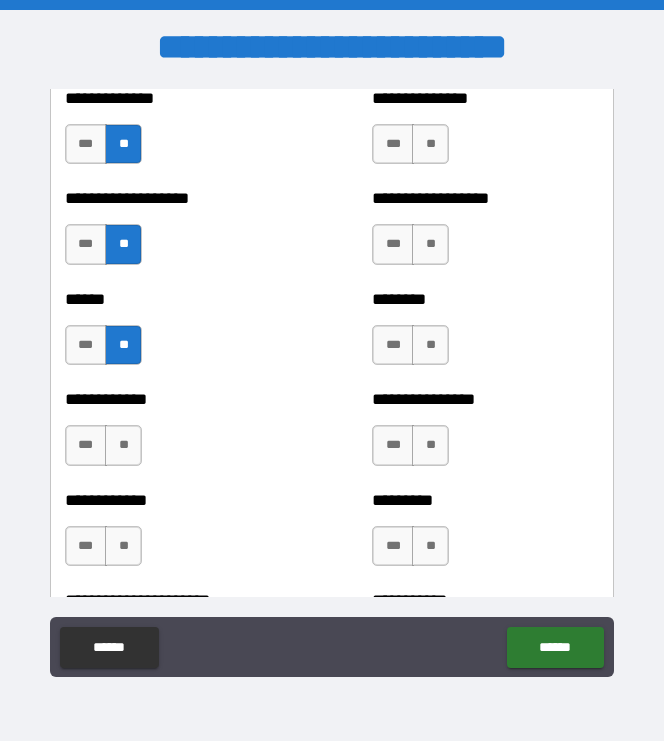 scroll, scrollTop: 5019, scrollLeft: 0, axis: vertical 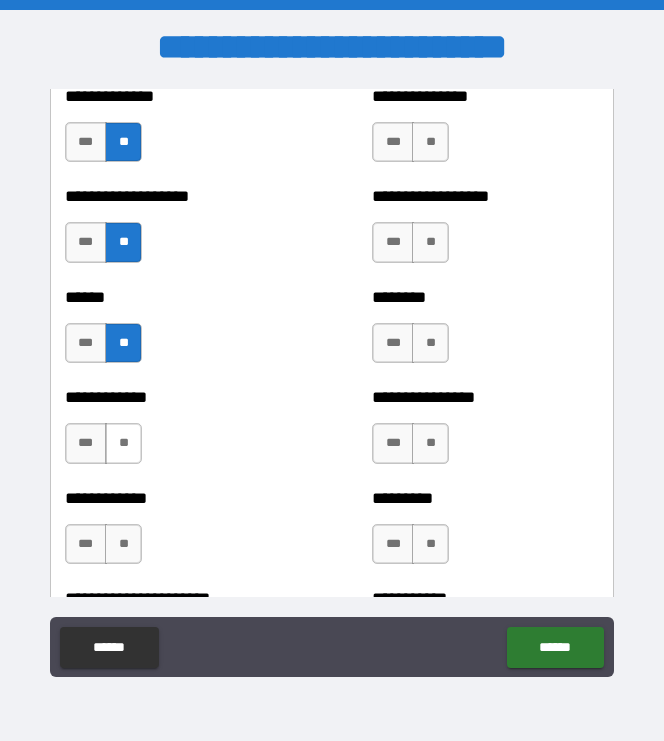 click on "**" at bounding box center [123, 443] 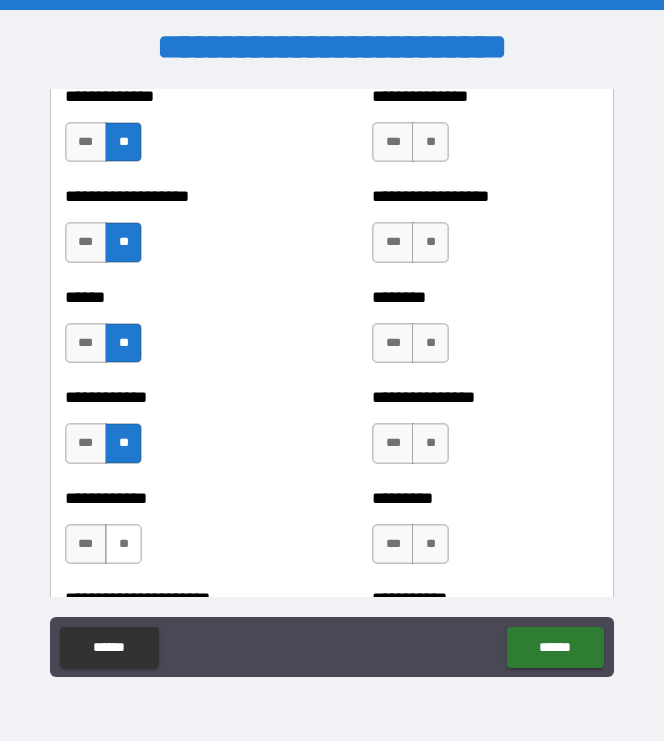 click on "**" at bounding box center [123, 544] 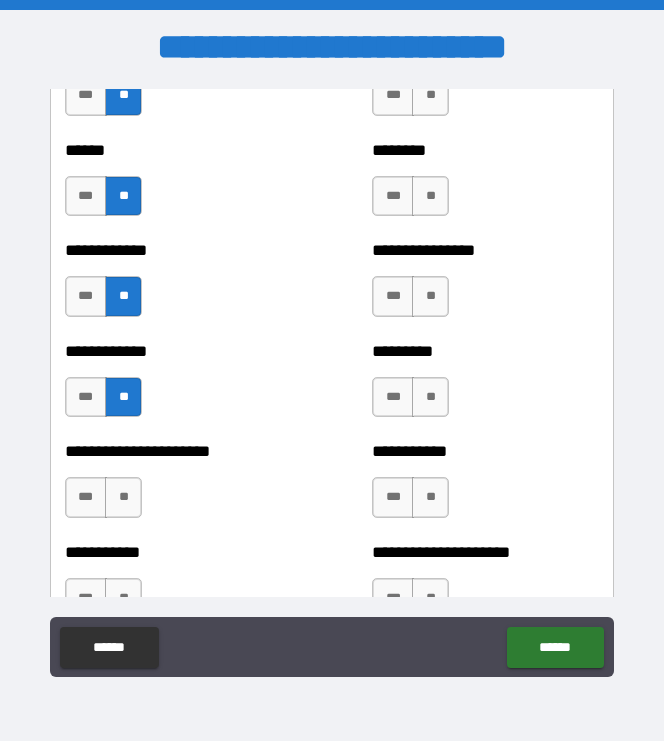 scroll, scrollTop: 5178, scrollLeft: 0, axis: vertical 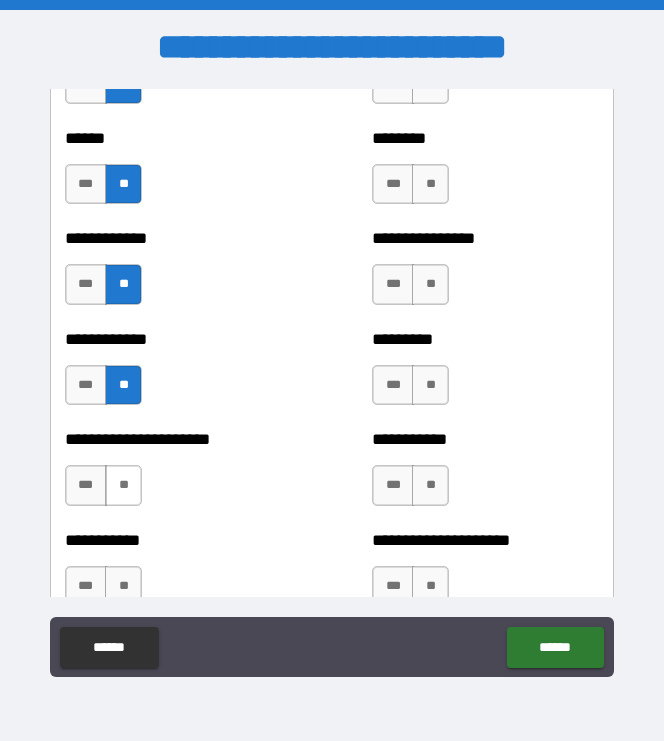 click on "**" at bounding box center (123, 485) 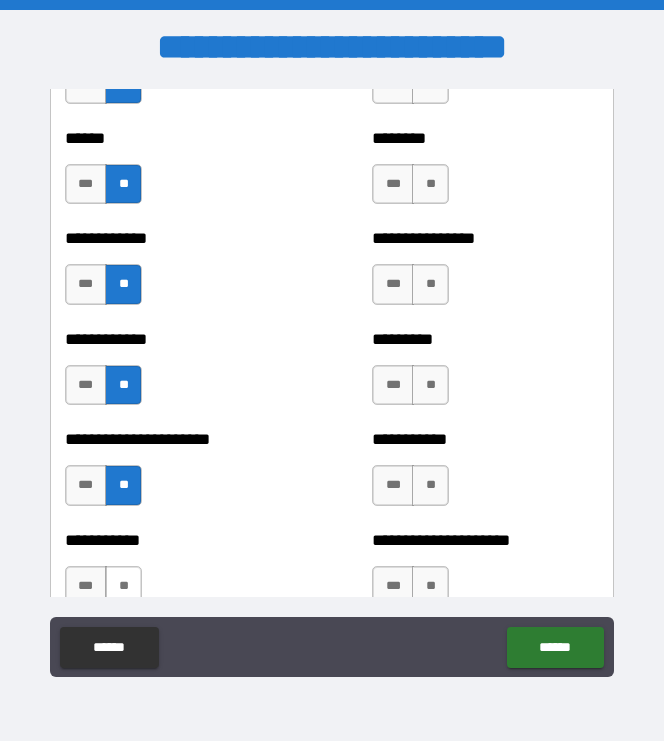 click on "**" at bounding box center [123, 586] 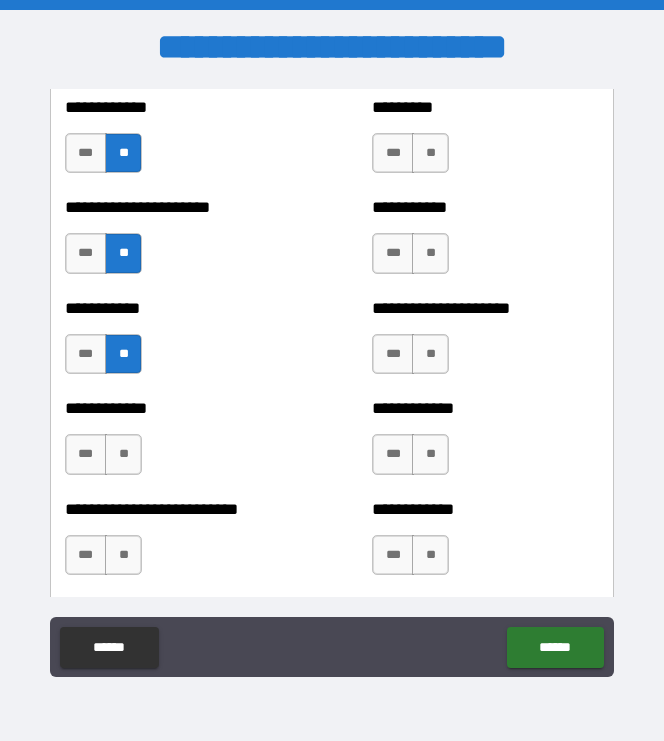 scroll, scrollTop: 5419, scrollLeft: 0, axis: vertical 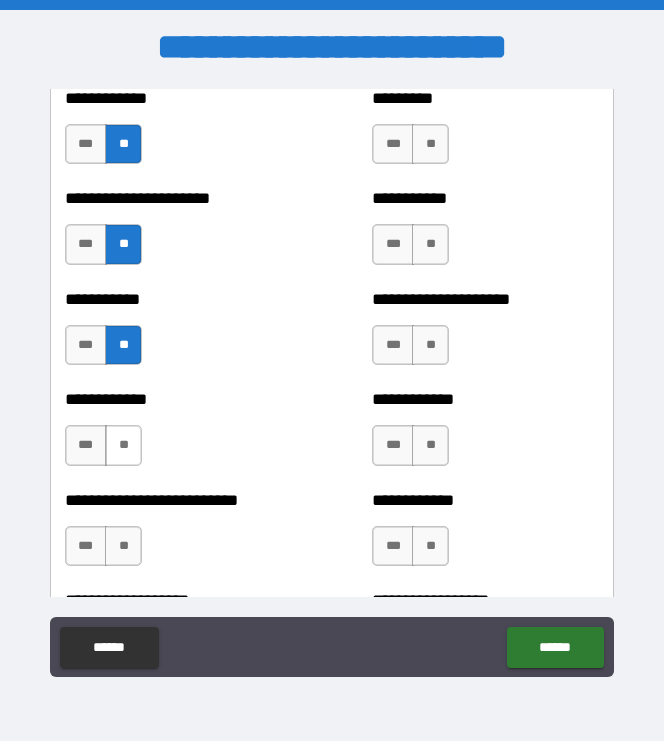 click on "**" at bounding box center [123, 445] 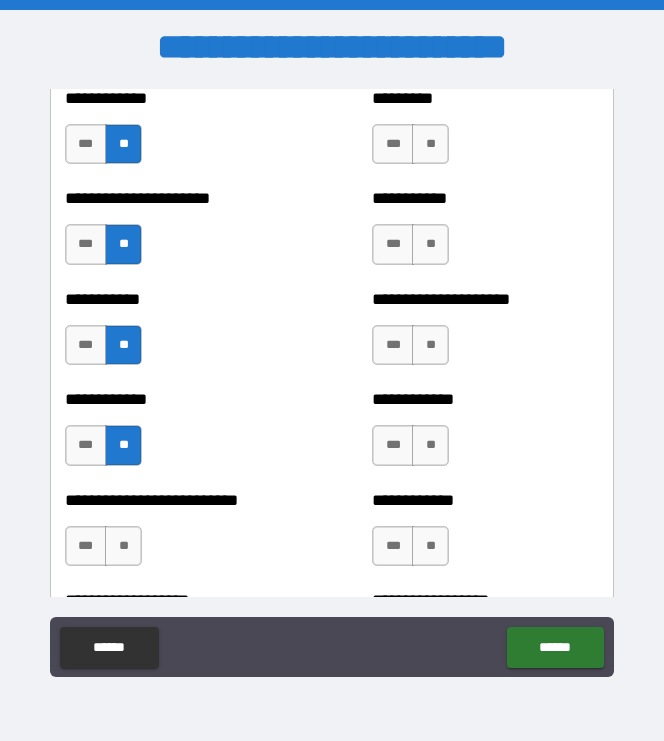 click on "*** **" at bounding box center (106, 551) 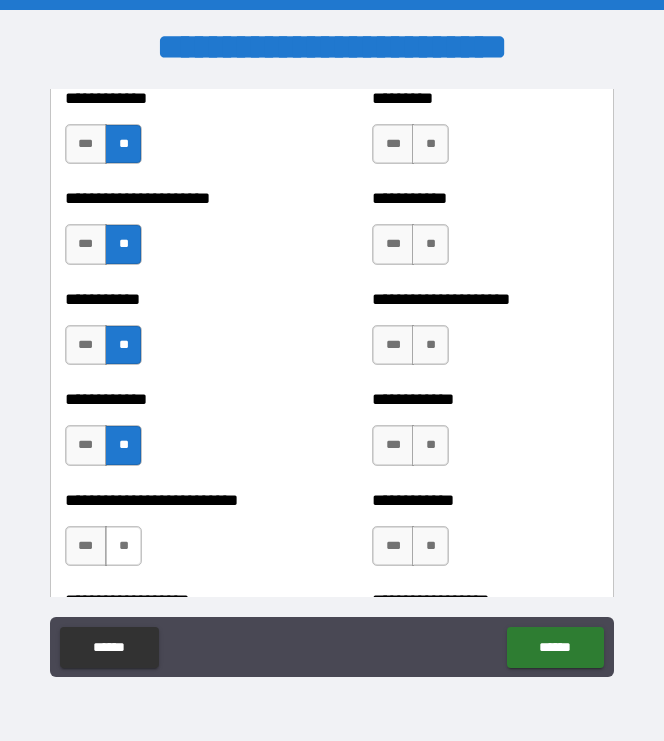 click on "**" at bounding box center [123, 546] 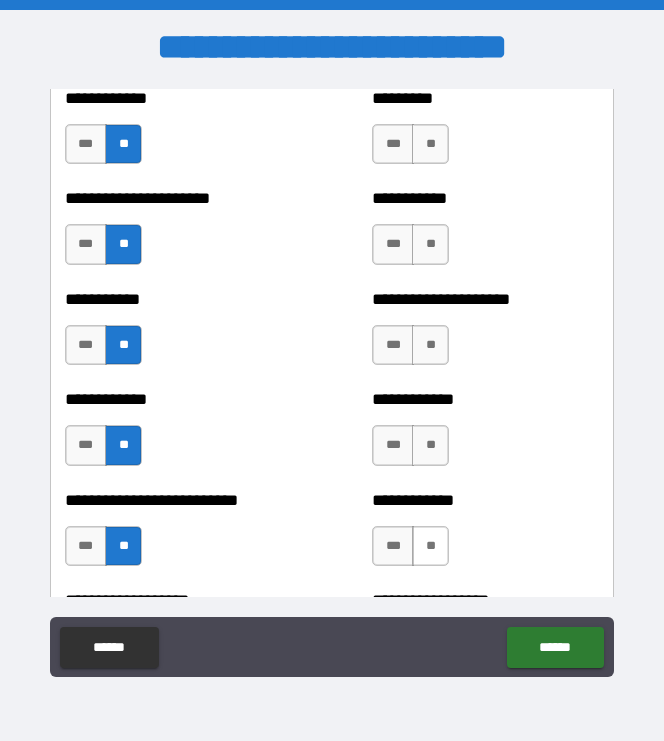 click on "**" at bounding box center (430, 546) 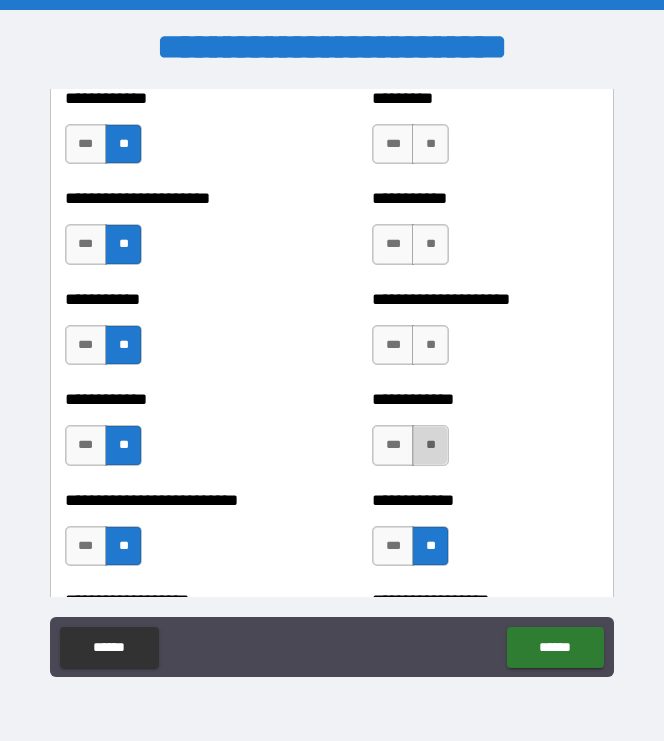 click on "**" at bounding box center [430, 445] 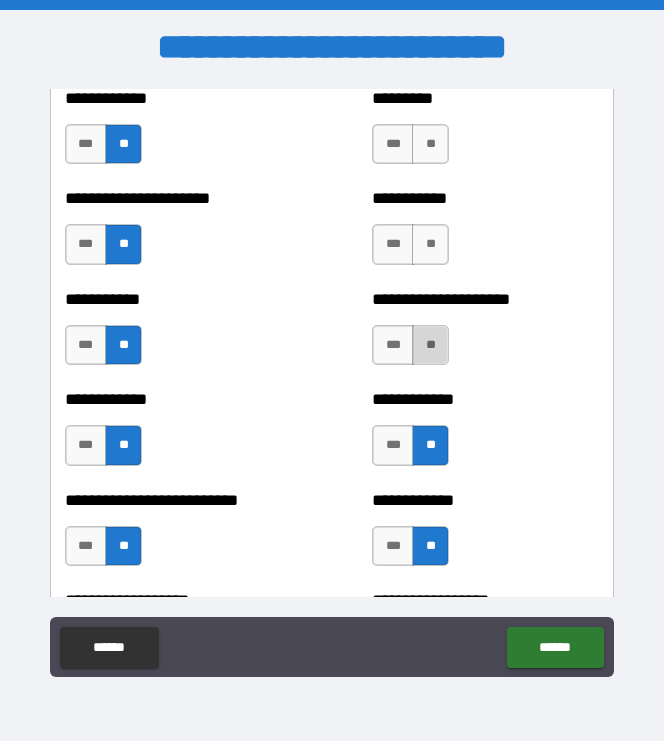 click on "**" at bounding box center [430, 345] 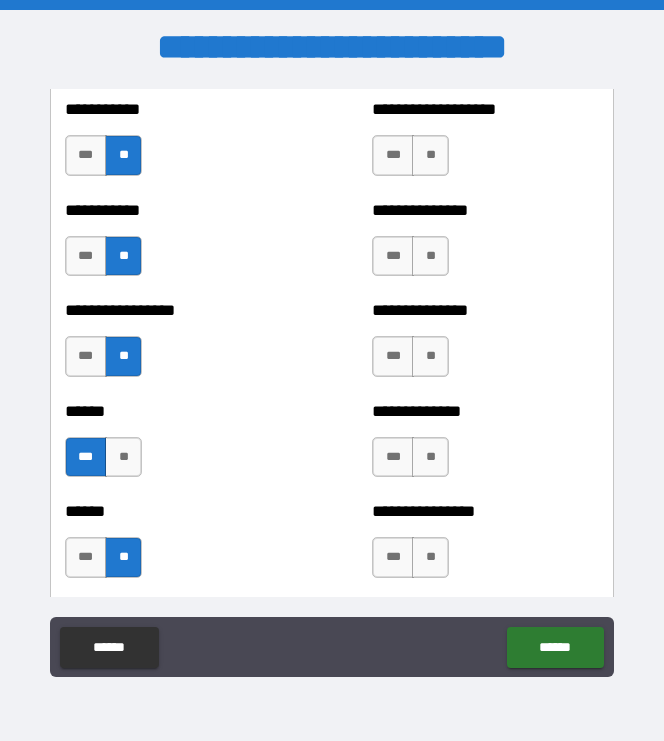 scroll, scrollTop: 2255, scrollLeft: 0, axis: vertical 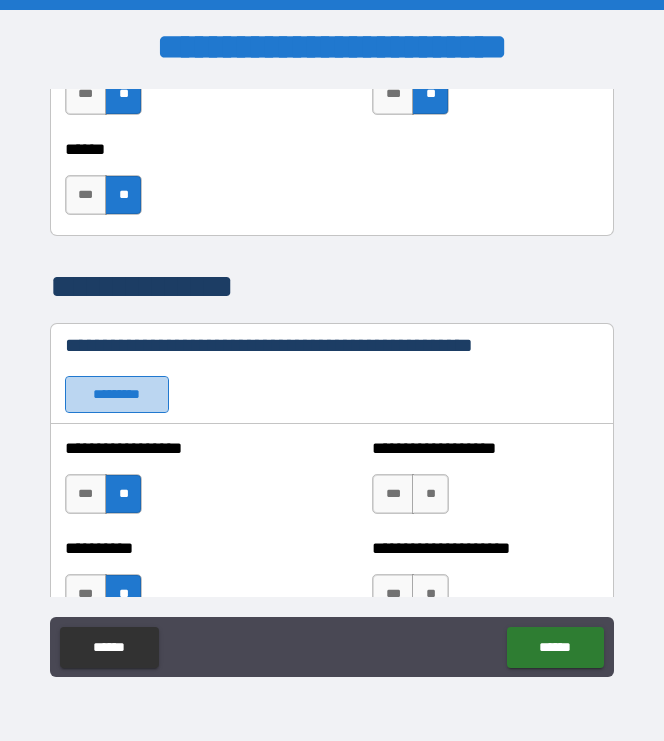 click on "*********" at bounding box center [117, 394] 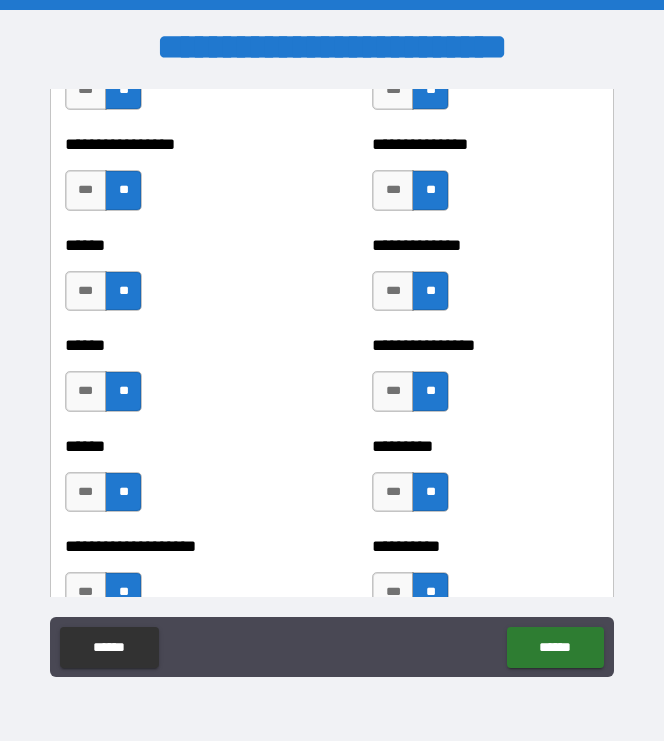 scroll, scrollTop: 3053, scrollLeft: 0, axis: vertical 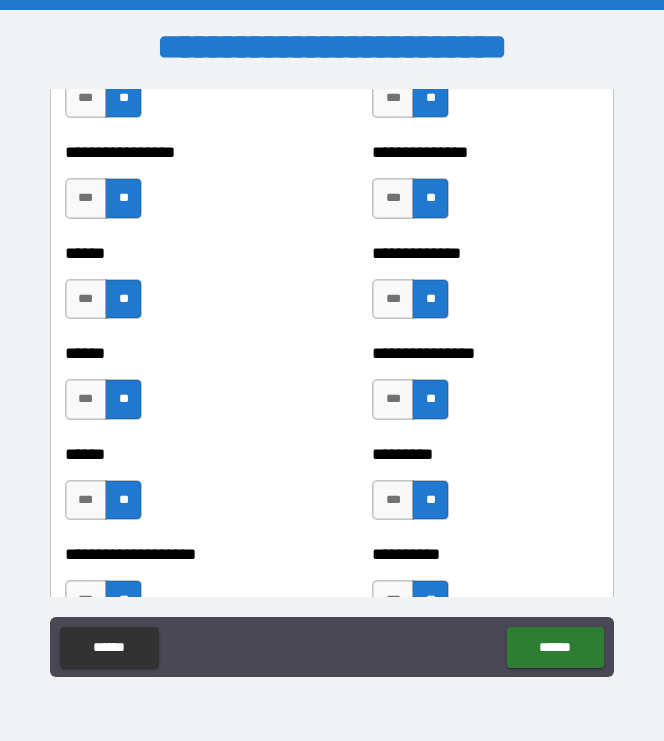 click on "**********" at bounding box center [332, 289] 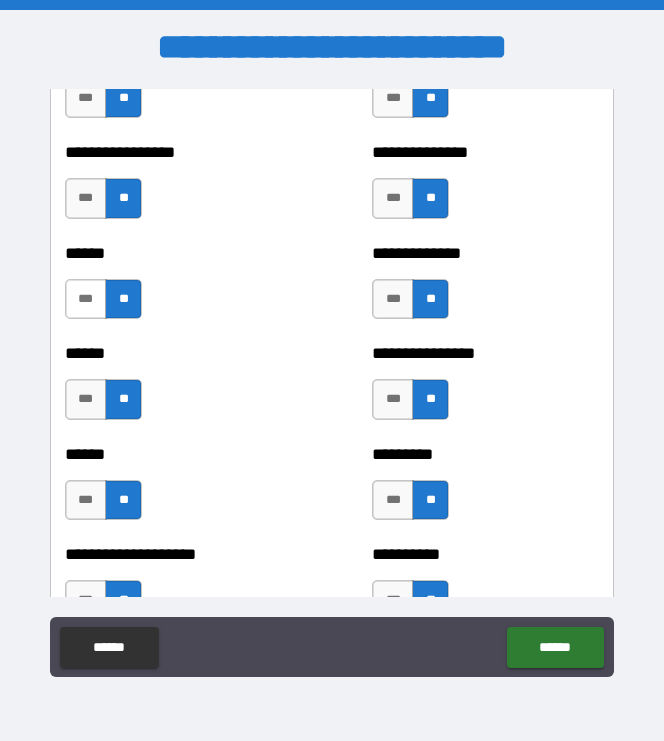 click on "***" at bounding box center [86, 299] 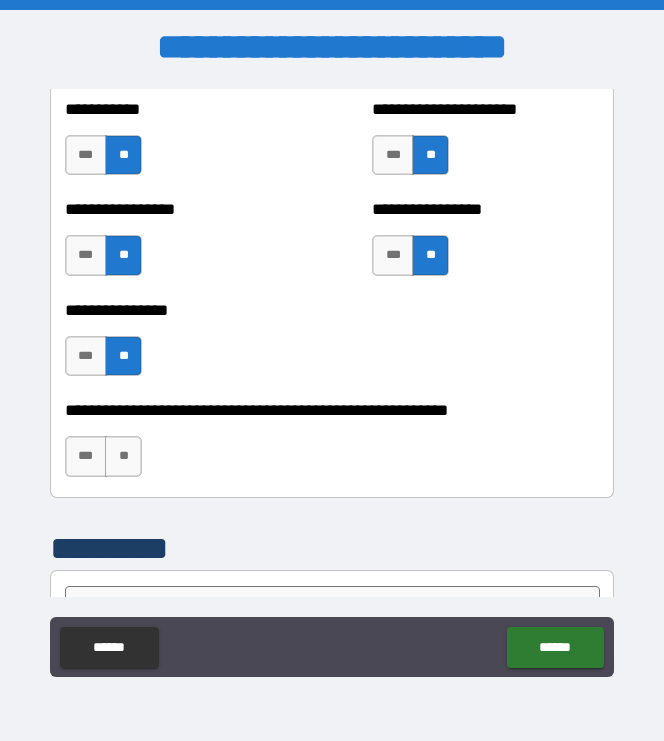 scroll, scrollTop: 6218, scrollLeft: 0, axis: vertical 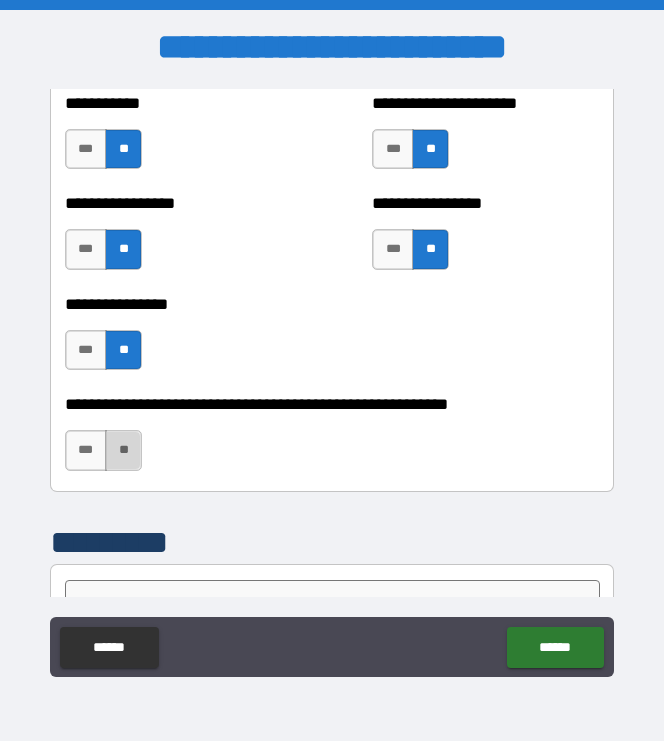 click on "**" at bounding box center [123, 450] 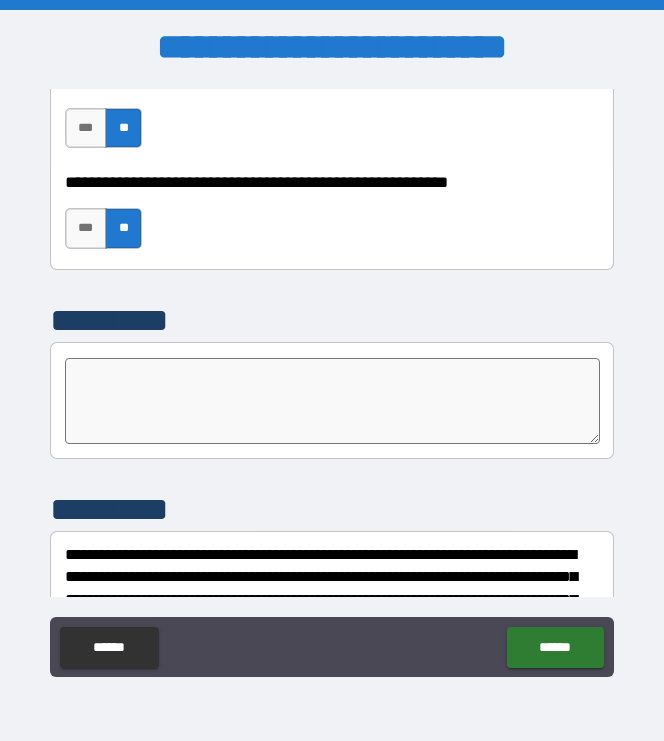 scroll, scrollTop: 6538, scrollLeft: 0, axis: vertical 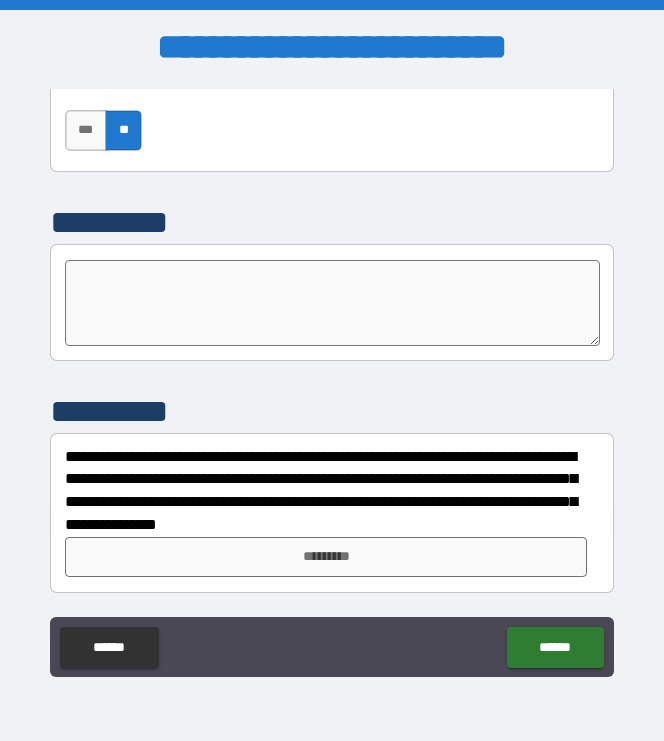 click on "*********" at bounding box center (332, 565) 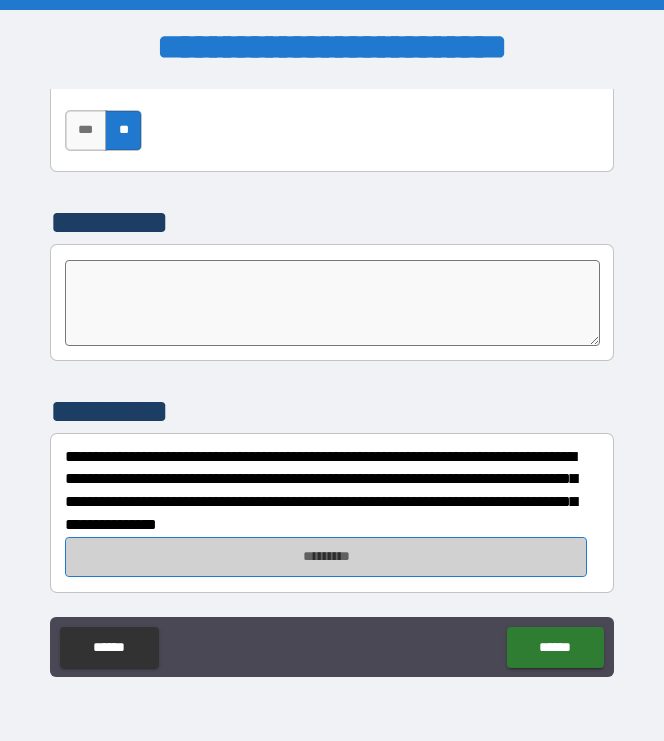 click on "*********" at bounding box center (326, 557) 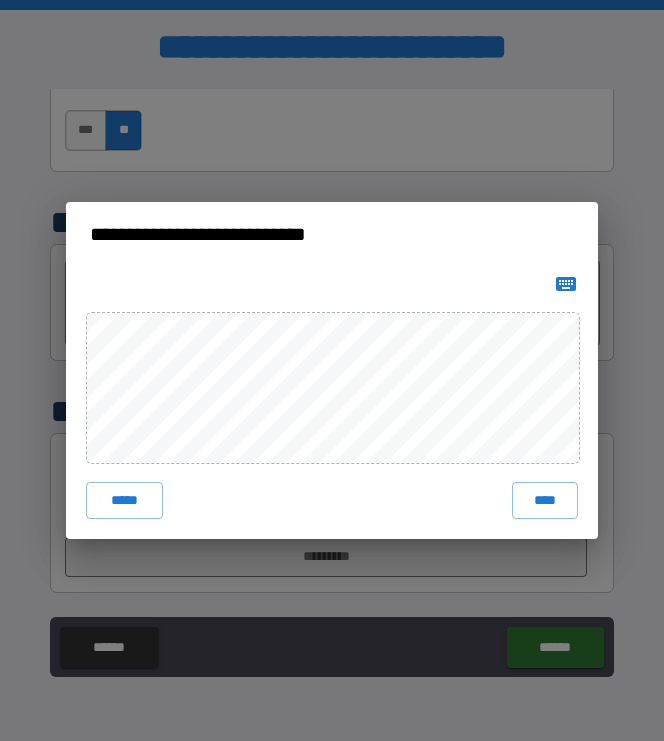 click on "**********" at bounding box center (332, 370) 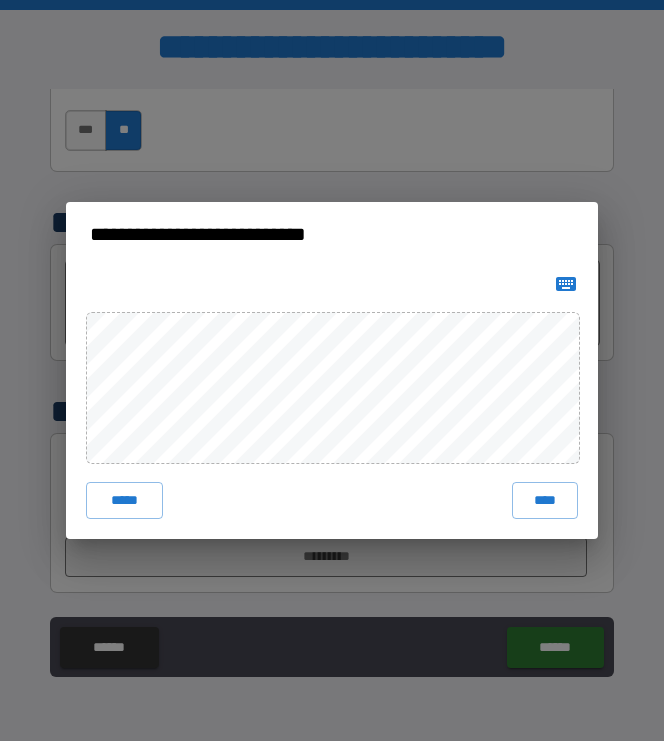 click on "***** ****" at bounding box center (331, 402) 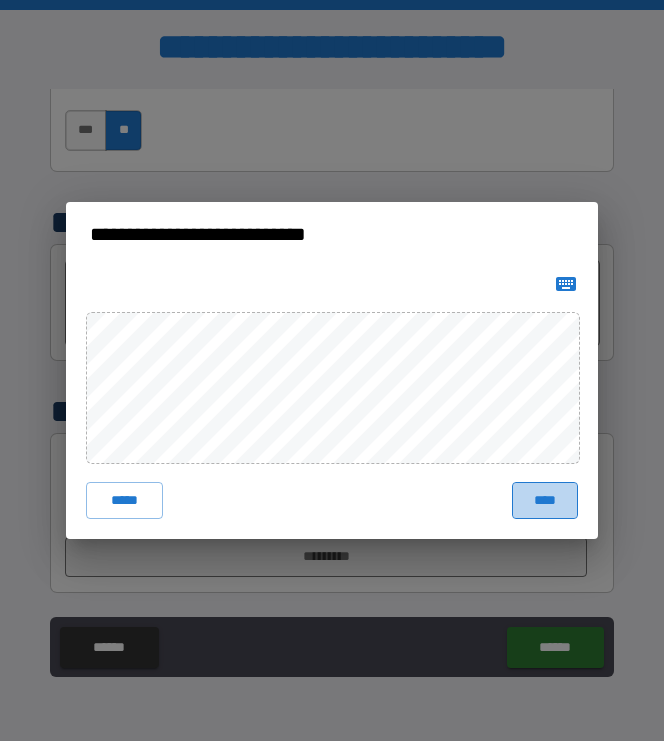 click on "****" at bounding box center [545, 500] 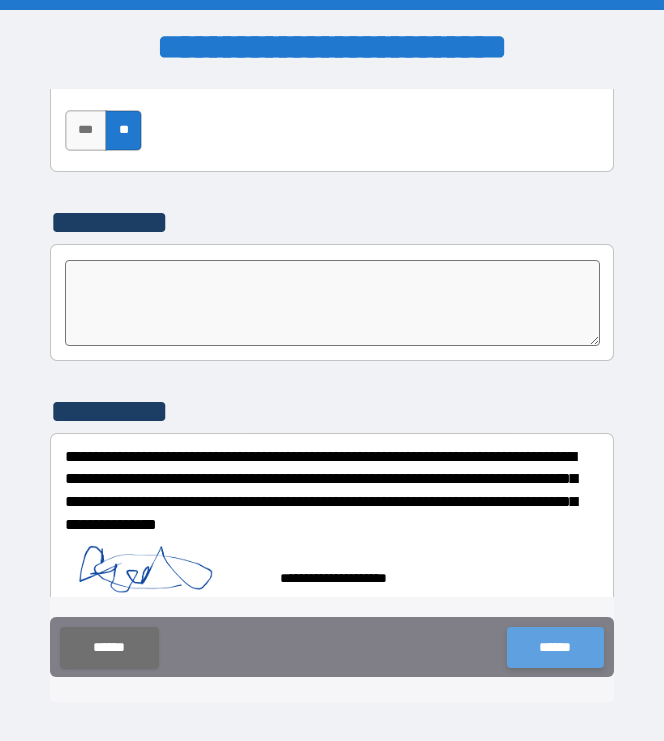 click on "******" at bounding box center [555, 647] 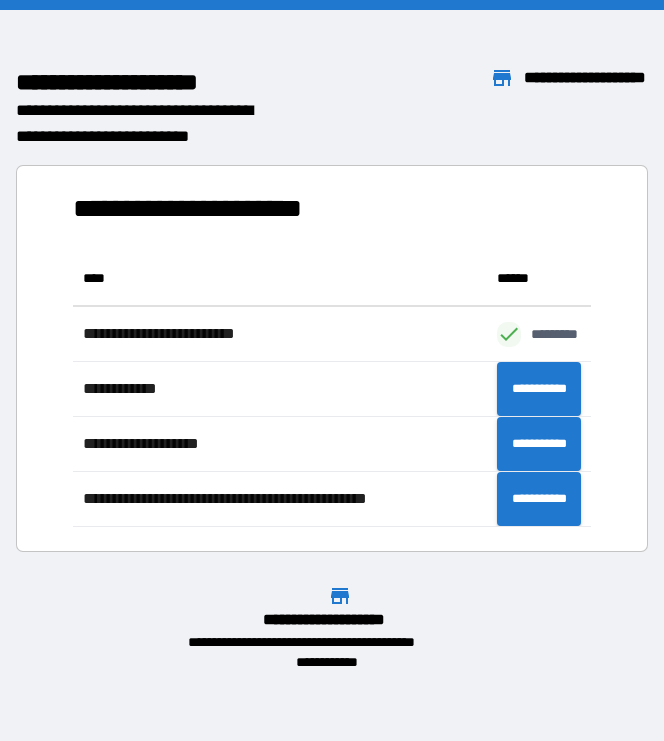 scroll, scrollTop: 1, scrollLeft: 1, axis: both 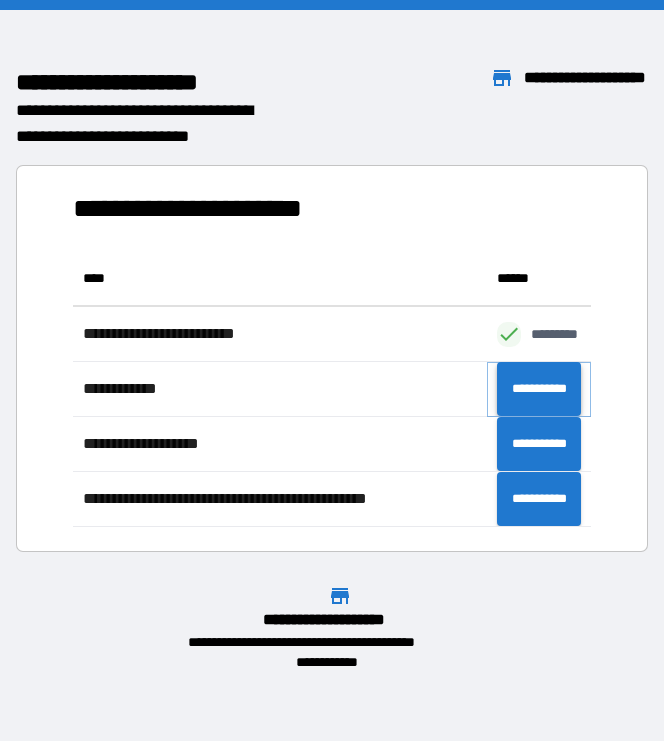 click on "**********" at bounding box center [539, 389] 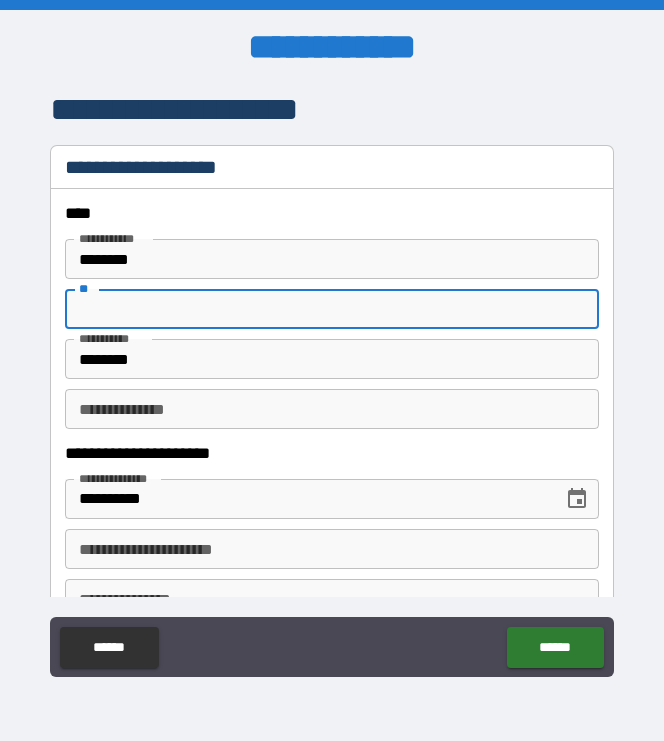 click on "**" at bounding box center [332, 309] 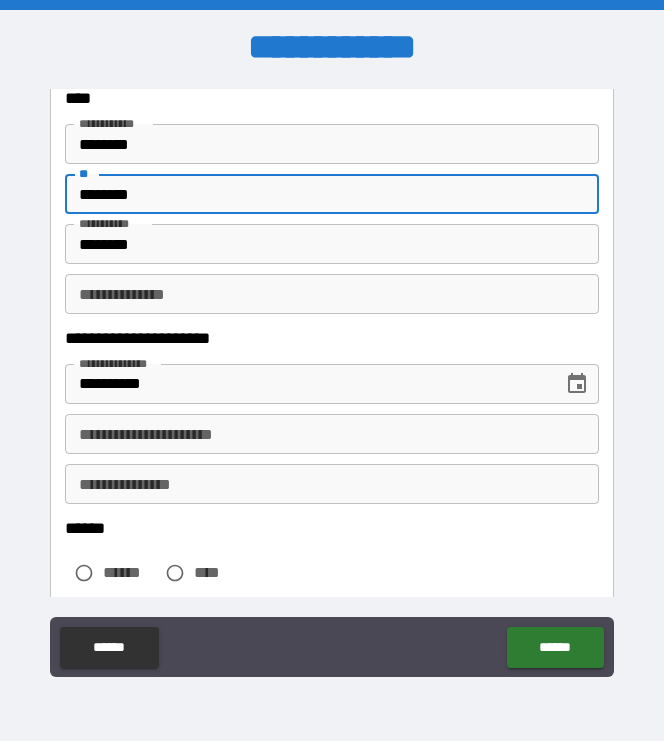 scroll, scrollTop: 125, scrollLeft: 0, axis: vertical 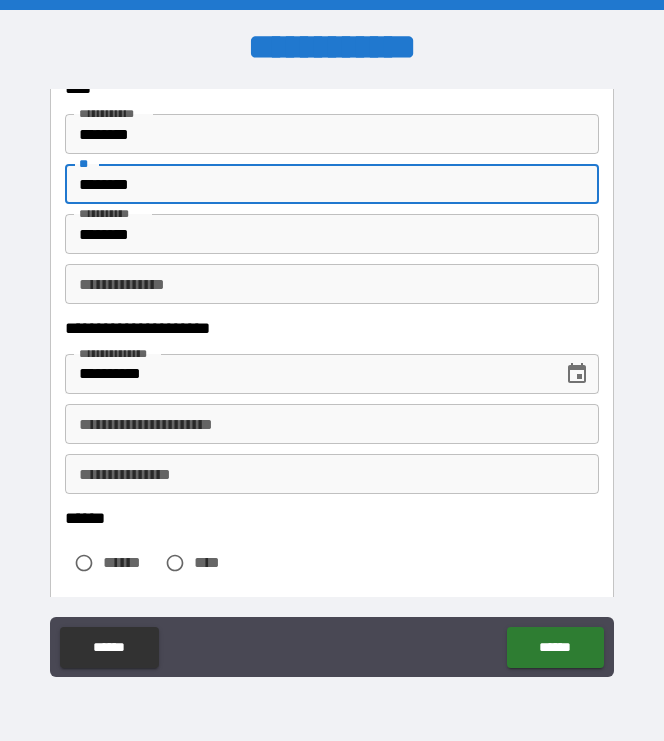 type on "********" 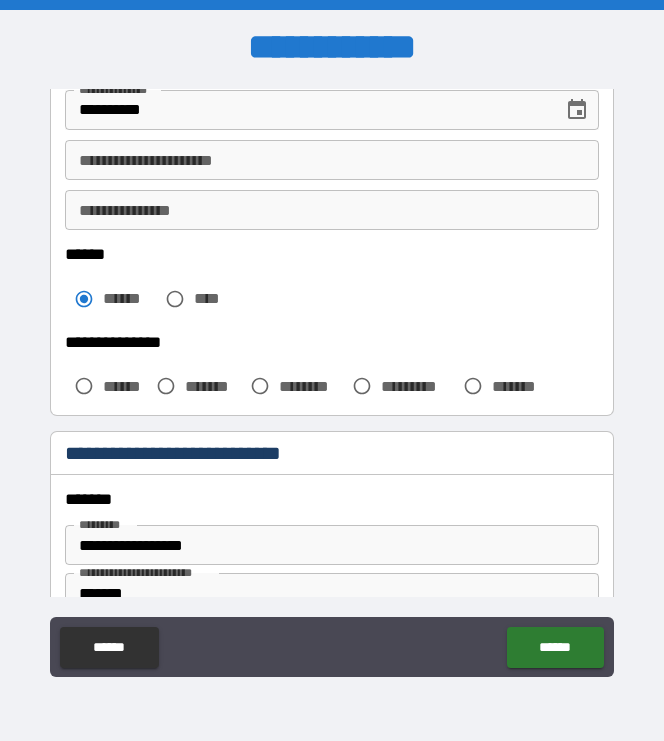 scroll, scrollTop: 390, scrollLeft: 0, axis: vertical 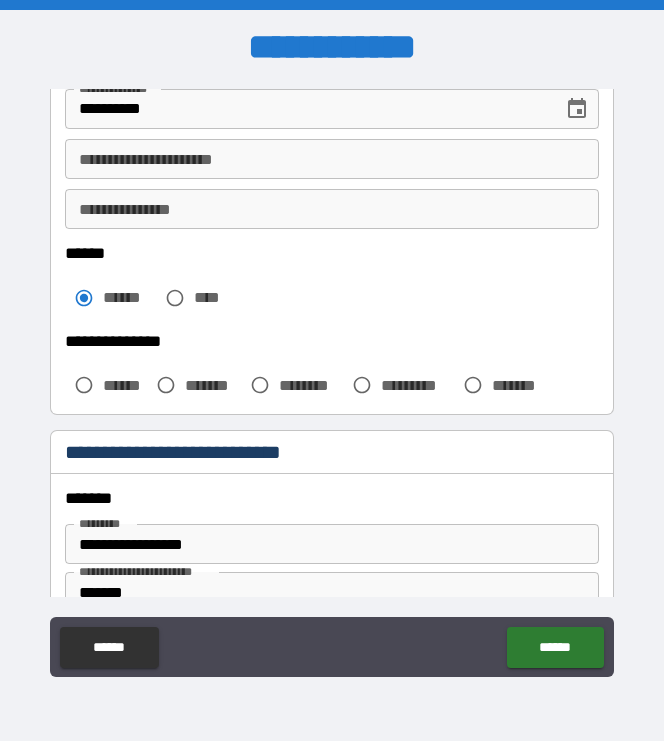 click on "******" at bounding box center [125, 385] 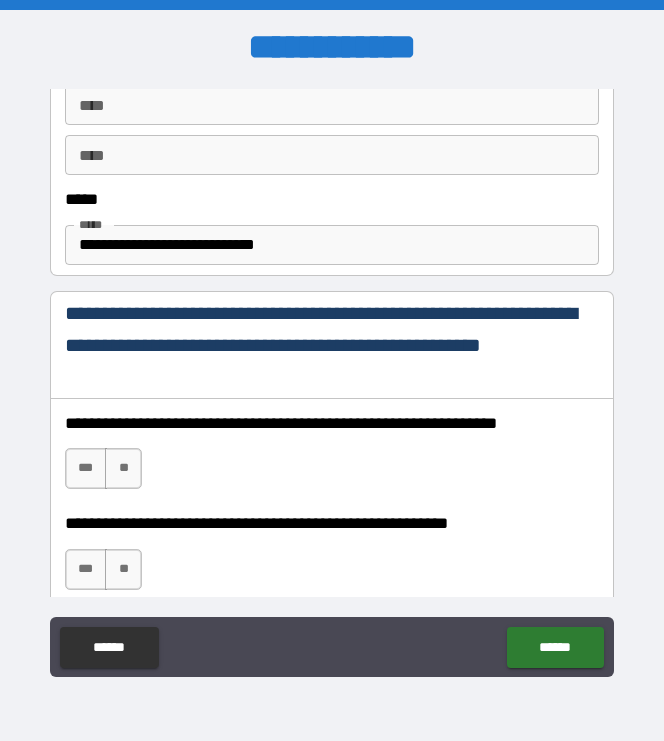 scroll, scrollTop: 1178, scrollLeft: 0, axis: vertical 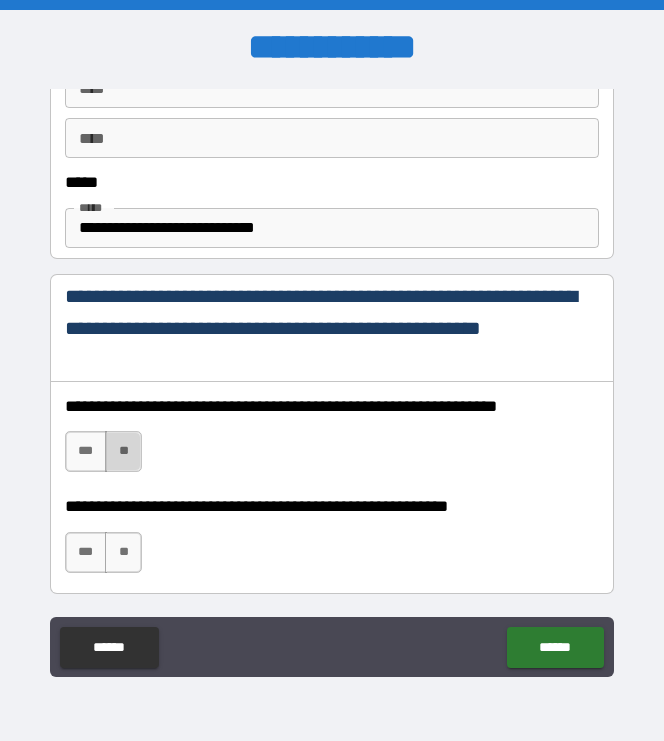 click on "**" at bounding box center [123, 451] 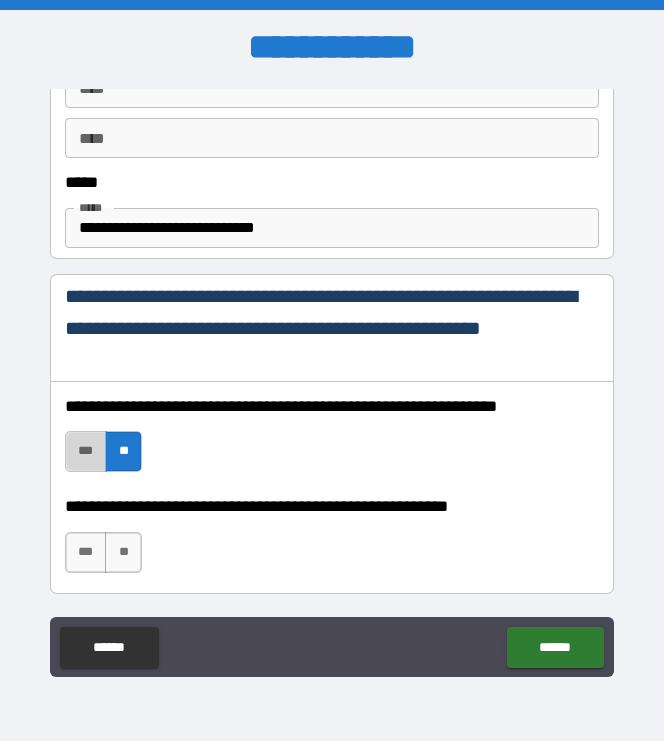 click on "***" at bounding box center [86, 451] 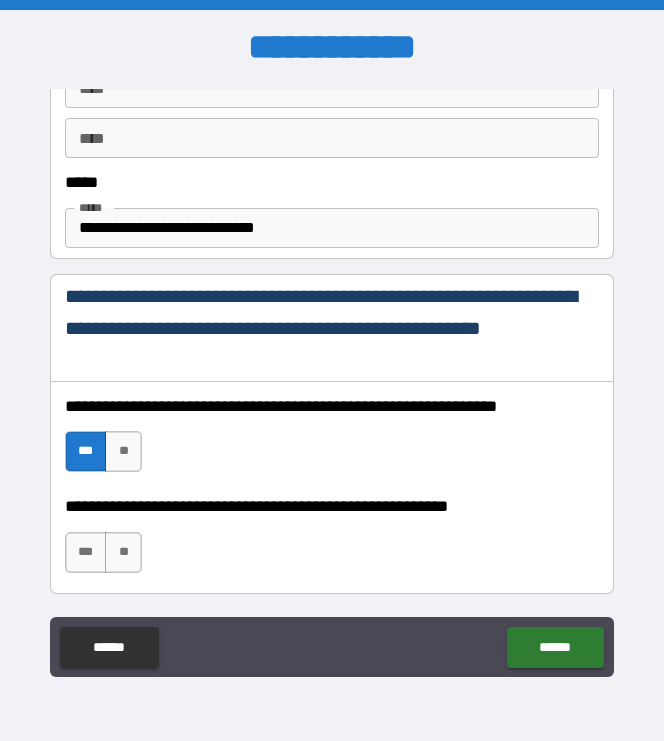 click on "**********" at bounding box center (332, 542) 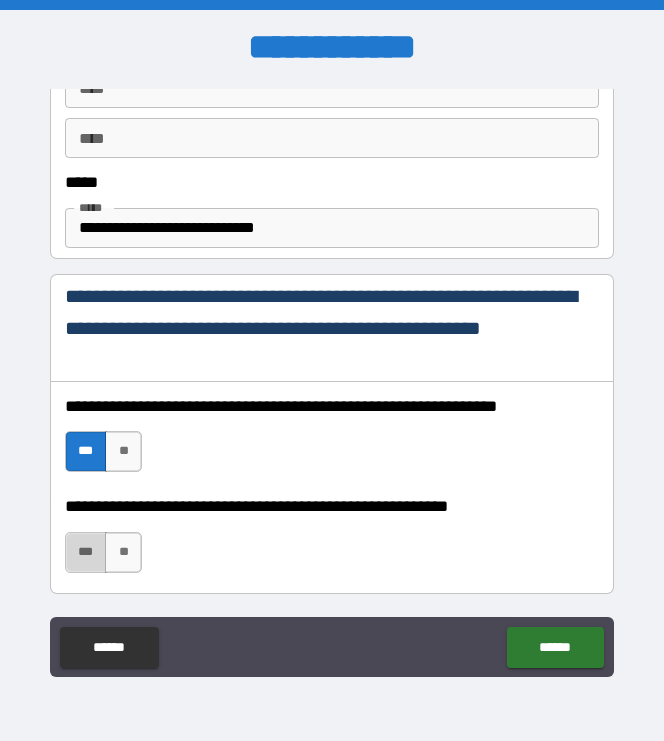 click on "***" at bounding box center (86, 552) 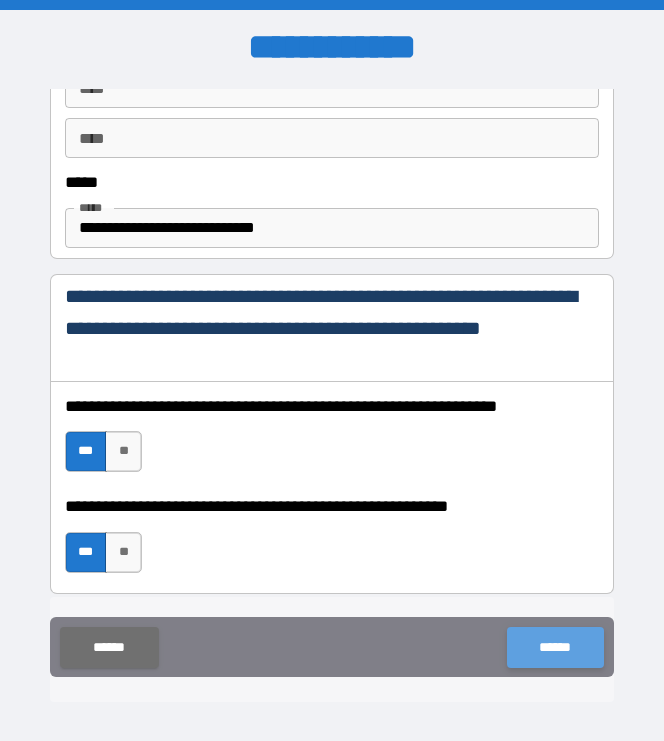 click on "******" at bounding box center (555, 647) 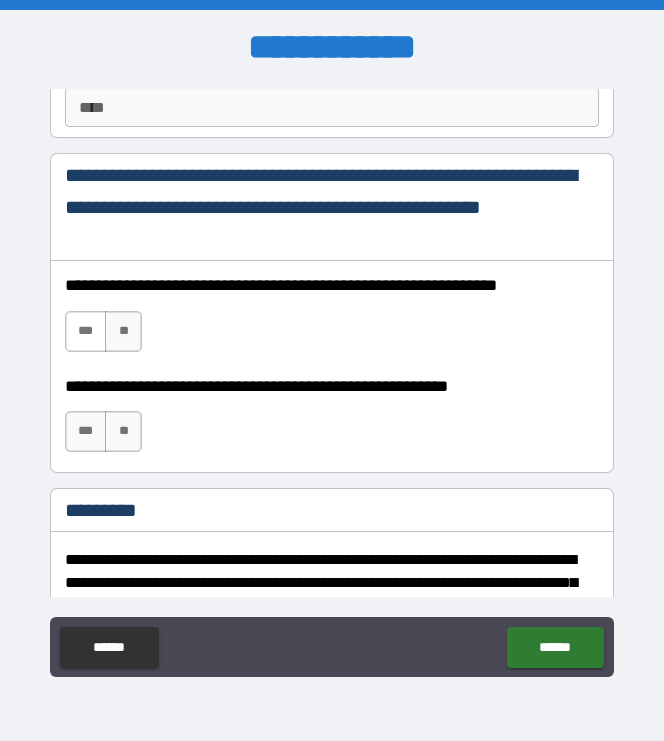 scroll, scrollTop: 2983, scrollLeft: 0, axis: vertical 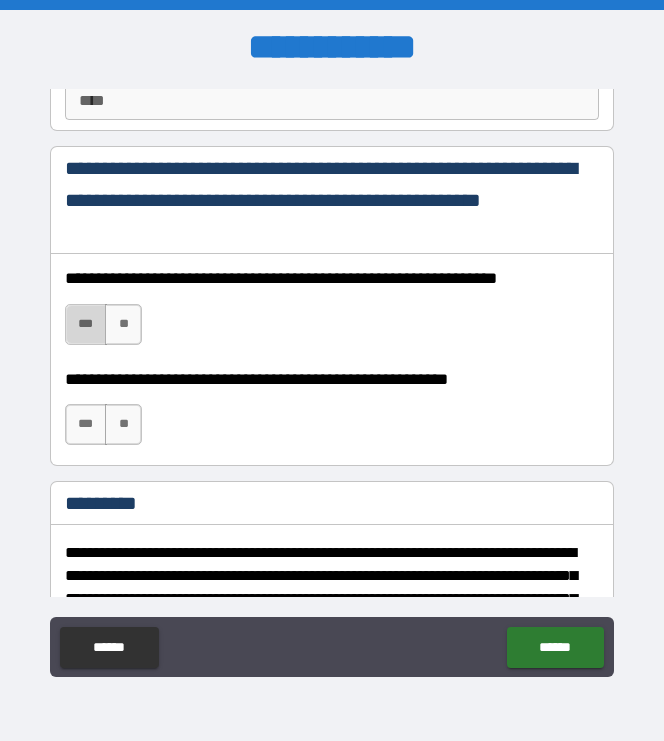 click on "***" at bounding box center (86, 324) 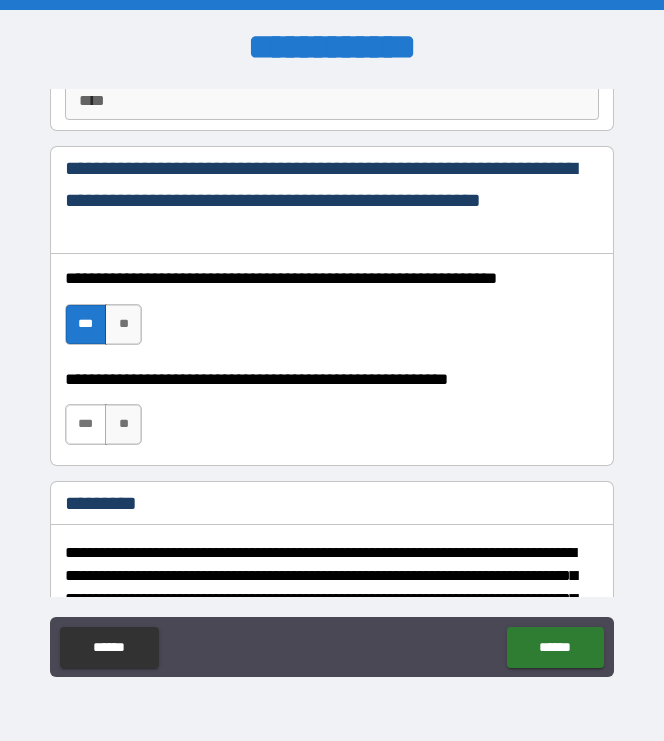 click on "***" at bounding box center [86, 424] 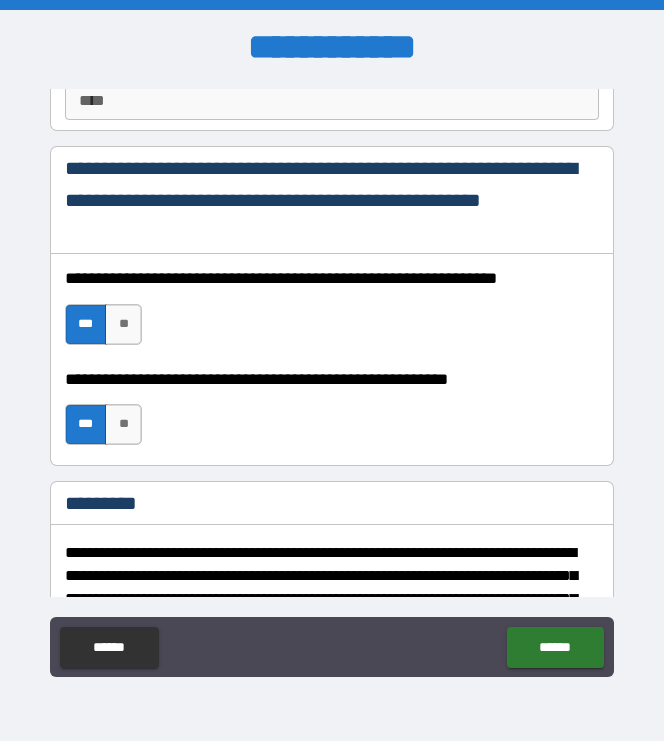 scroll, scrollTop: 3205, scrollLeft: 0, axis: vertical 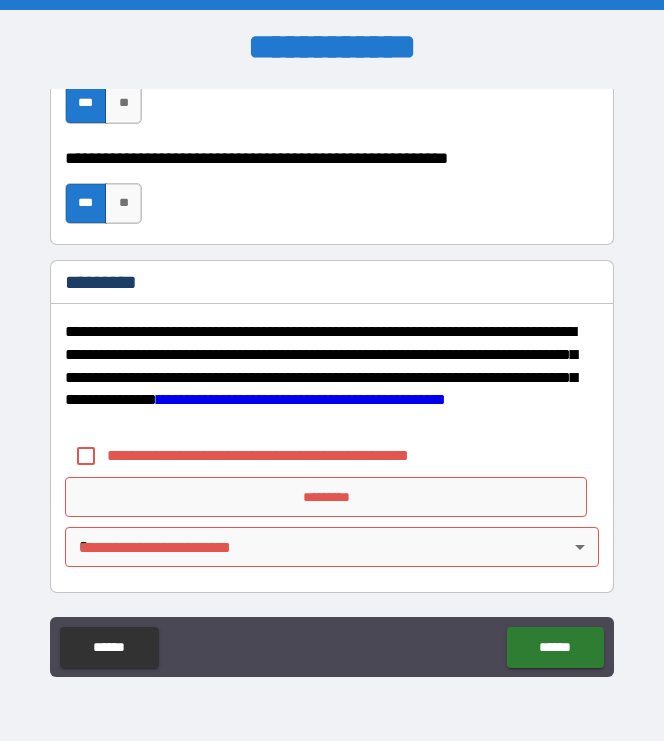 click on "**********" at bounding box center [291, 455] 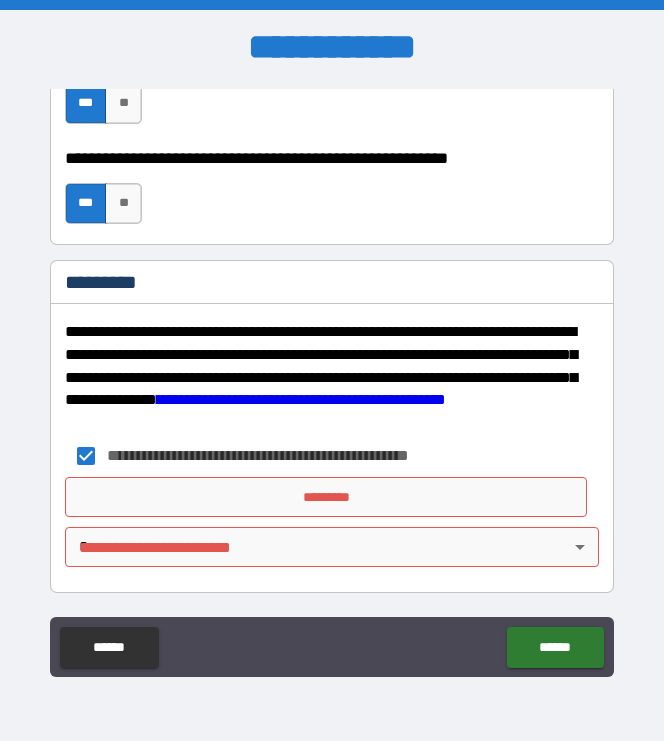 click on "**********" at bounding box center (332, 527) 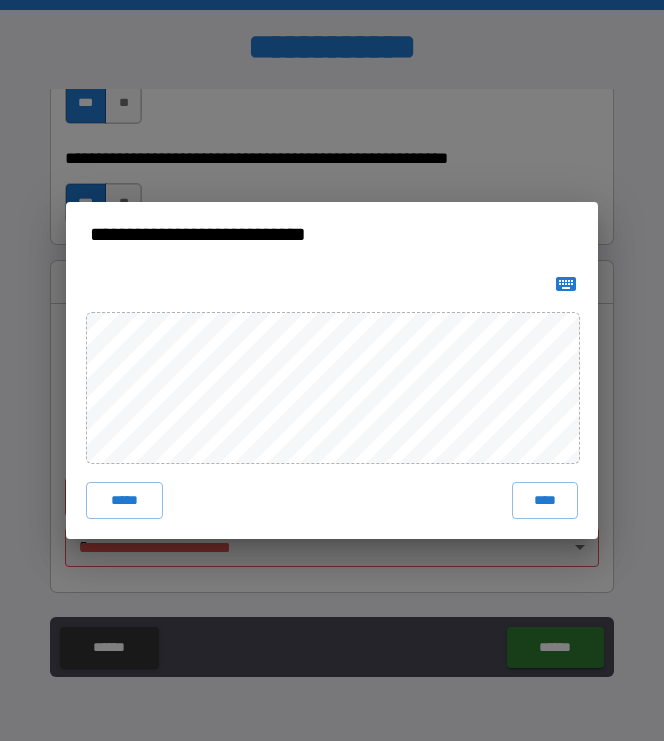 click on "***** ****" at bounding box center [331, 500] 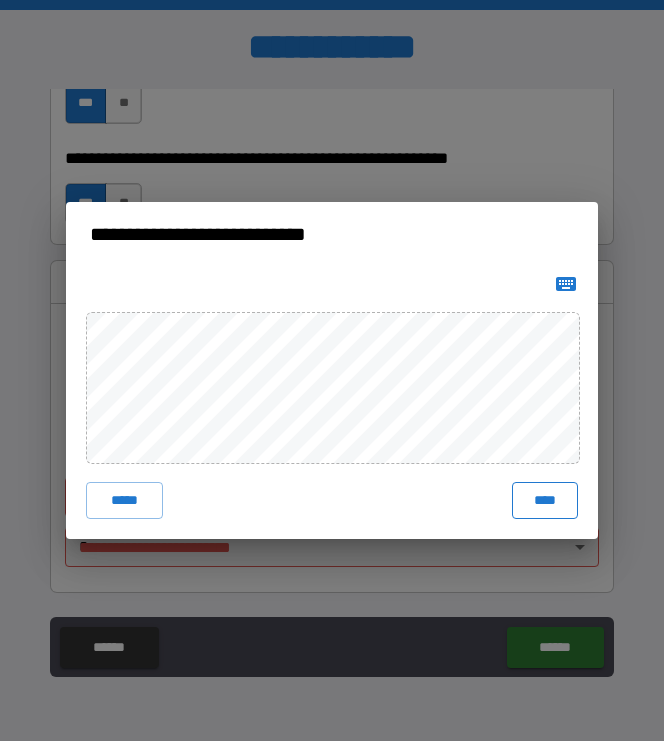 click on "****" at bounding box center (545, 500) 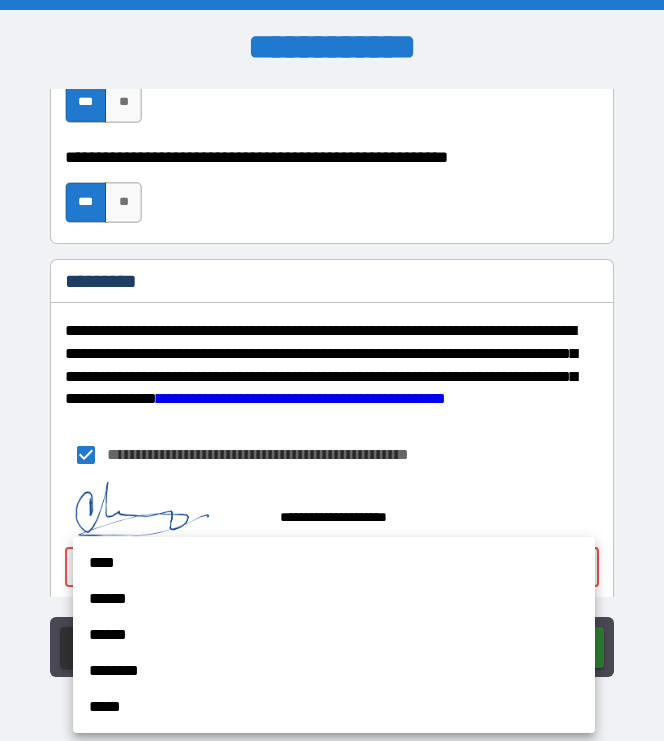 click on "**********" at bounding box center [332, 370] 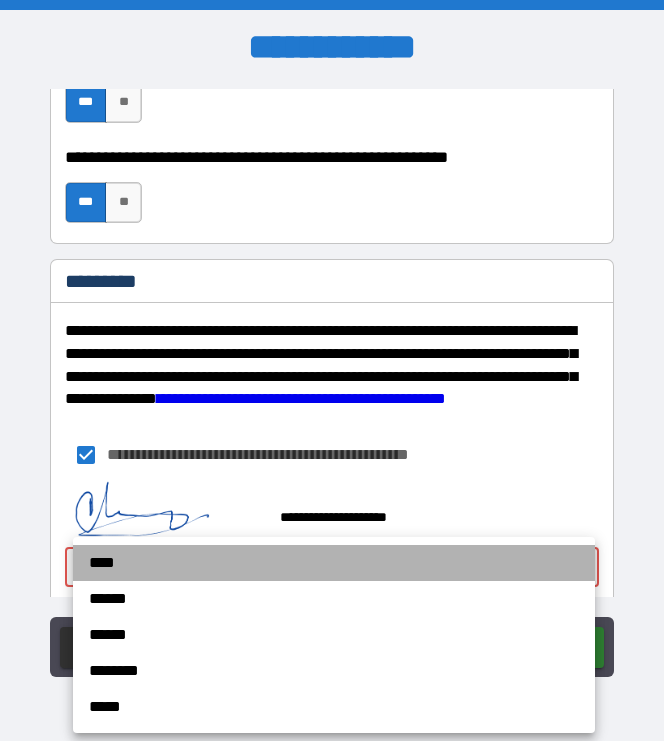 click on "****" at bounding box center (334, 563) 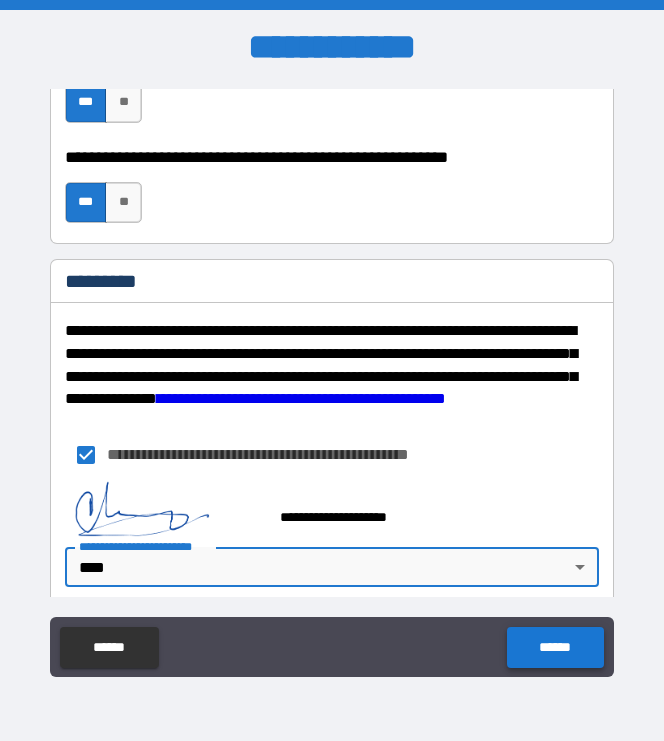 click on "******" at bounding box center [555, 647] 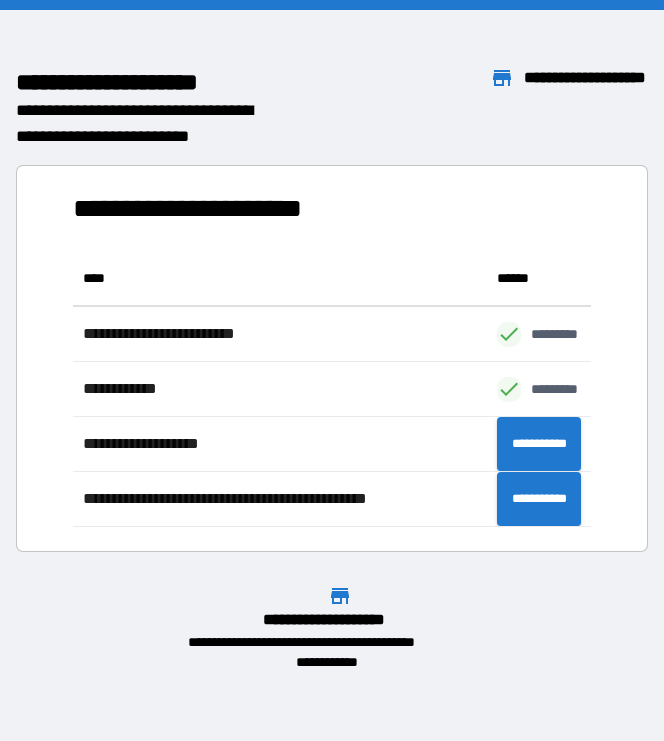 scroll, scrollTop: 1, scrollLeft: 1, axis: both 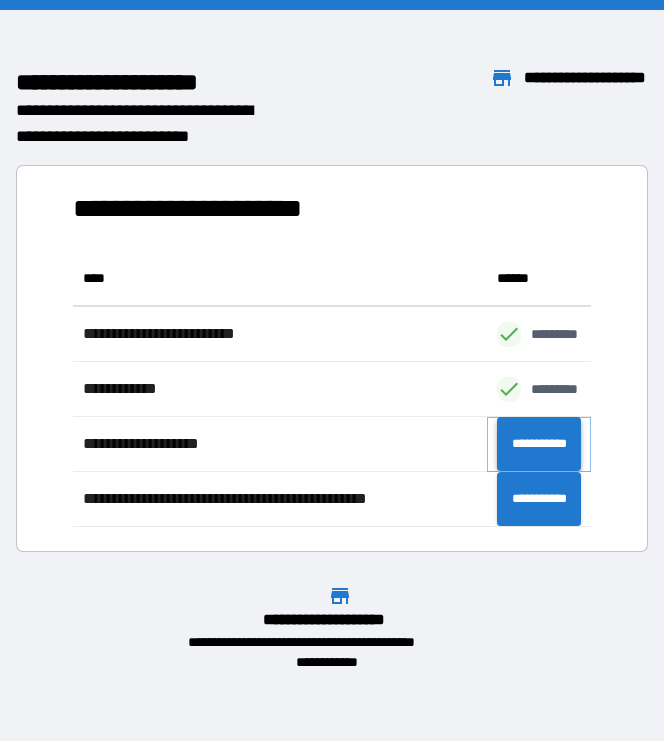 click on "**********" at bounding box center (539, 444) 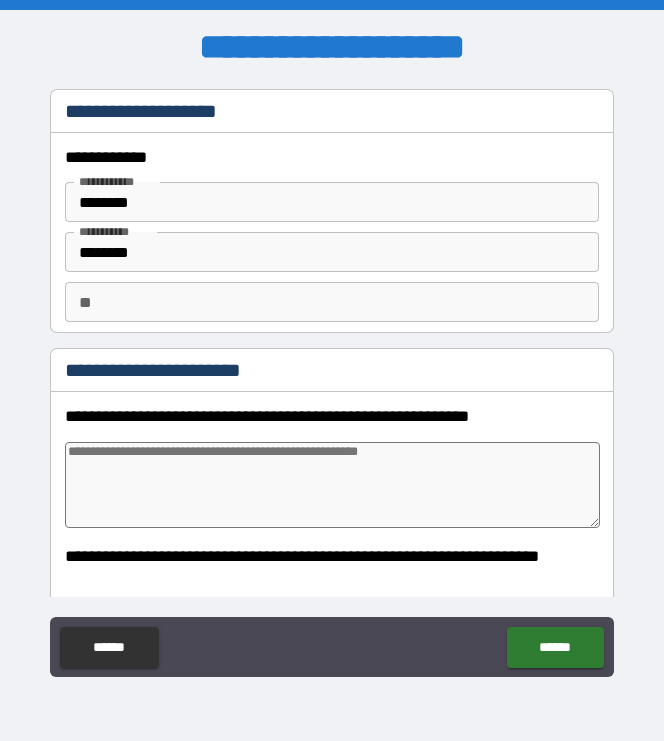 click at bounding box center [332, 485] 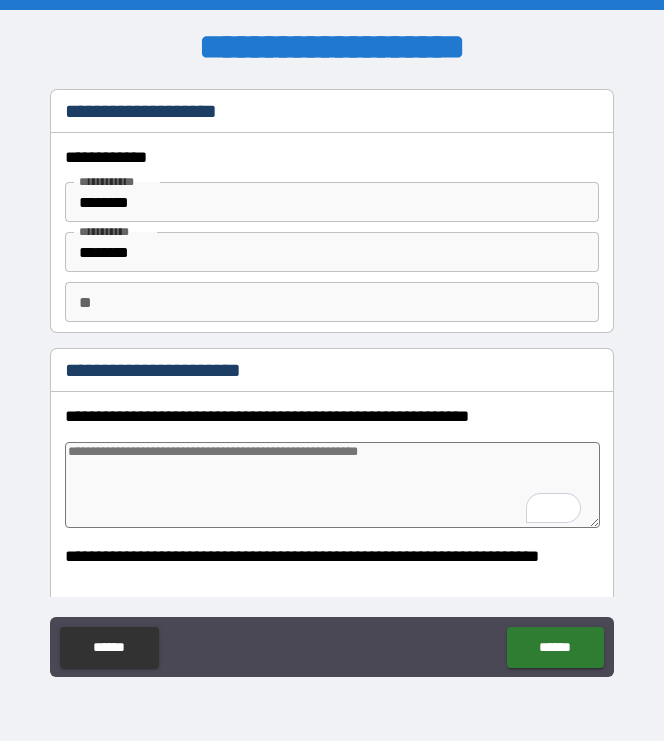 scroll, scrollTop: 156, scrollLeft: 0, axis: vertical 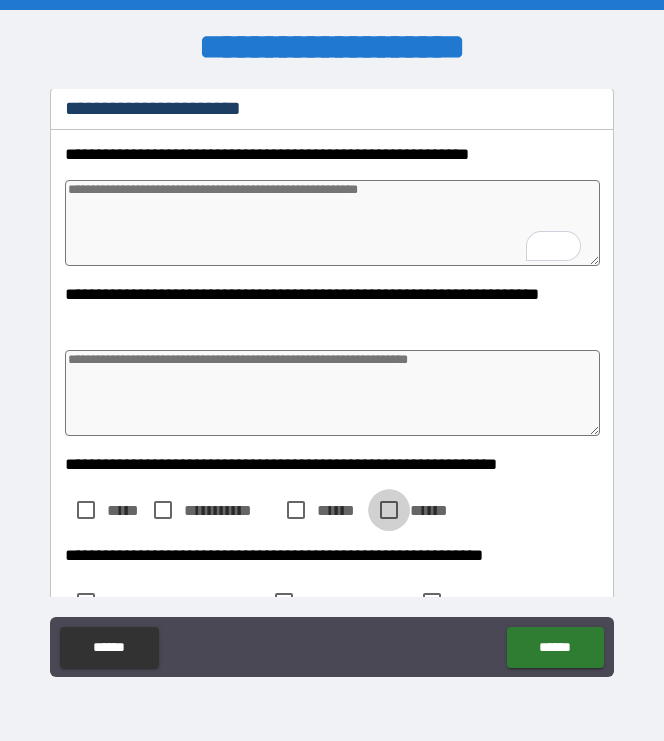type on "*" 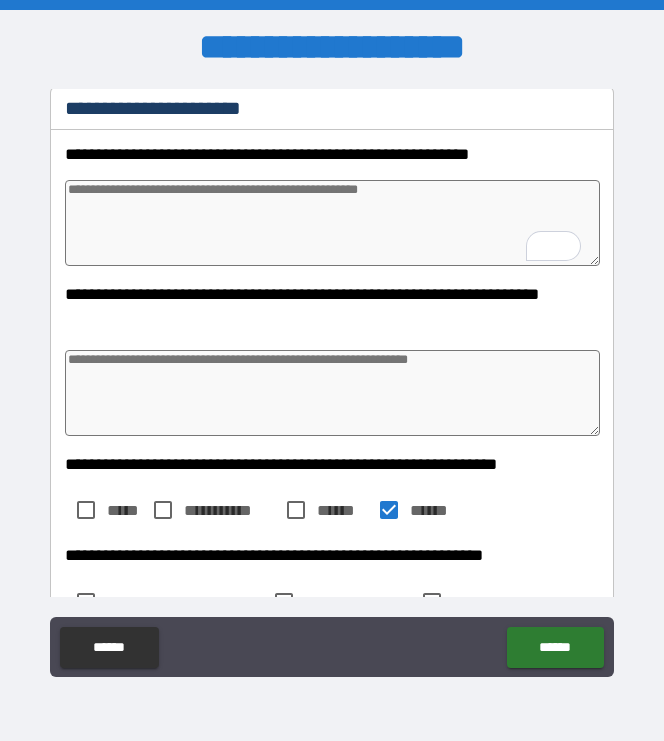 scroll, scrollTop: 144, scrollLeft: 0, axis: vertical 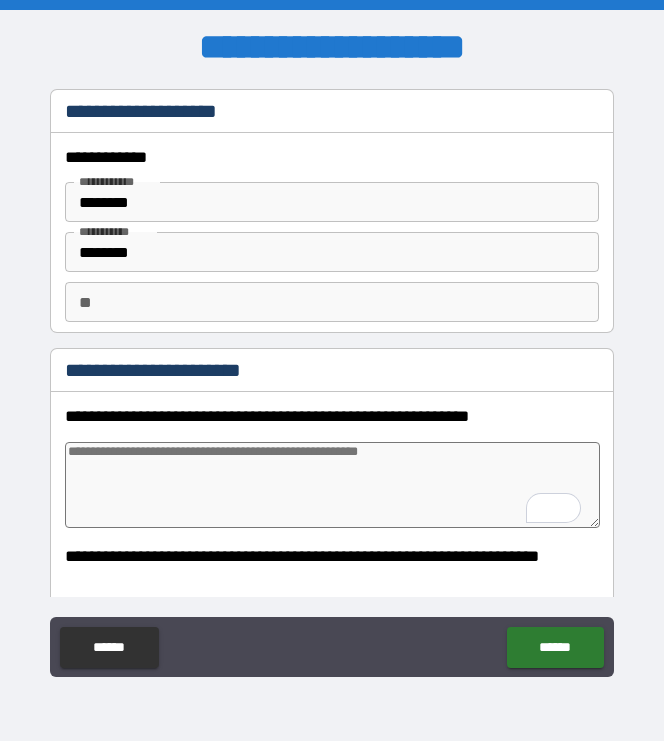 click at bounding box center (332, 485) 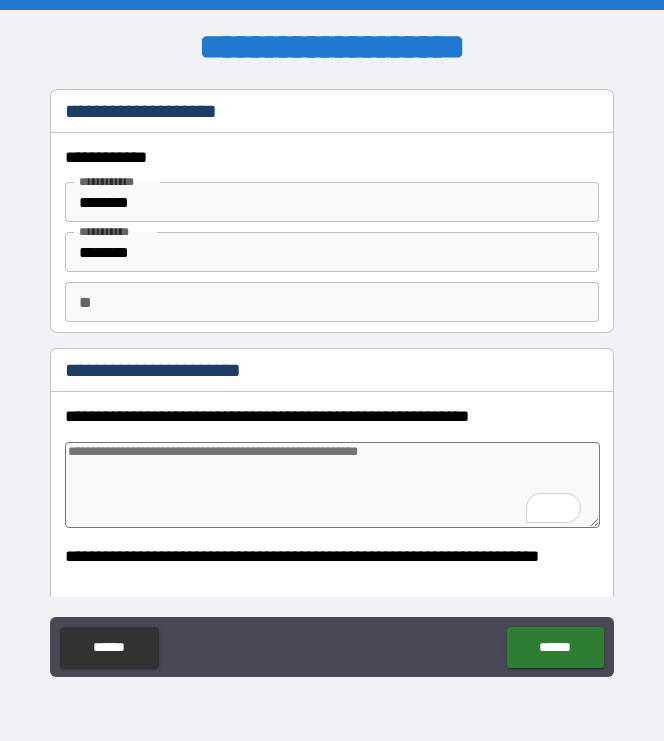type on "*" 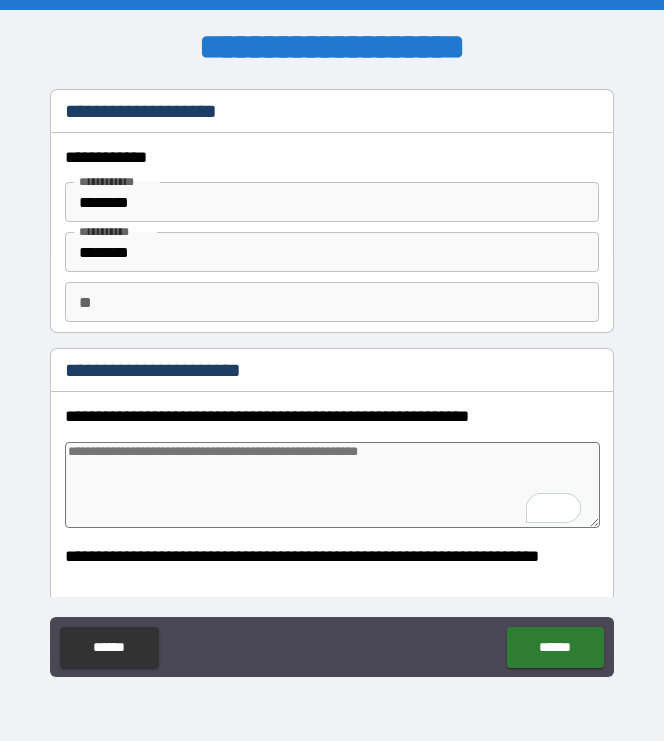 type on "*" 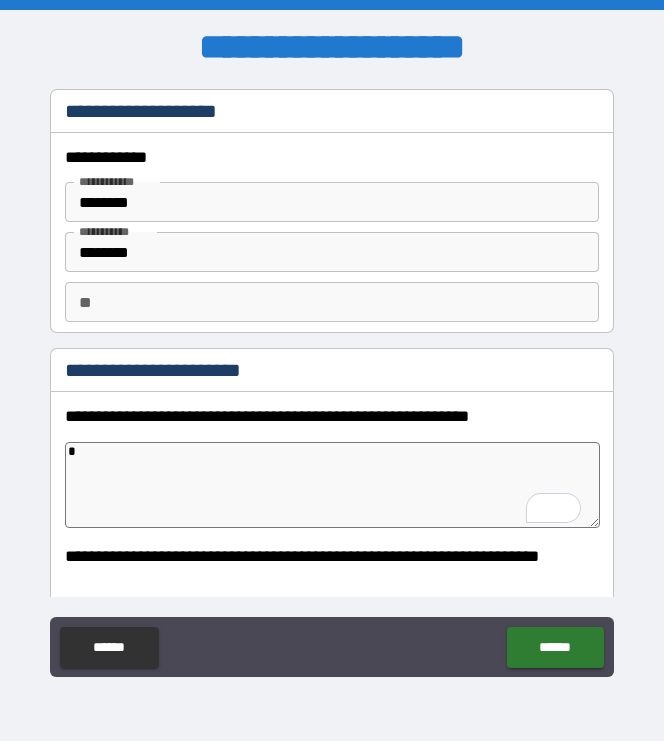 type on "*" 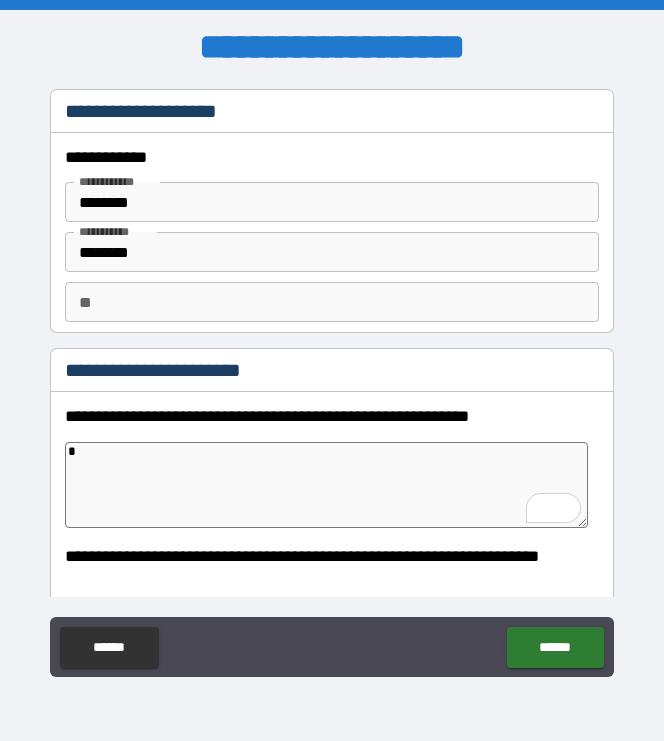 type 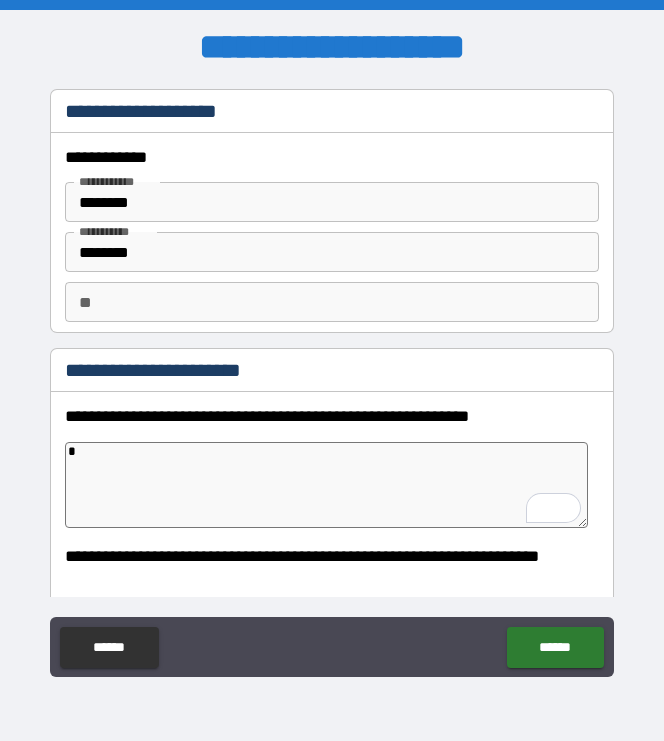 type on "*" 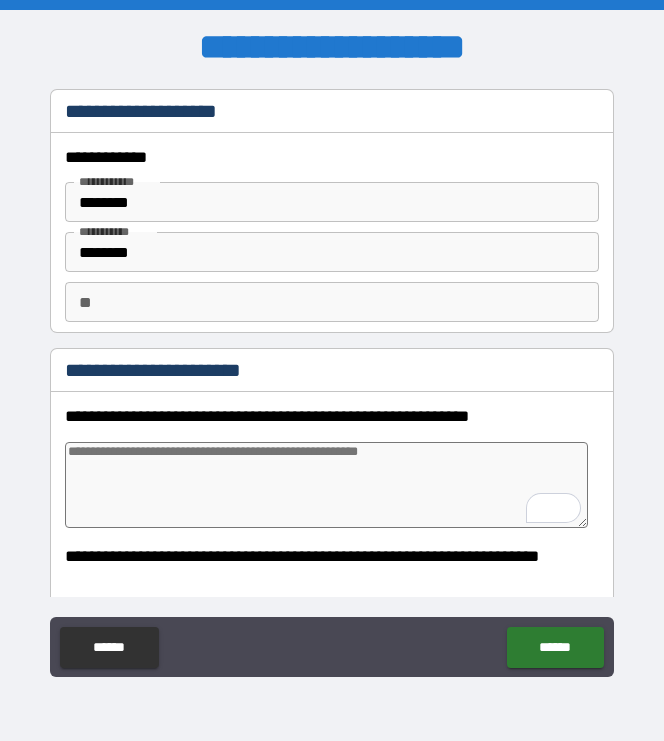 type on "*" 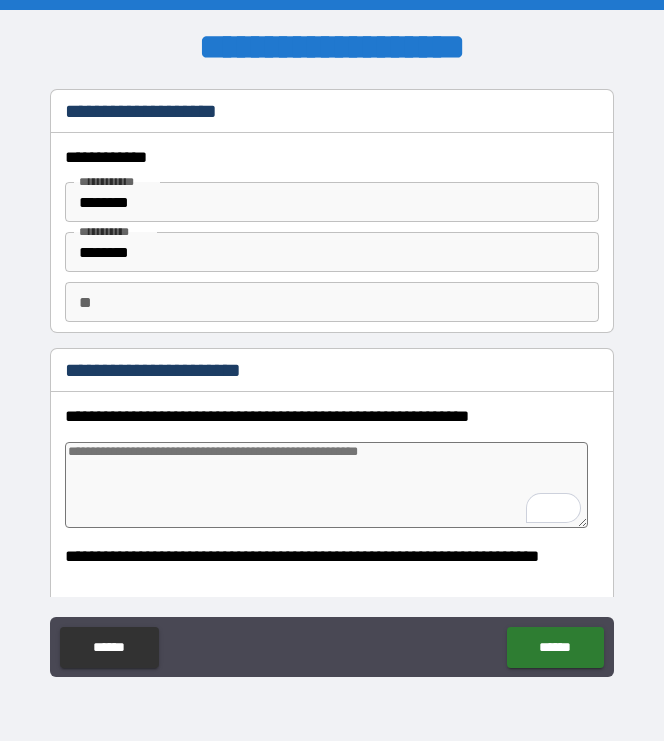 type on "*" 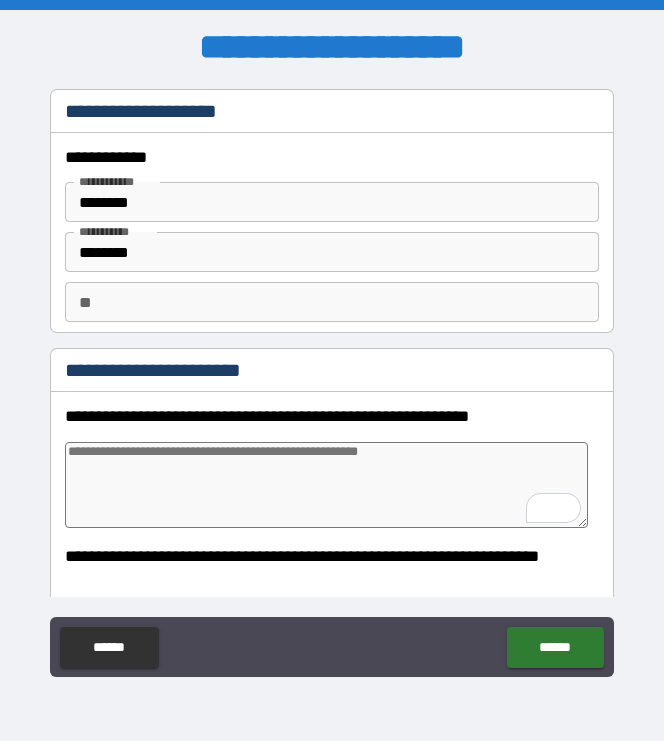 type on "*" 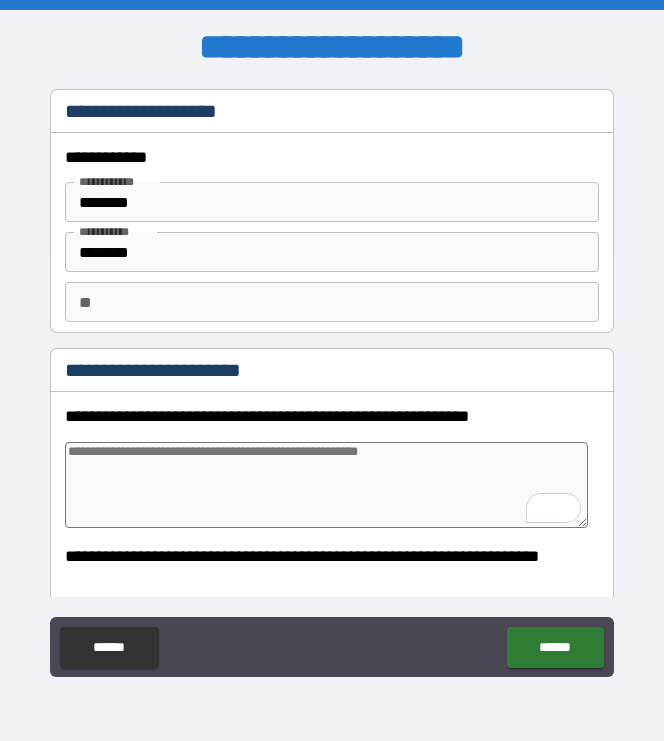 type on "*" 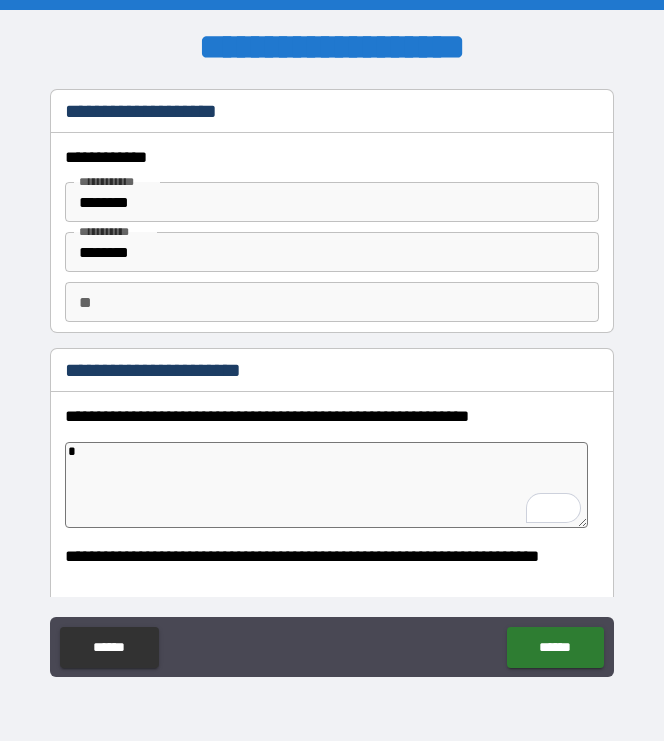 type on "*" 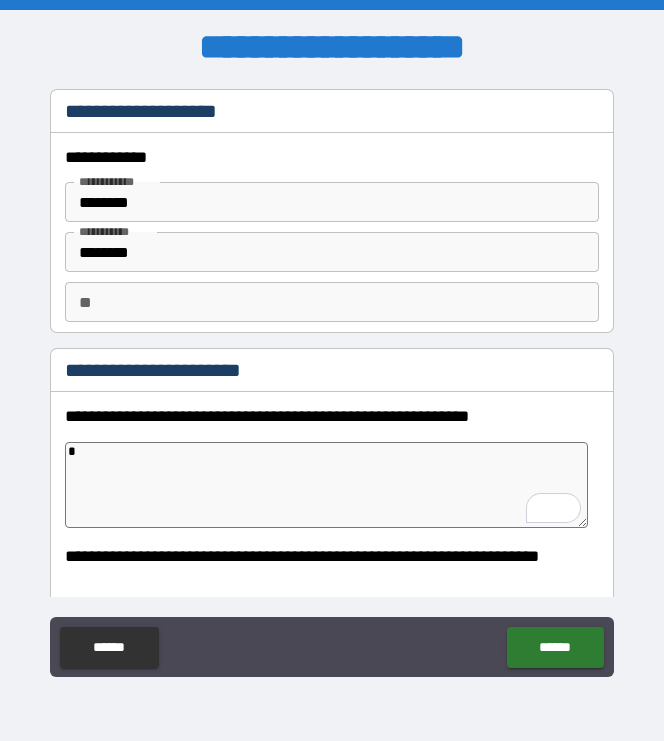type on "*" 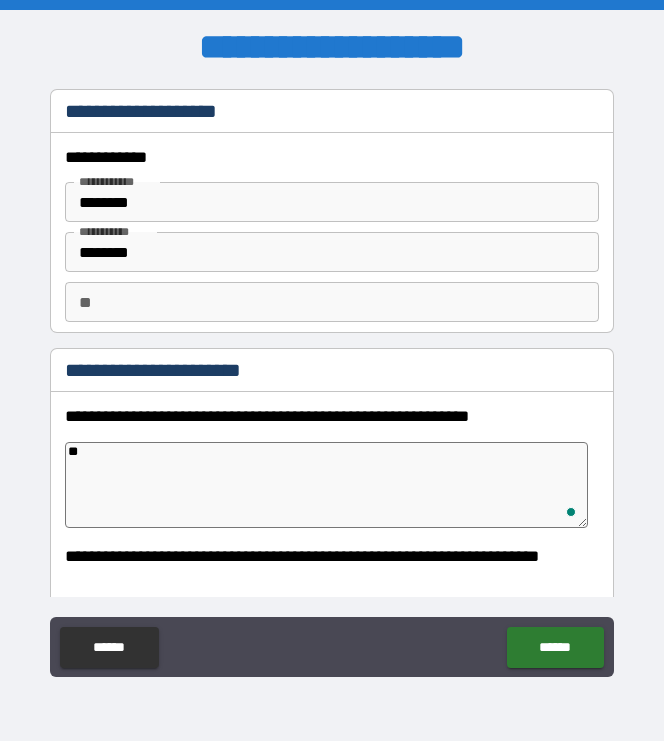 type on "*" 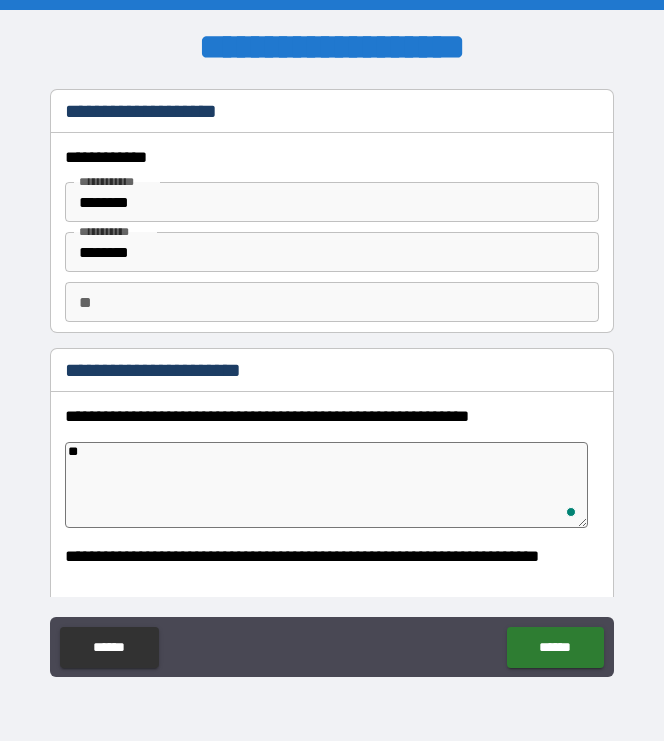 type on "*" 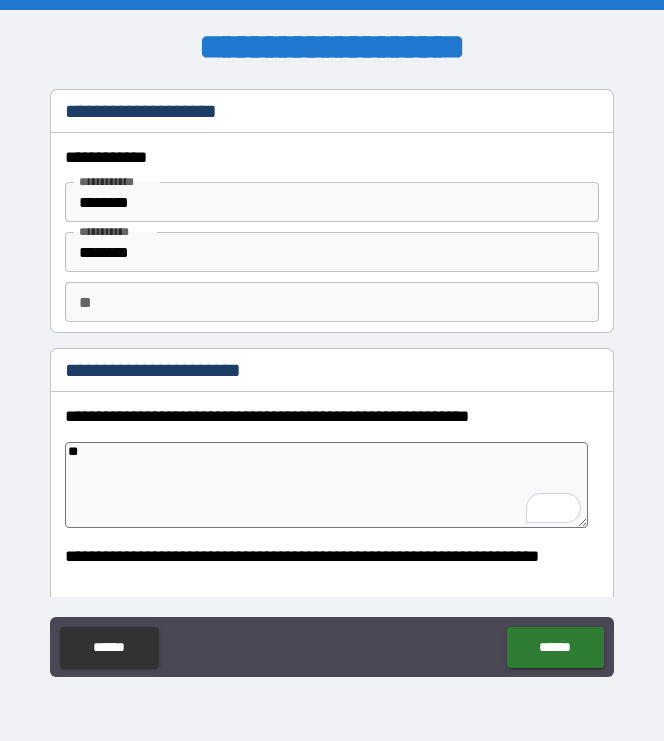 type on "*" 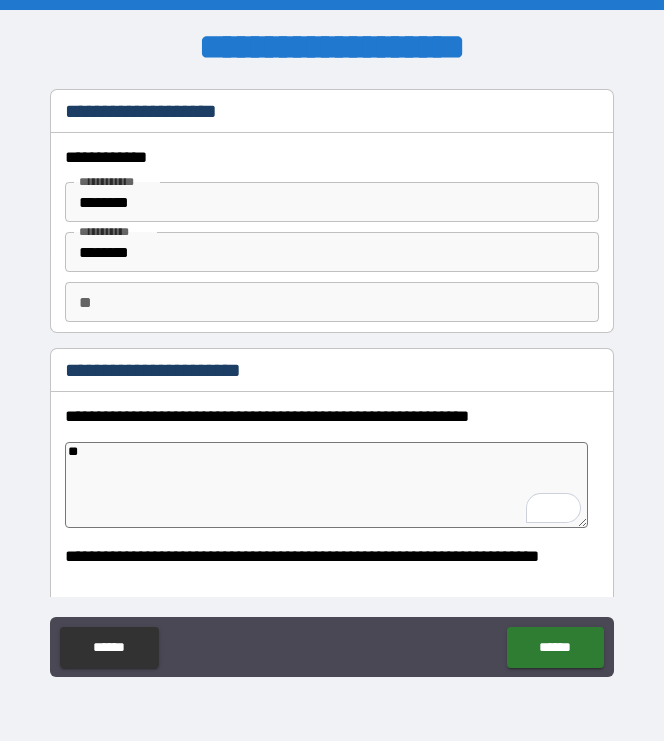 type on "*" 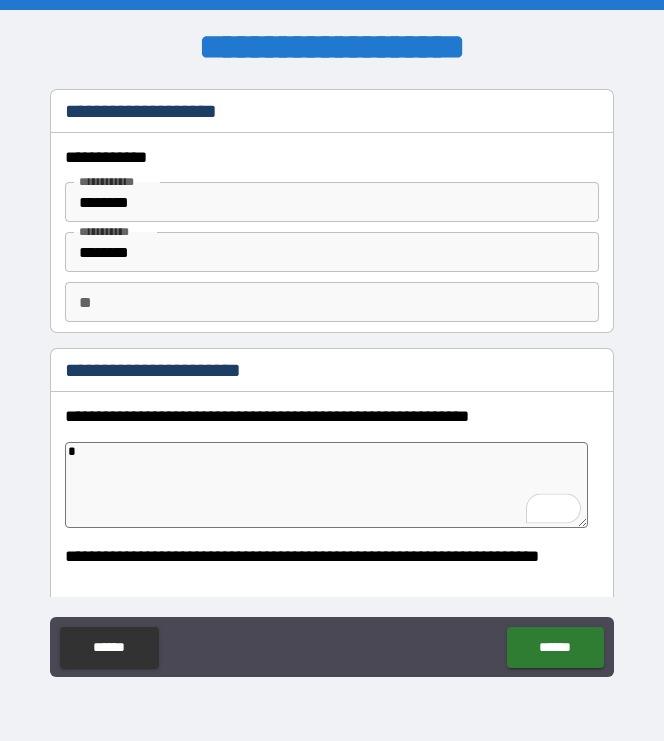 type on "*" 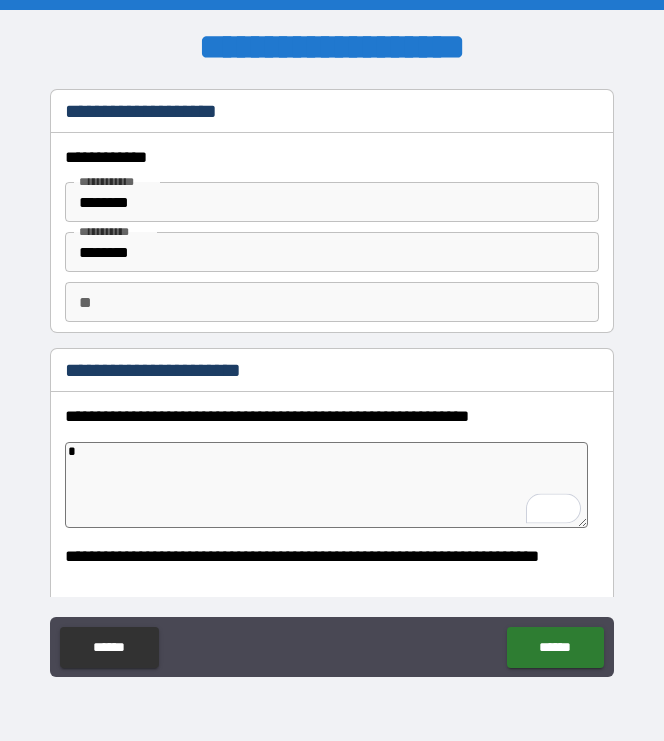 type on "*" 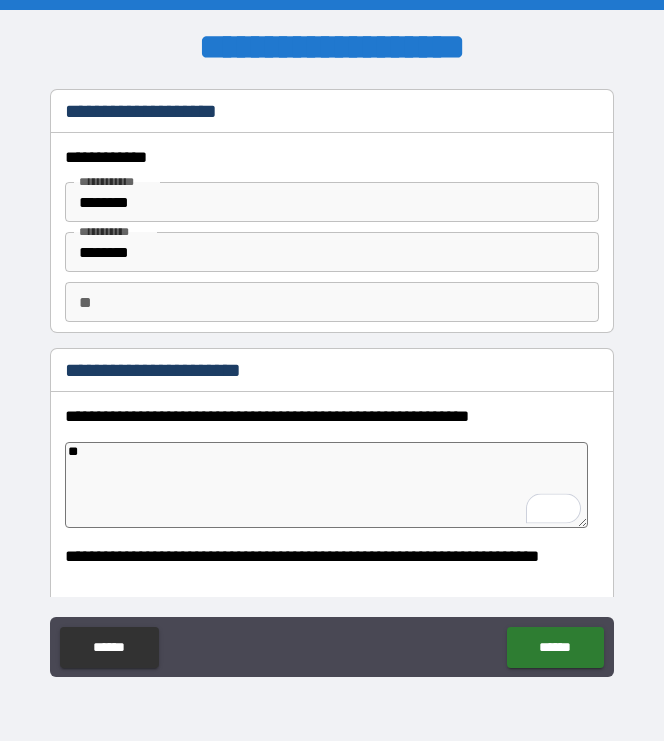 type on "*" 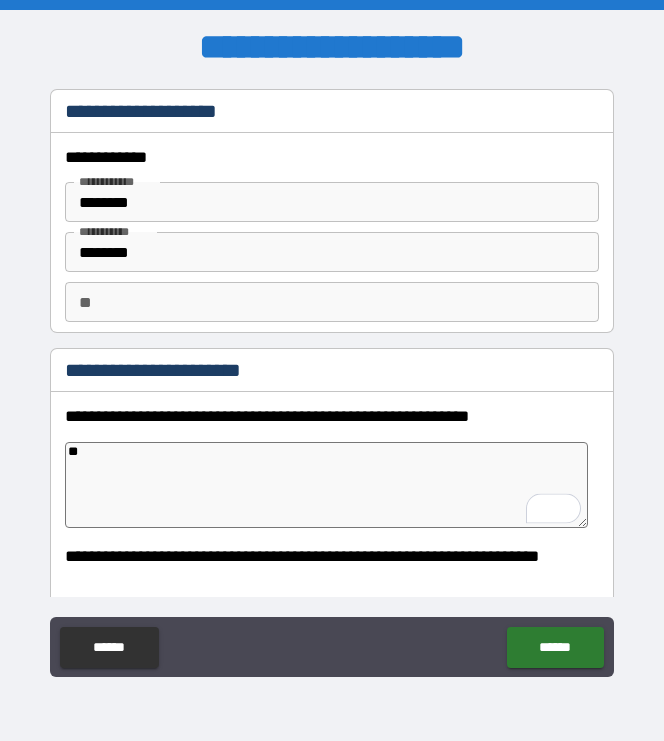 type on "***" 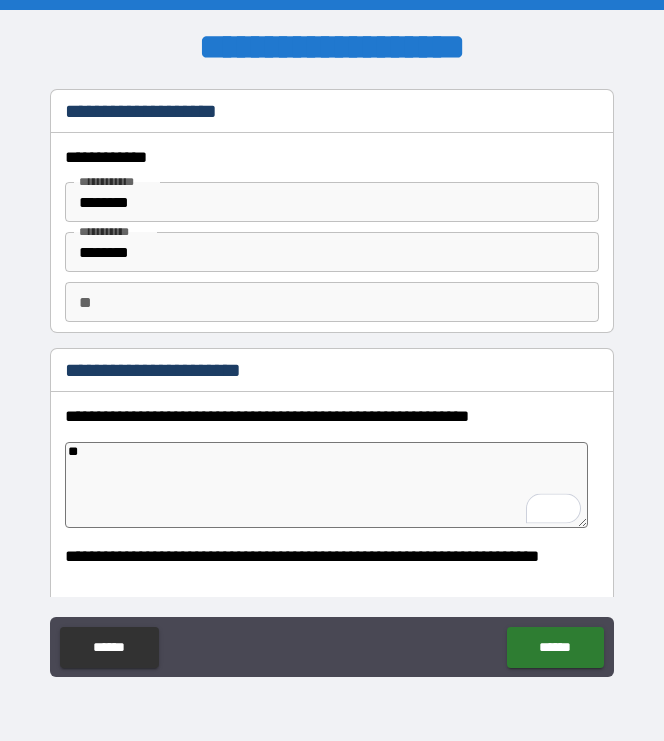 type on "*" 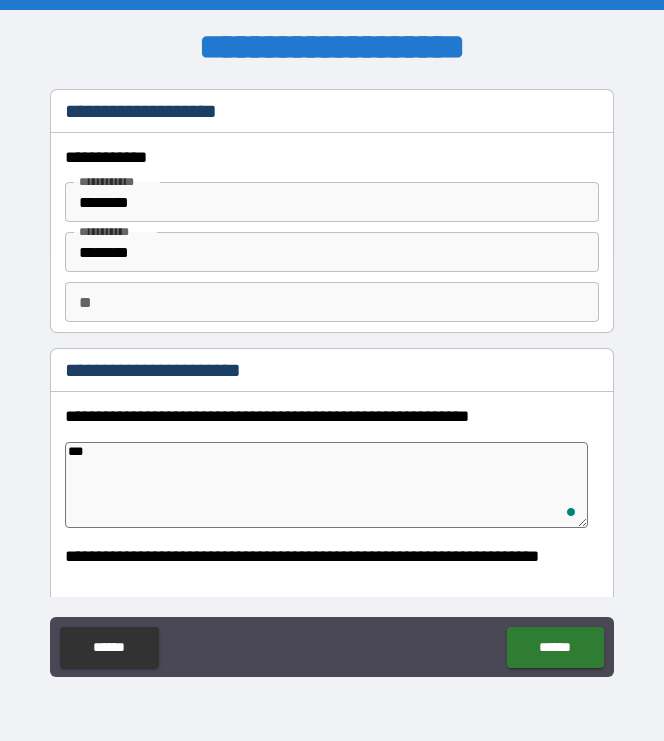 type on "***" 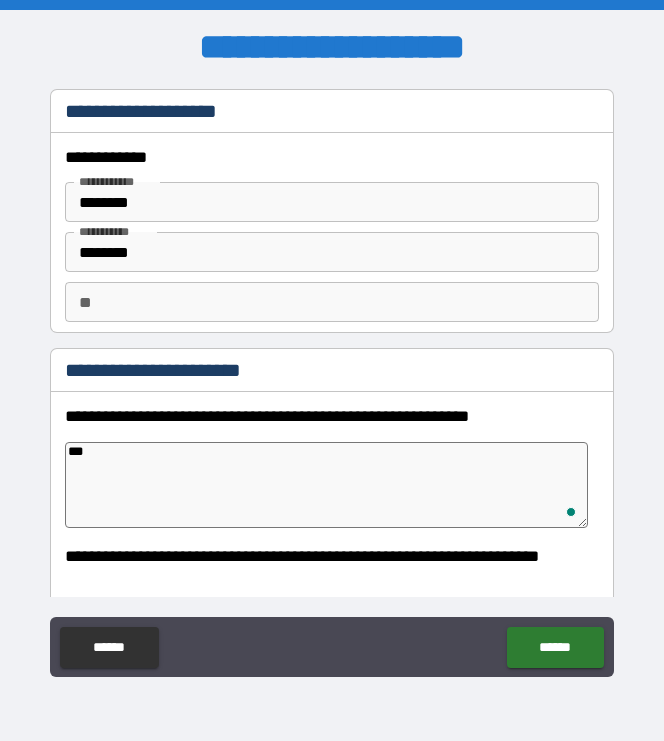 type on "*" 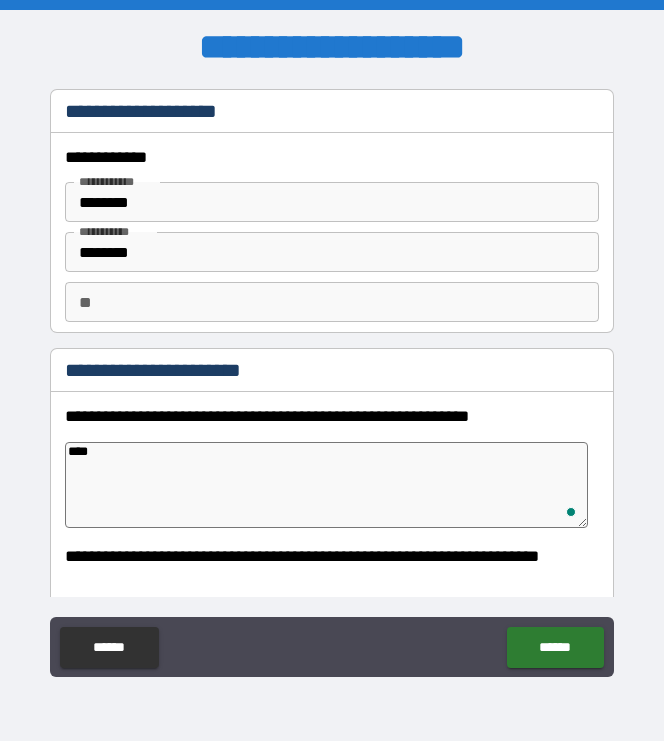 type on "*" 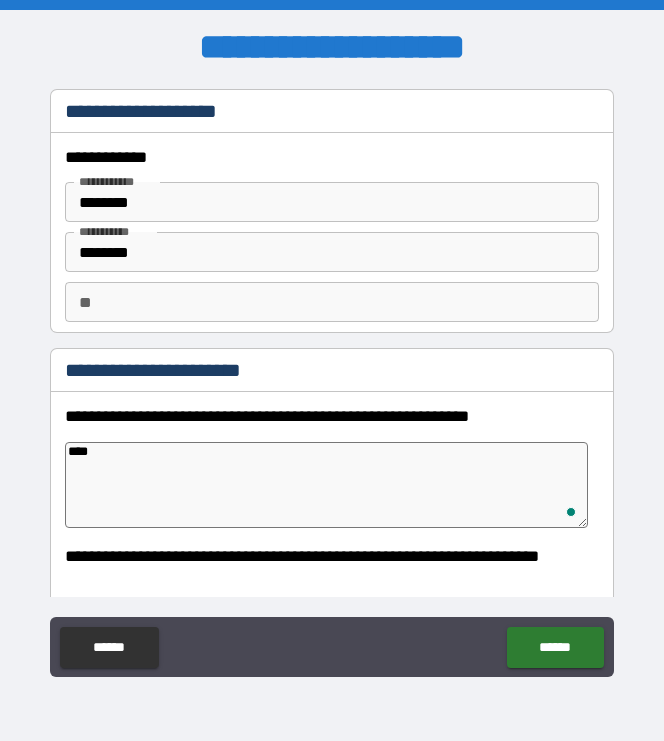 type on "*" 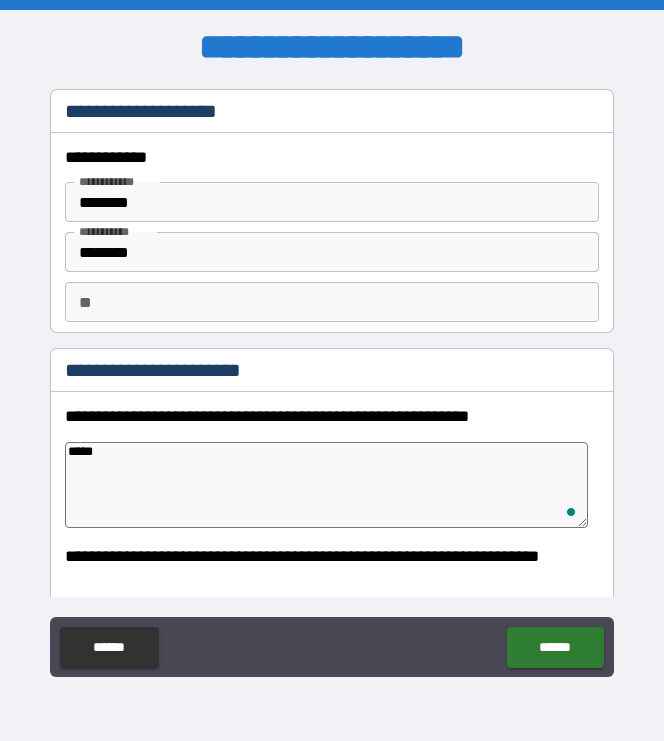 type on "*" 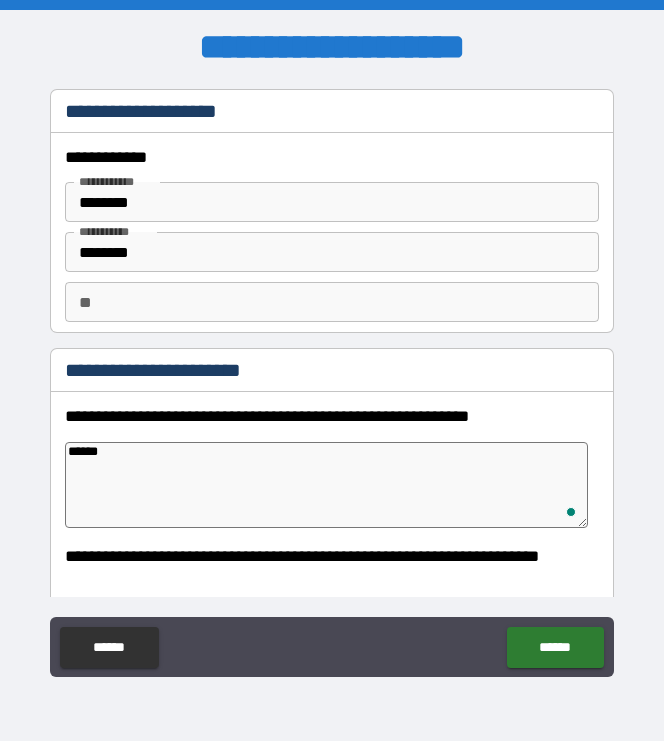 type on "*******" 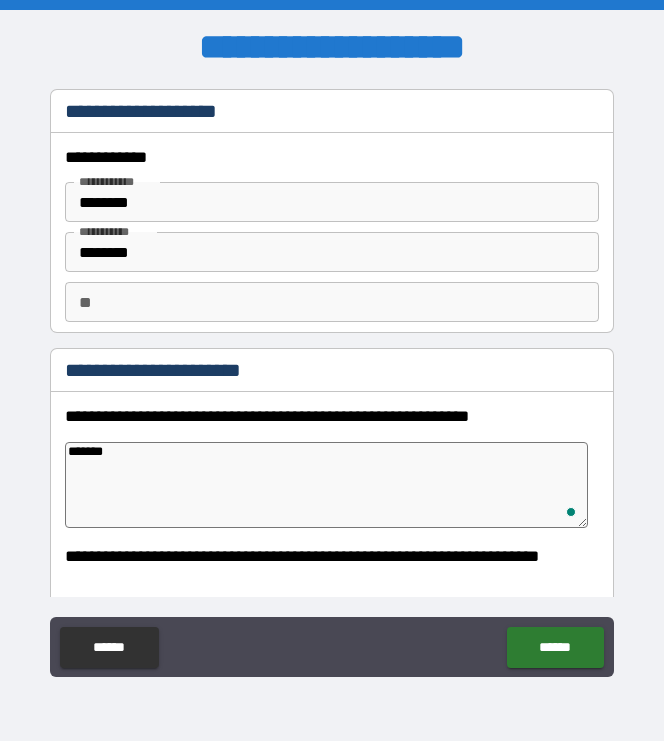 type on "*" 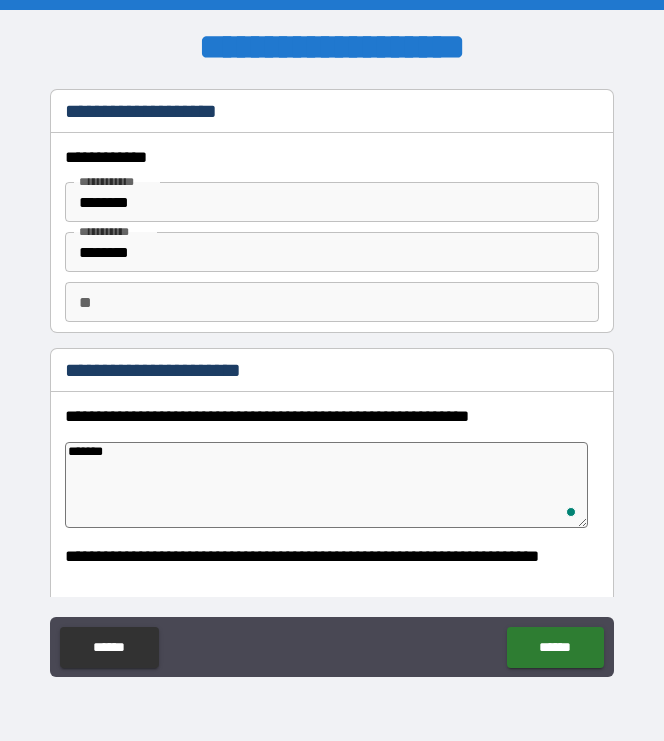 type on "*" 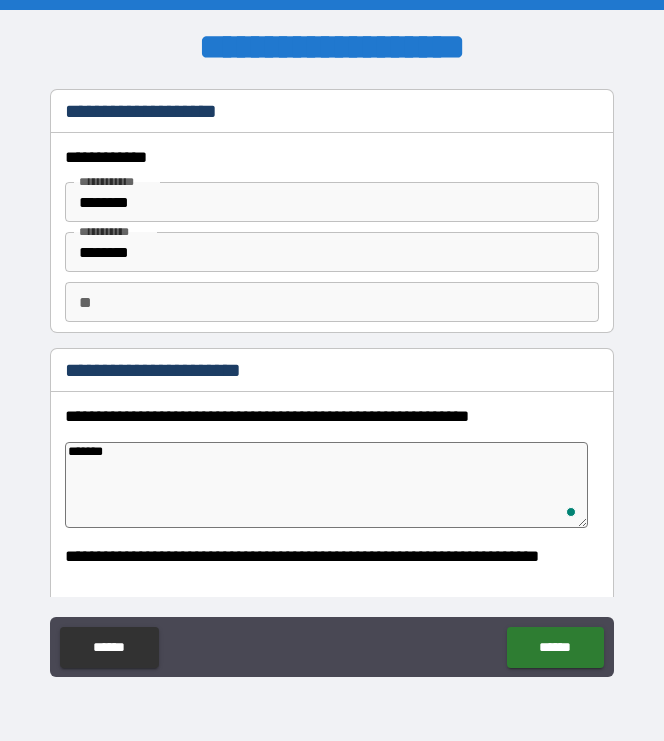 type on "*" 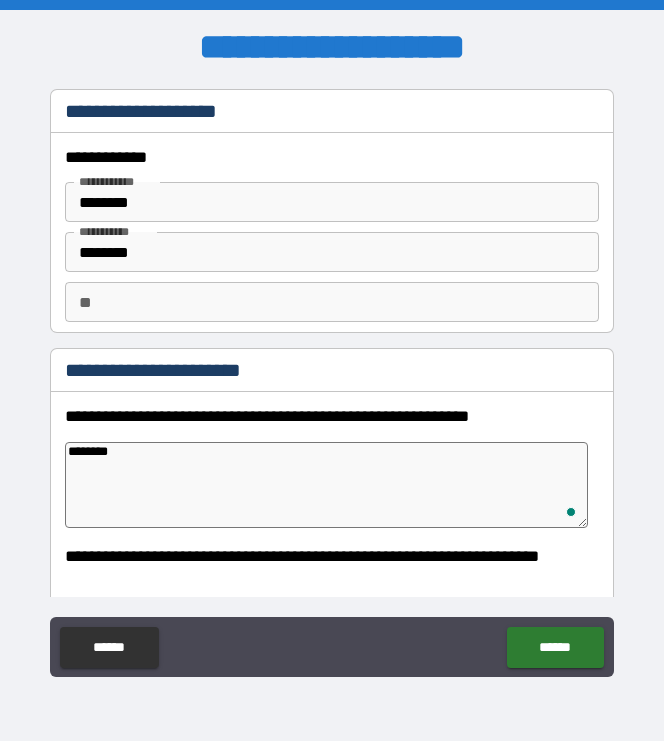 type on "*" 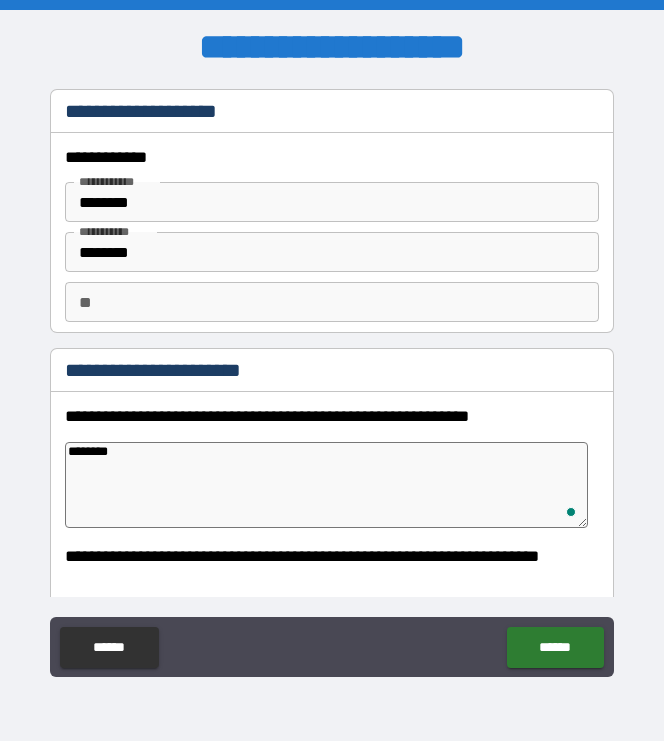 type on "*" 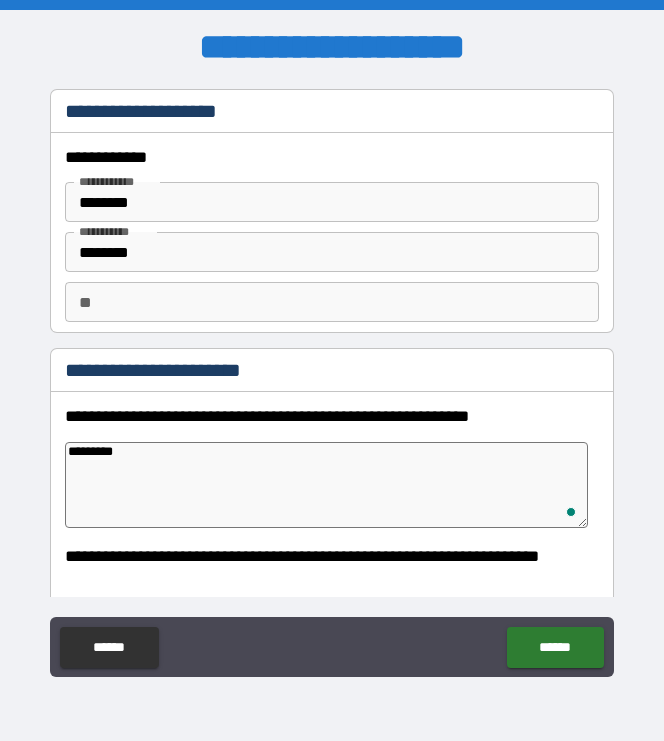 type on "*" 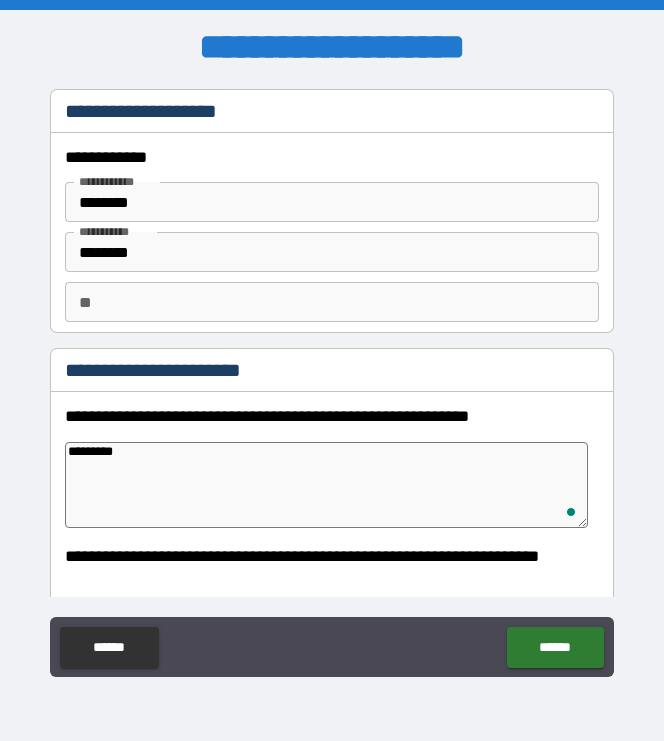 type on "*" 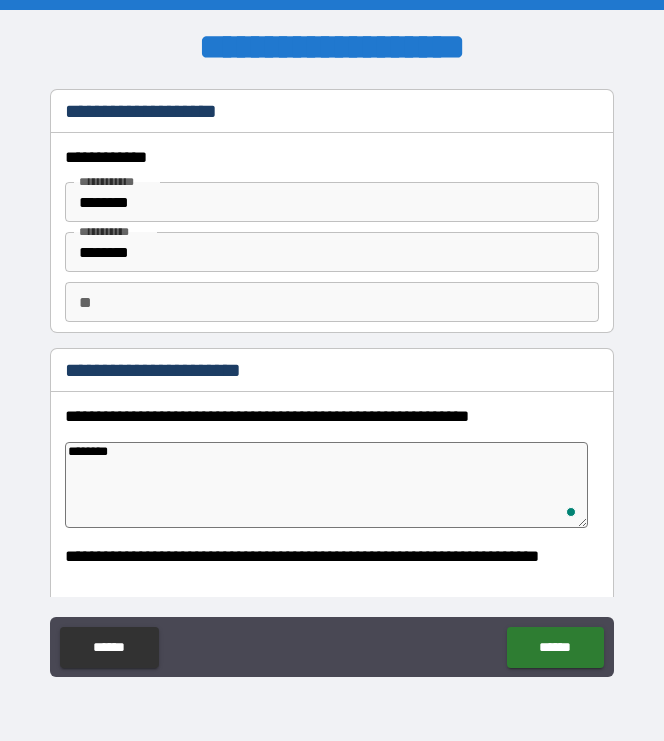 type on "*******" 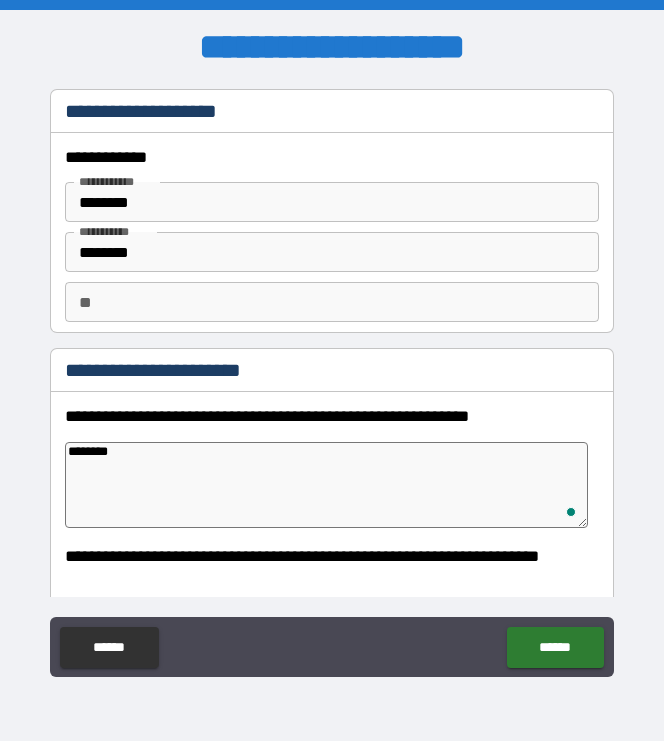 type on "*" 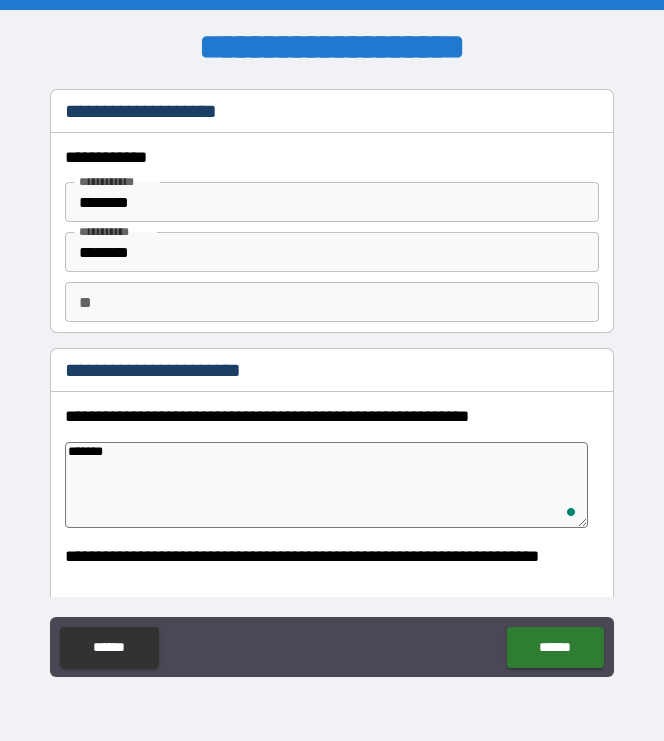 type on "******" 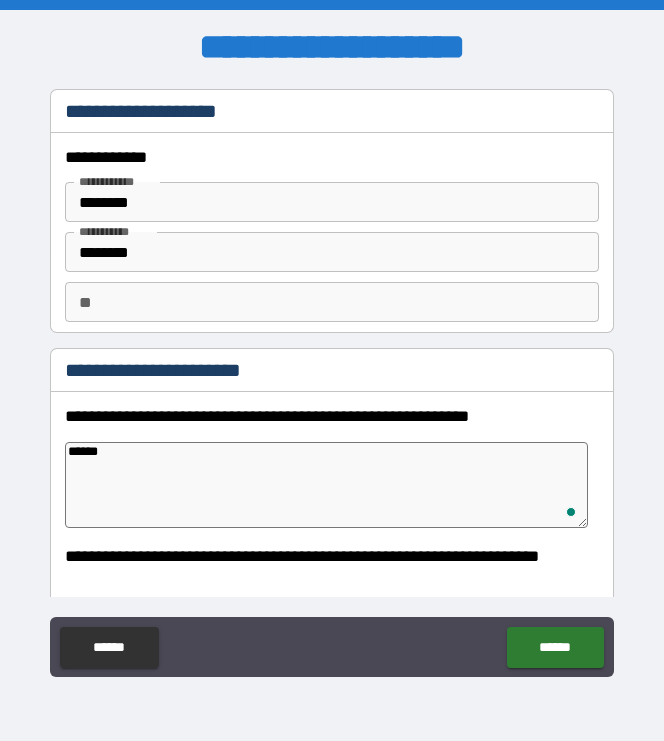 type on "*" 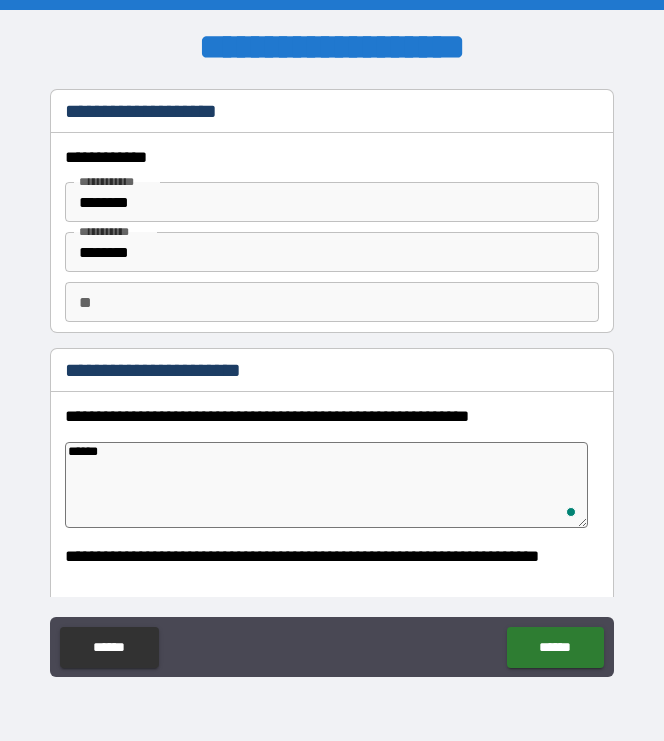 type on "*" 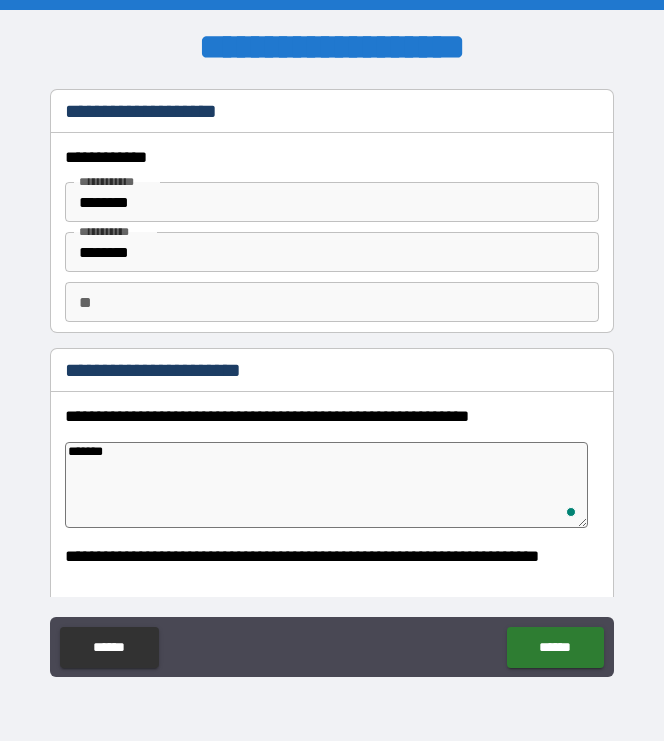 type on "********" 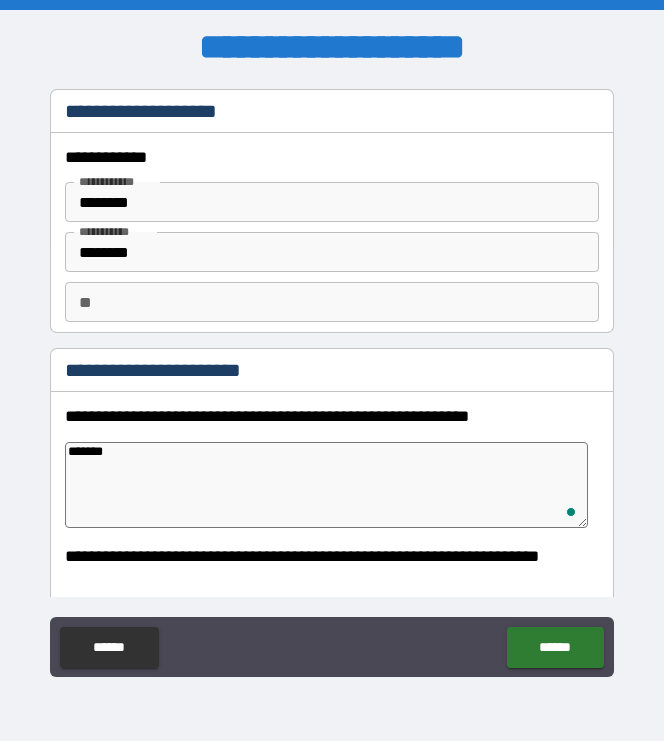 type on "*" 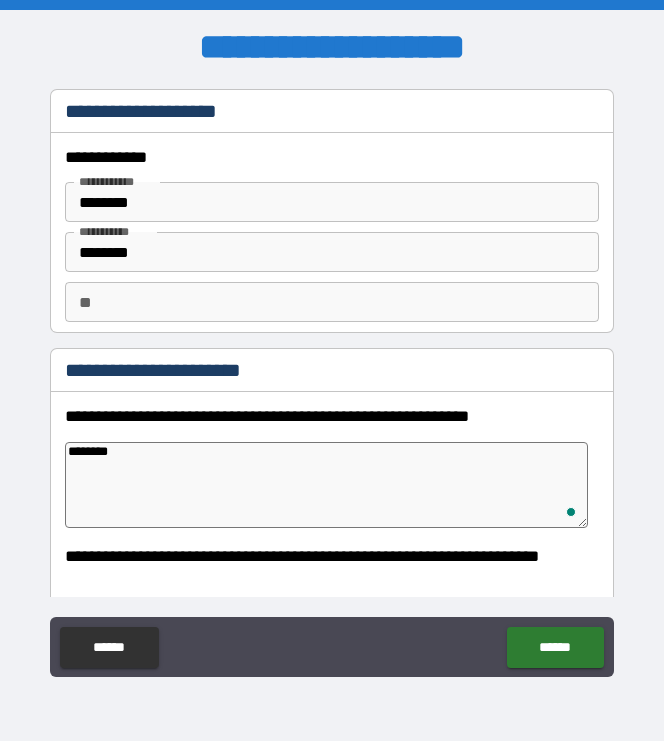 type on "*" 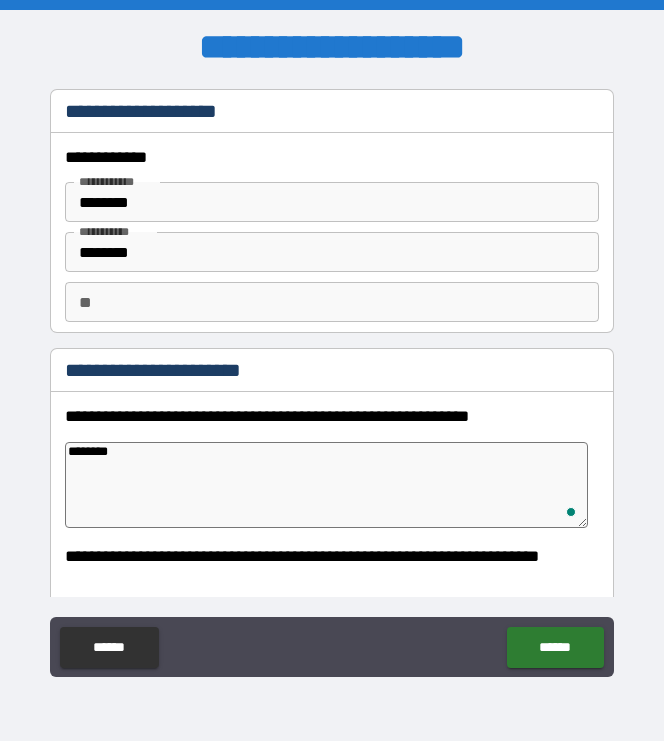 type on "*******" 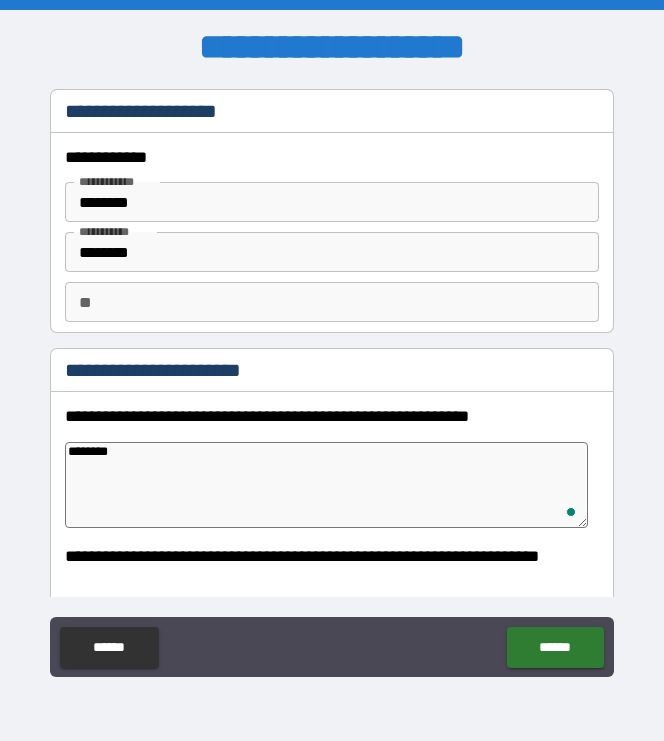 type on "*" 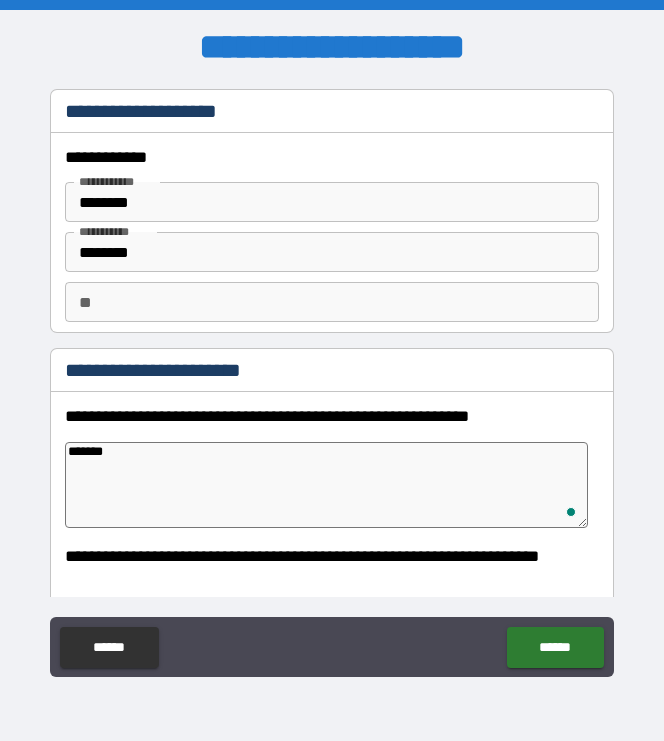 type on "*" 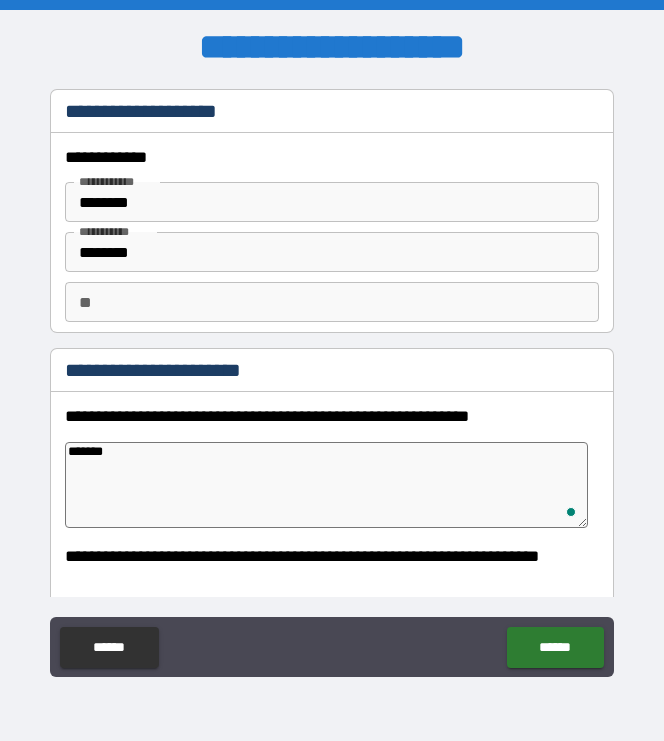 type on "*" 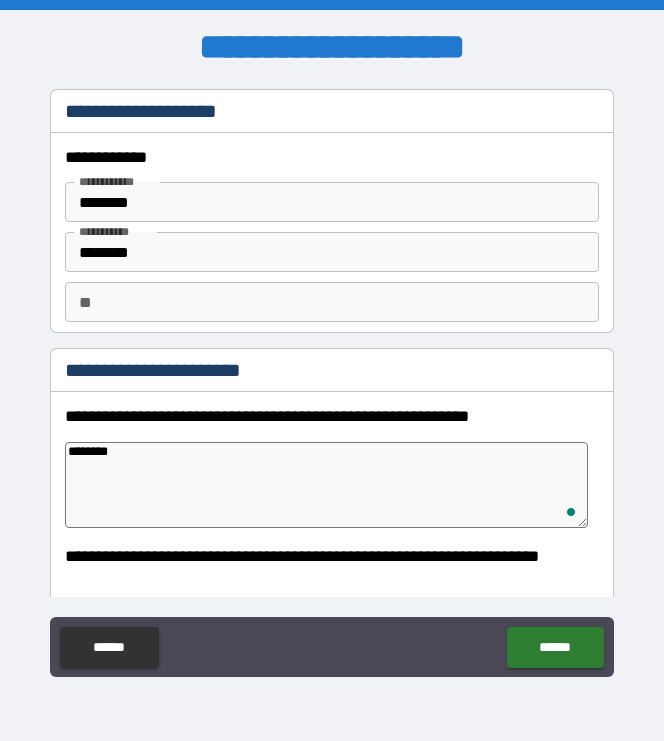 type on "*" 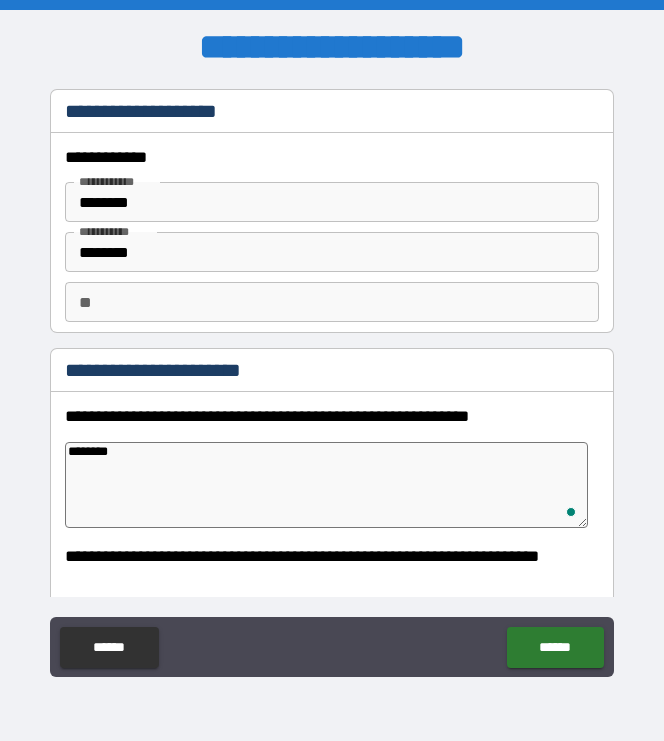 type on "*" 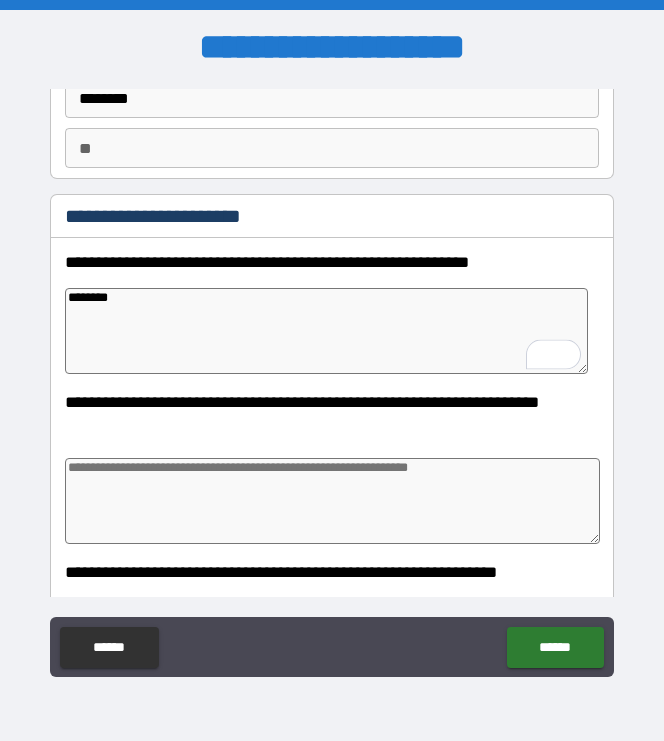 type on "********" 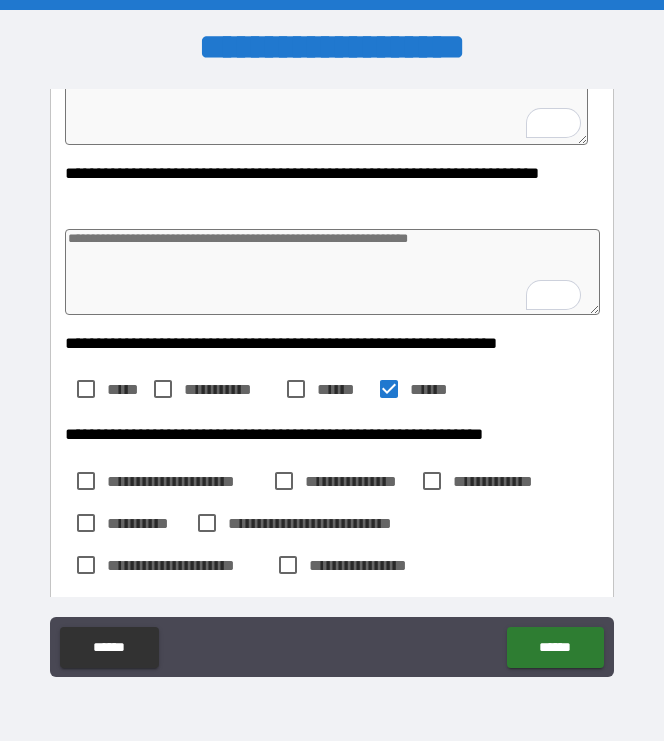 click on "**********" at bounding box center (507, 481) 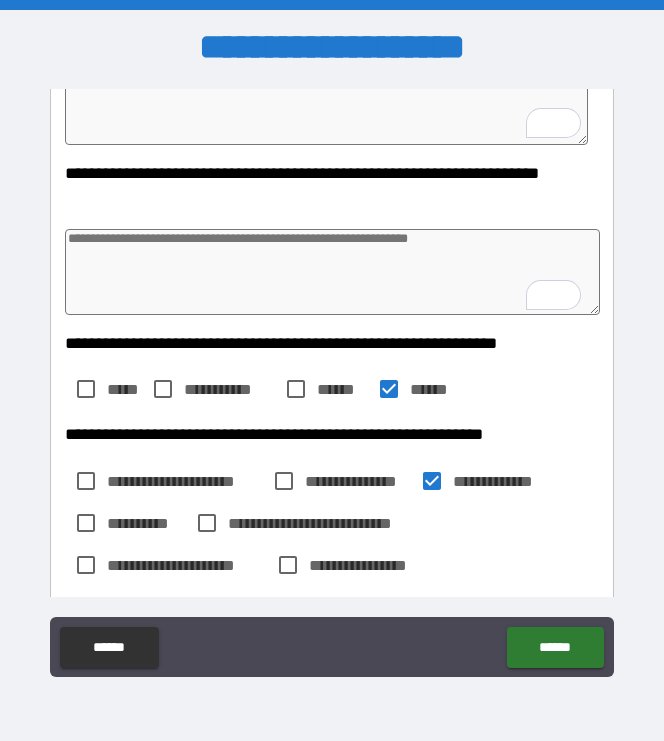 type on "*" 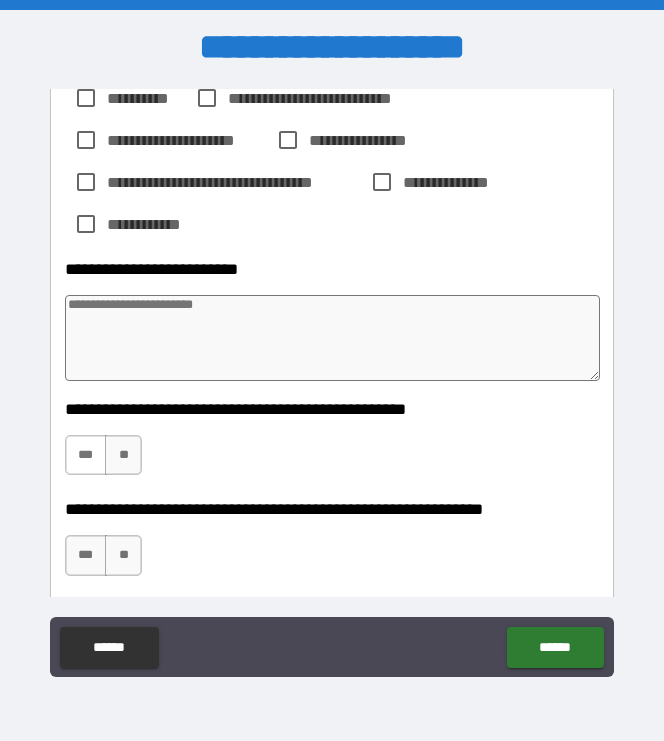 click on "***" at bounding box center (86, 455) 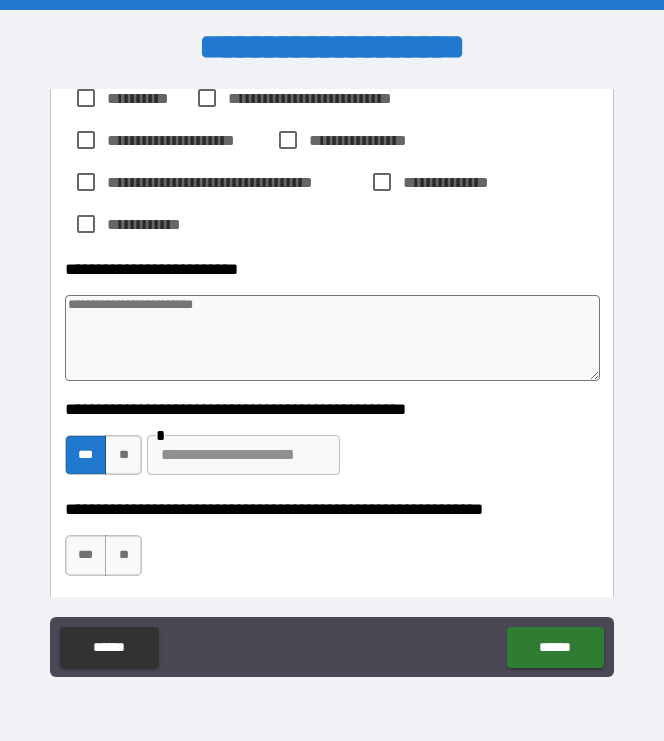 type on "*" 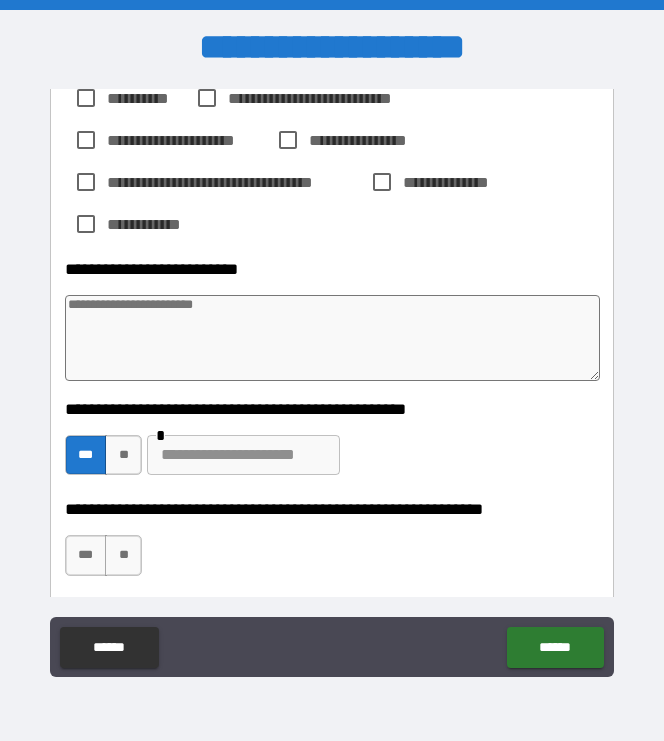 type on "*" 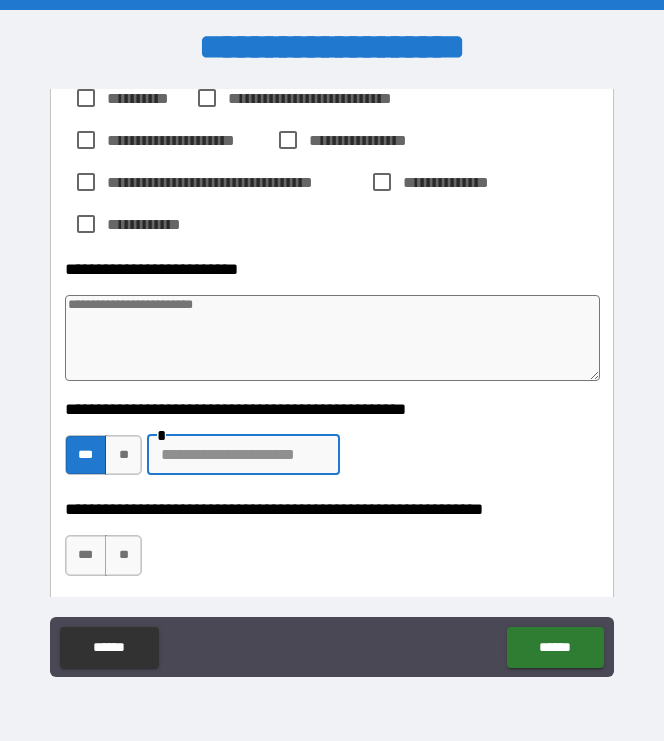 click at bounding box center (243, 455) 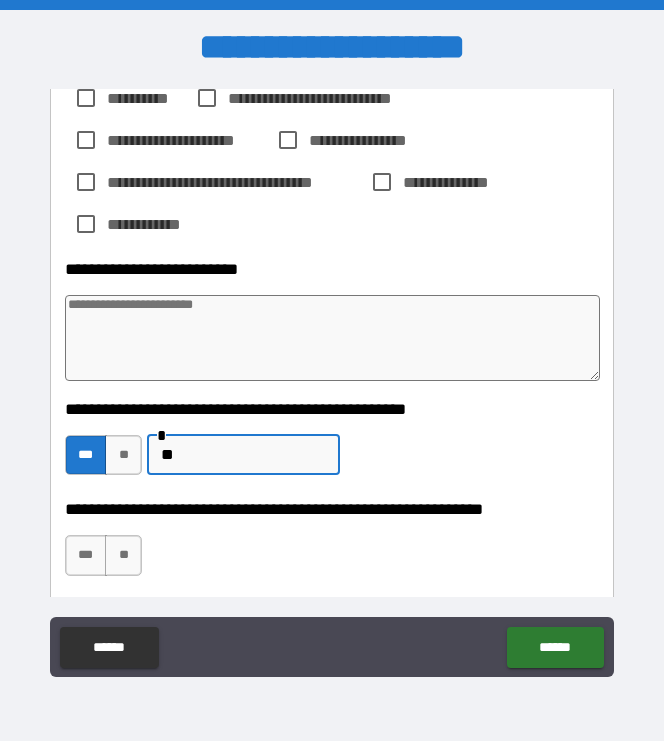type on "*" 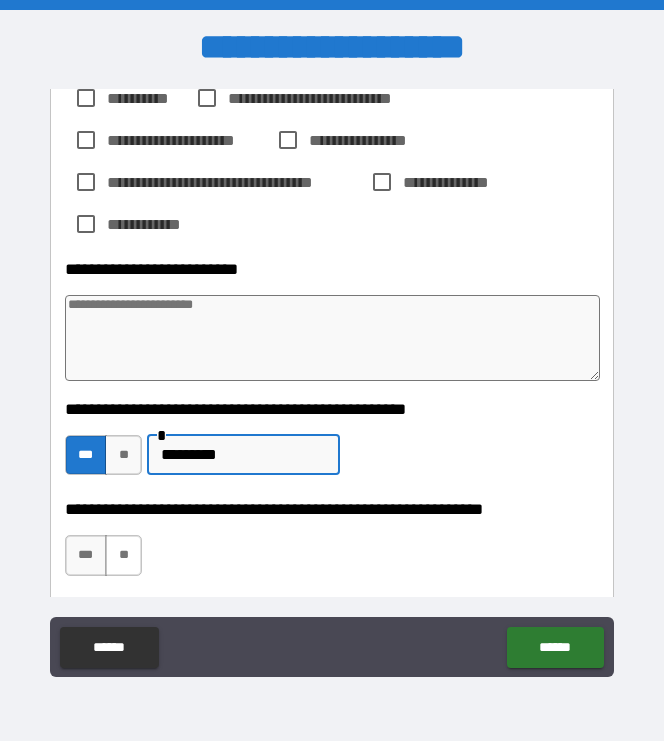type on "*********" 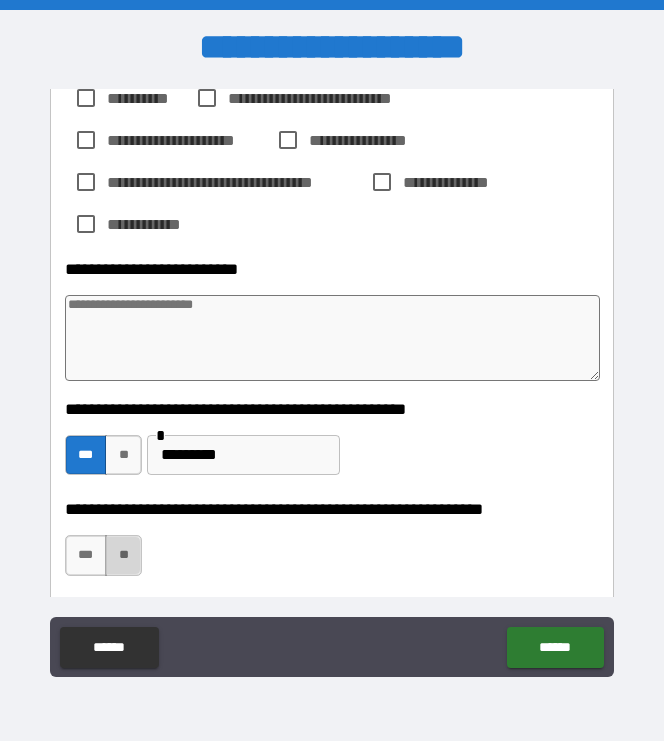 click on "**" at bounding box center (123, 555) 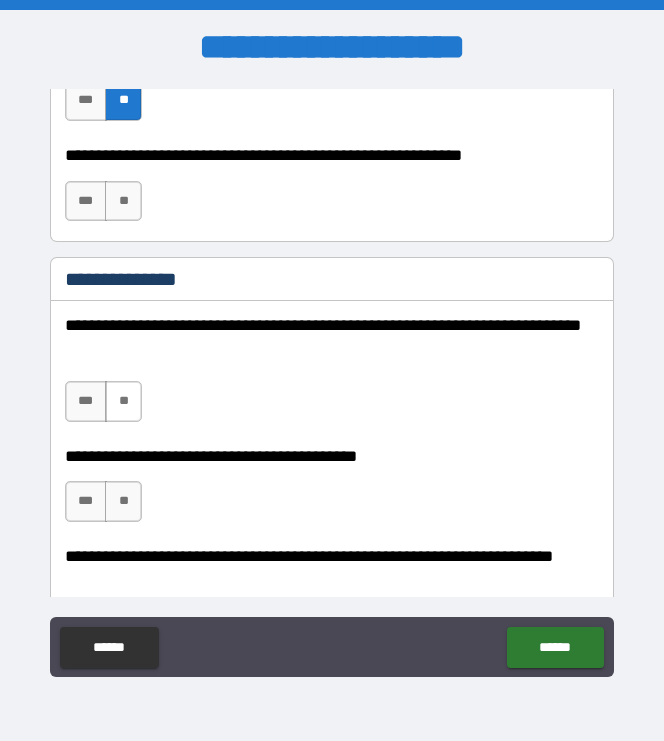 click on "**" at bounding box center (123, 401) 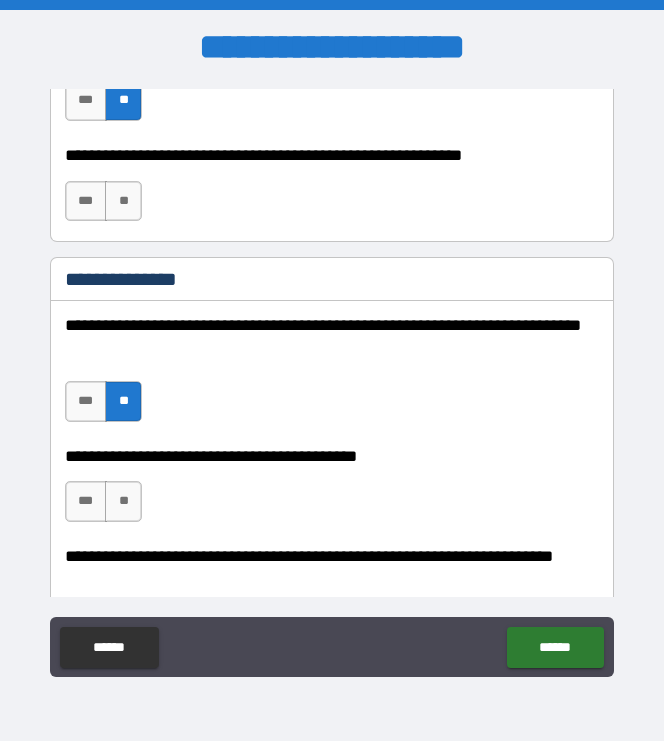 type on "*" 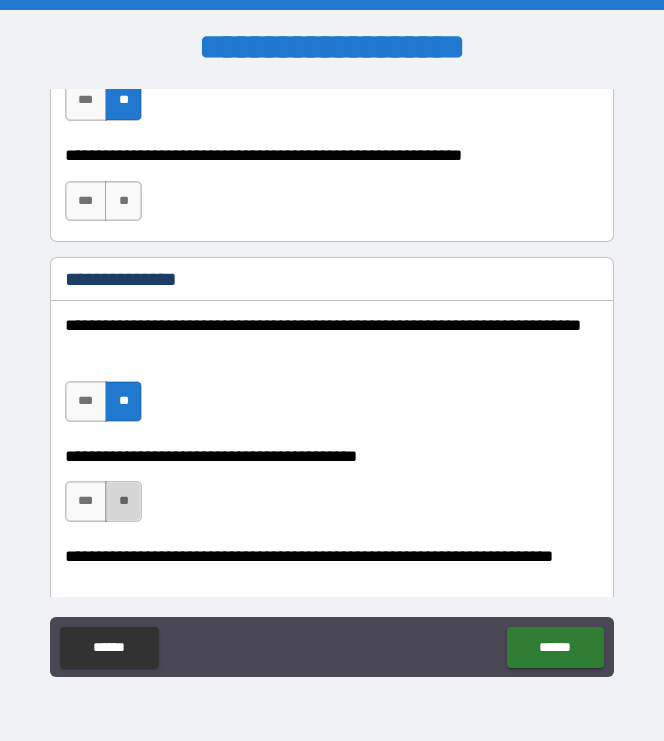 click on "**" at bounding box center [123, 501] 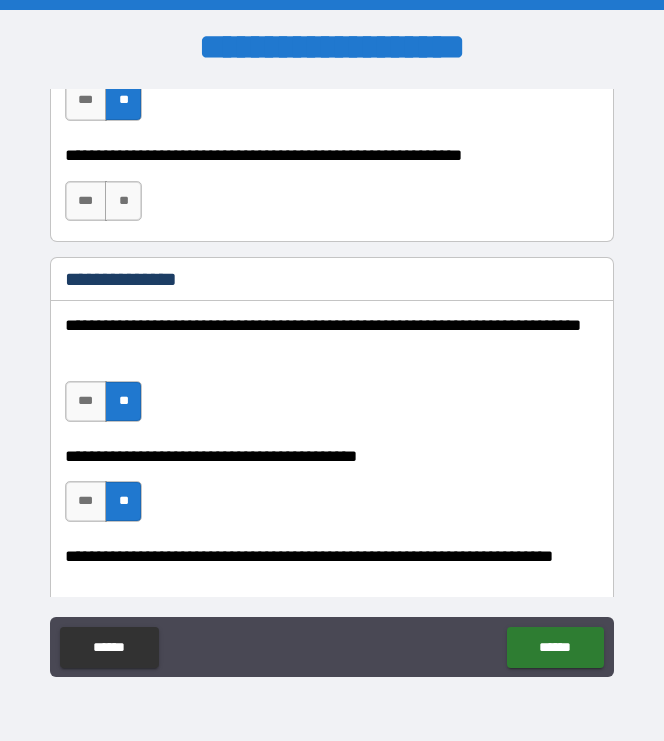 type on "*" 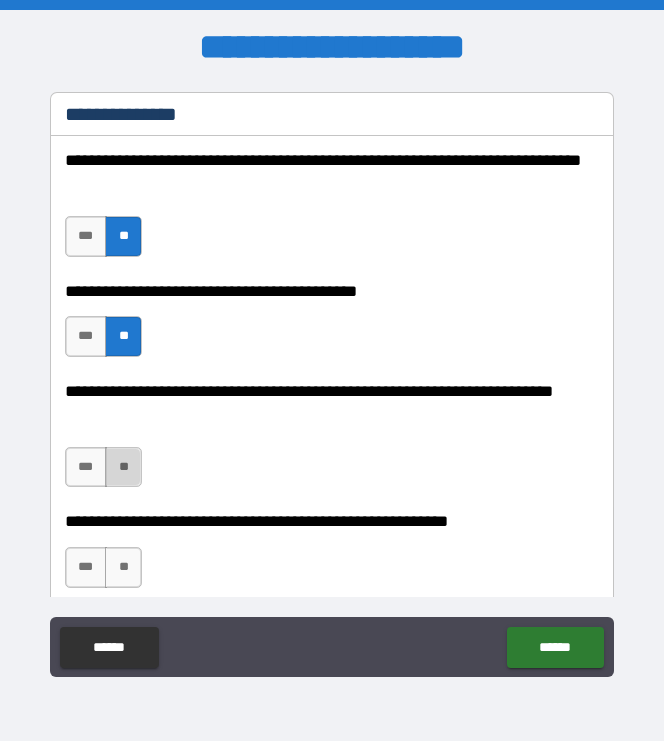 click on "**" at bounding box center (123, 467) 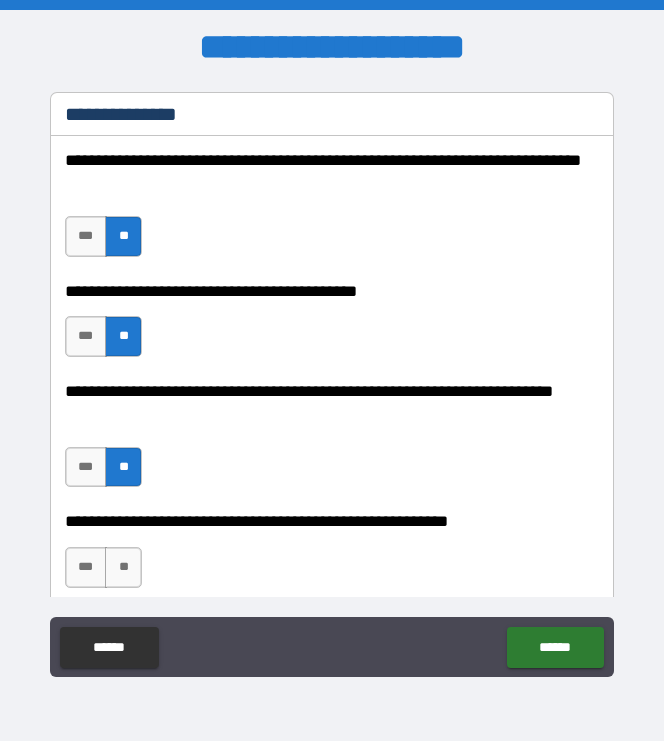 type on "*" 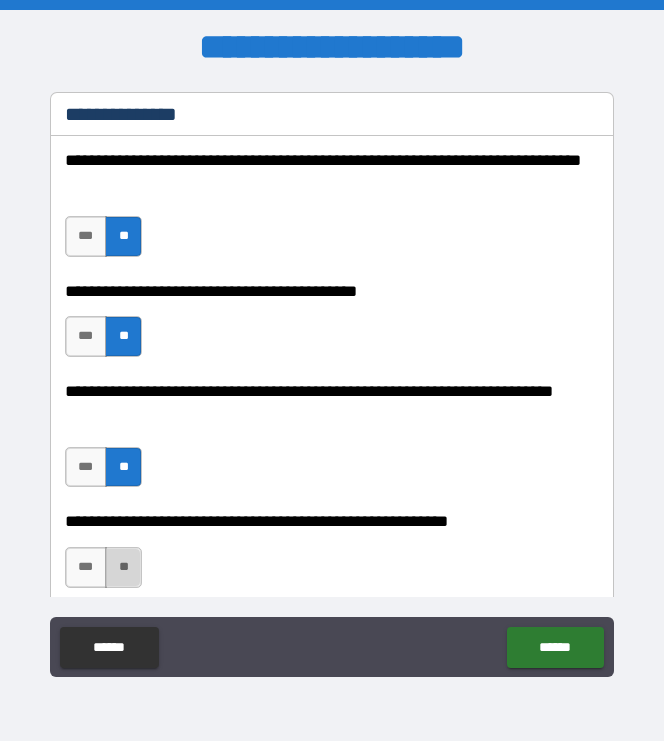 click on "**" at bounding box center [123, 567] 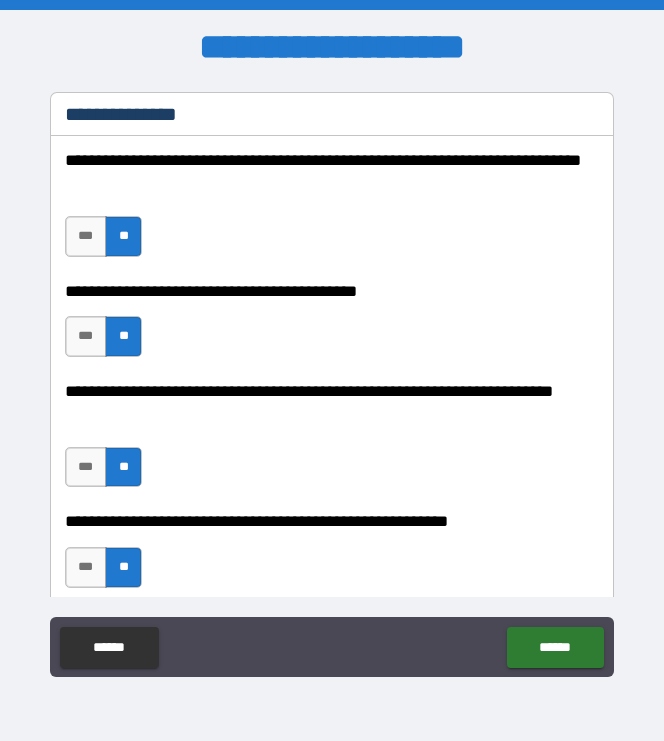 type on "*" 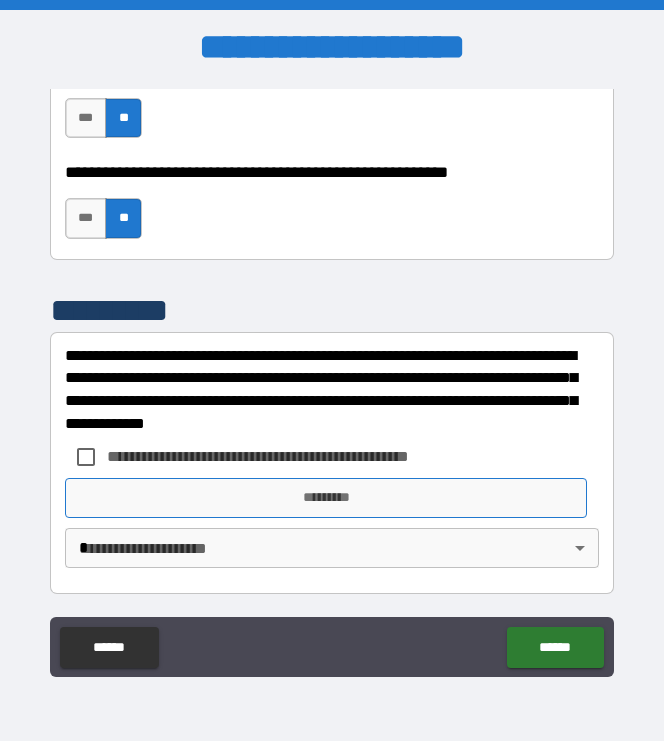 type on "*" 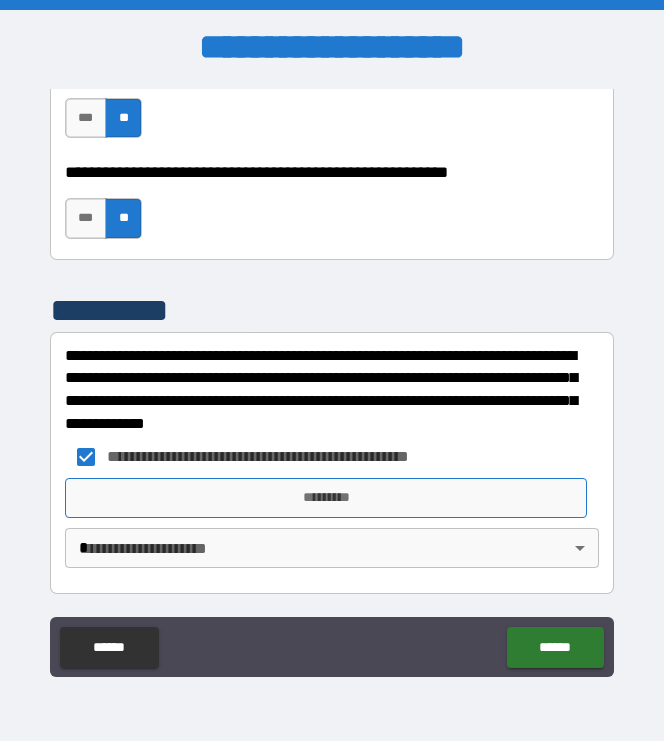 type on "*" 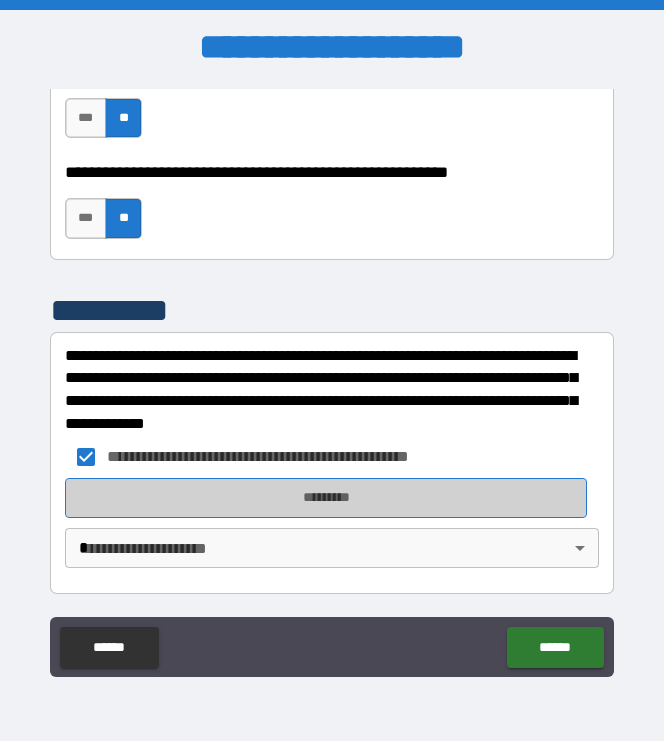 click on "*********" at bounding box center [326, 498] 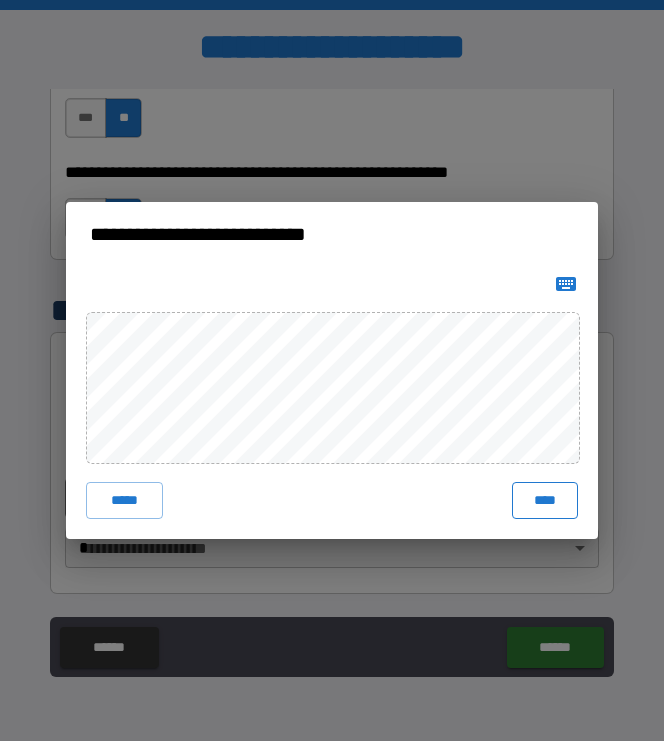 click on "****" at bounding box center (545, 500) 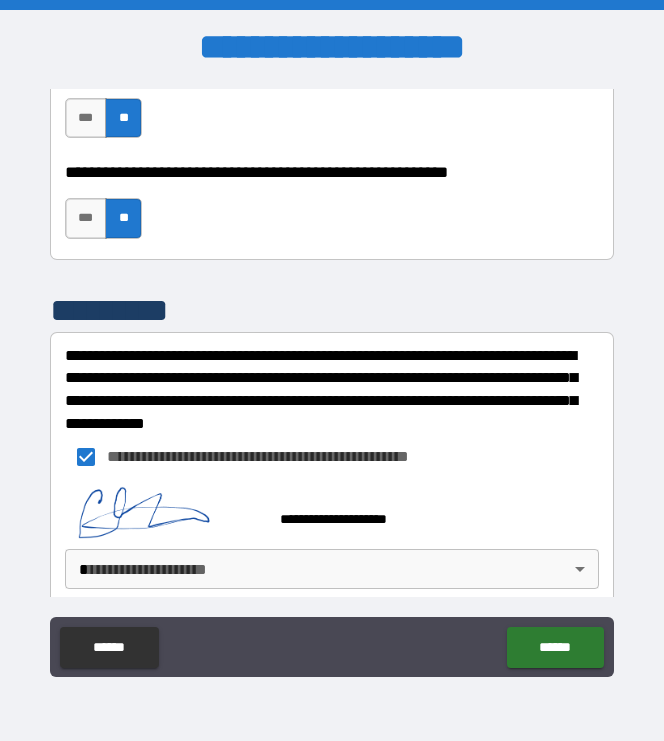 type on "*" 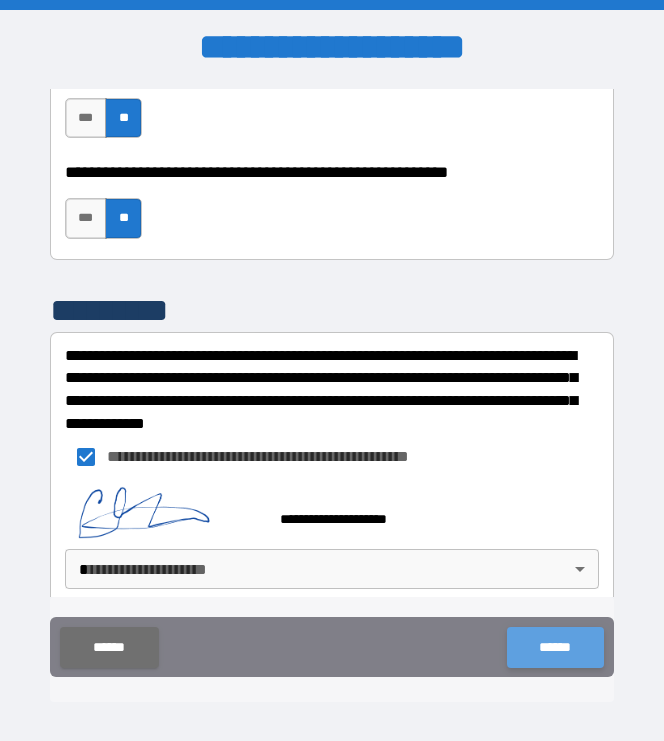 click on "******" at bounding box center [555, 647] 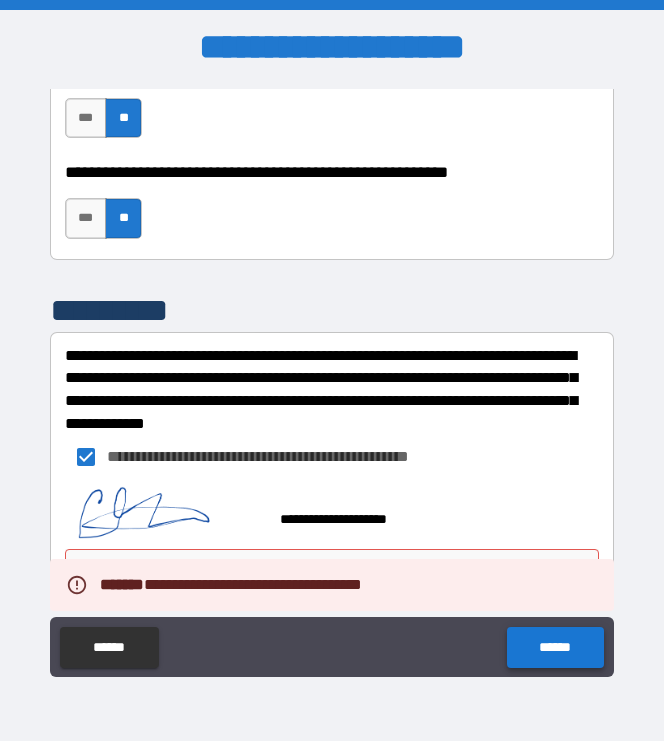 type on "*" 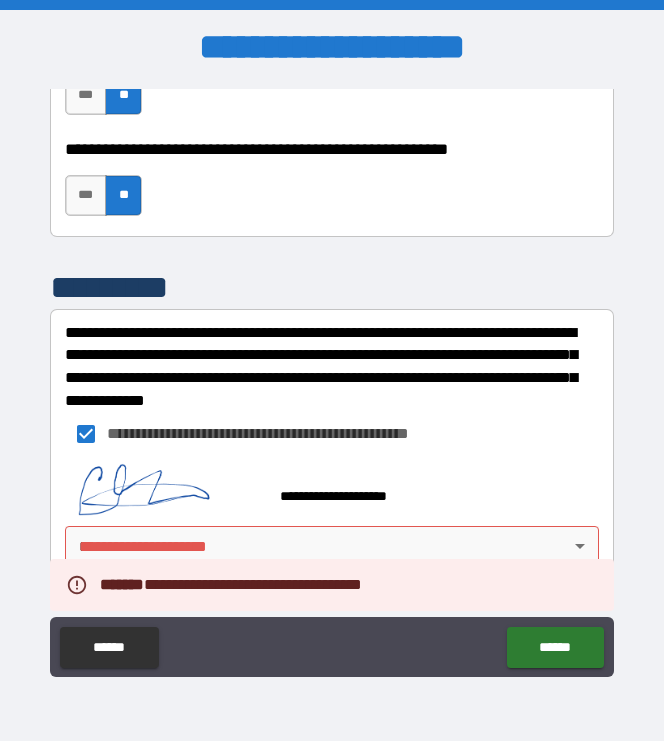 click on "**********" at bounding box center [332, 370] 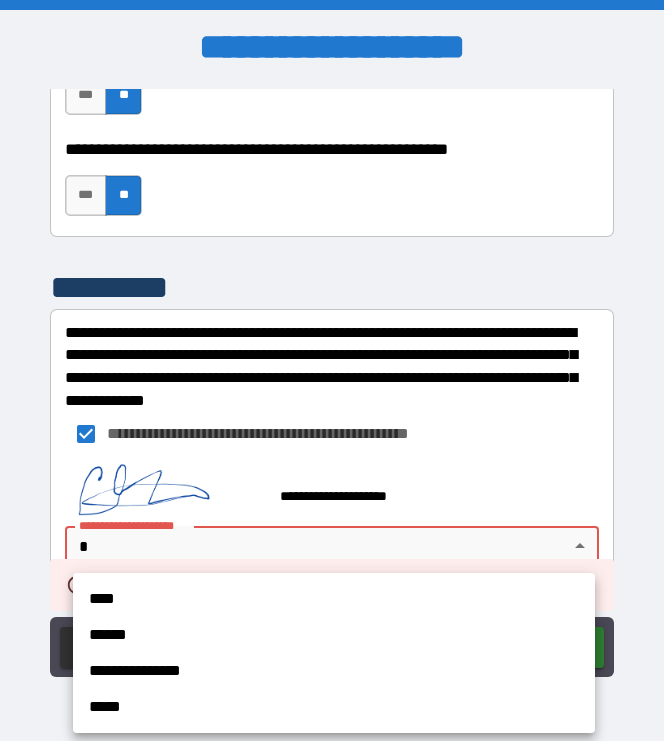 click at bounding box center (332, 370) 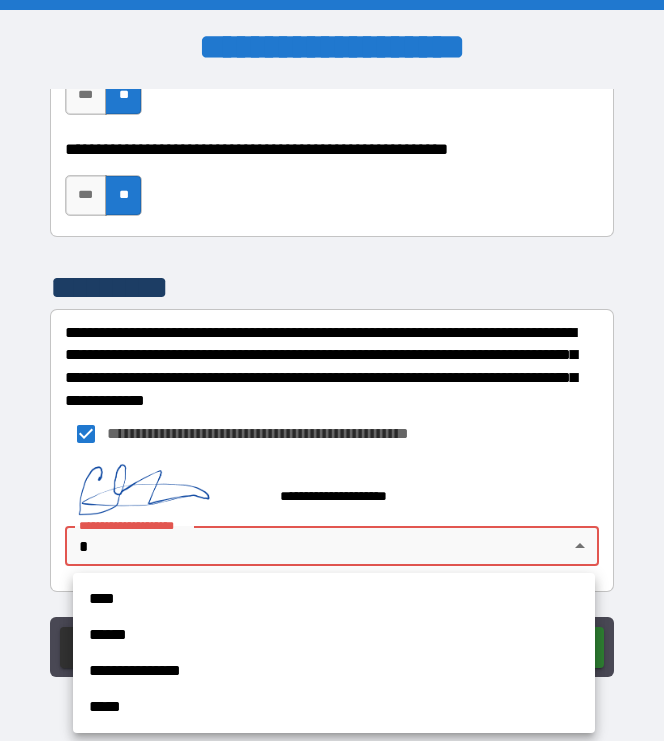 click on "**********" at bounding box center (332, 370) 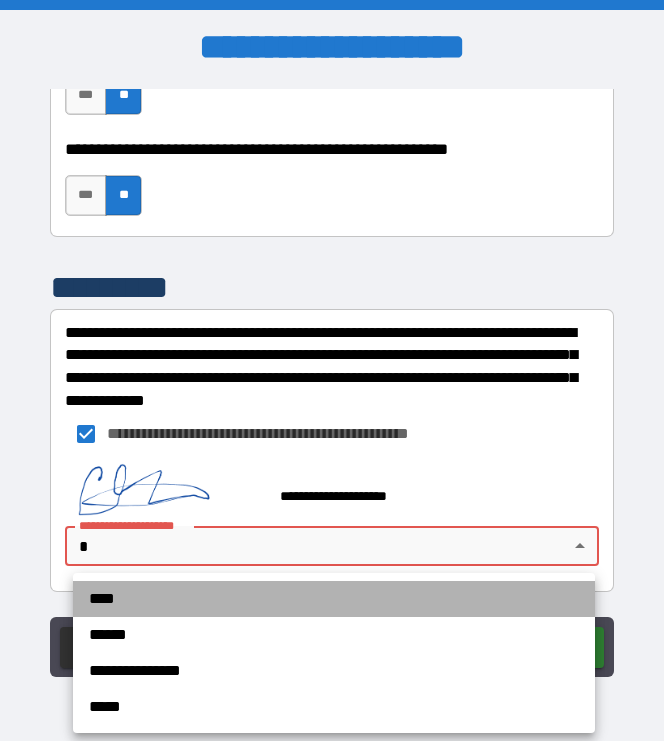 click on "****" at bounding box center (334, 599) 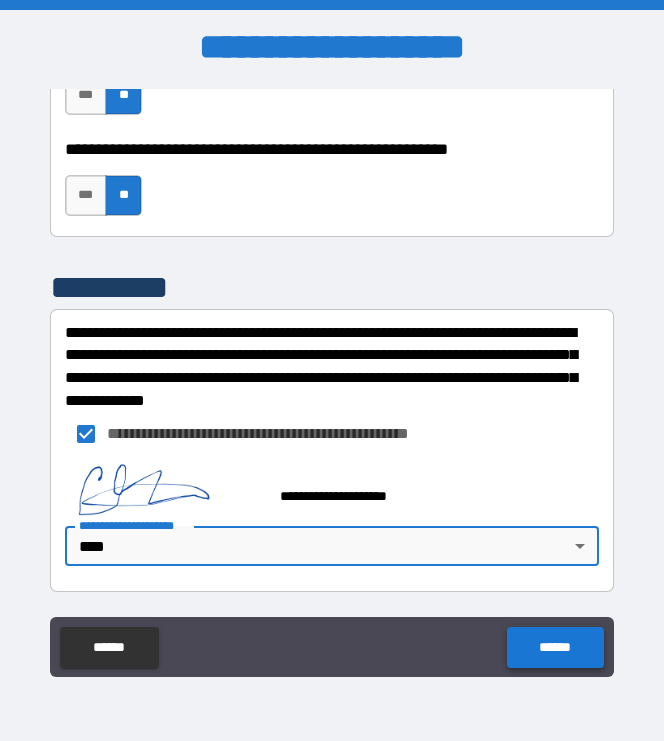 click on "******" at bounding box center [555, 647] 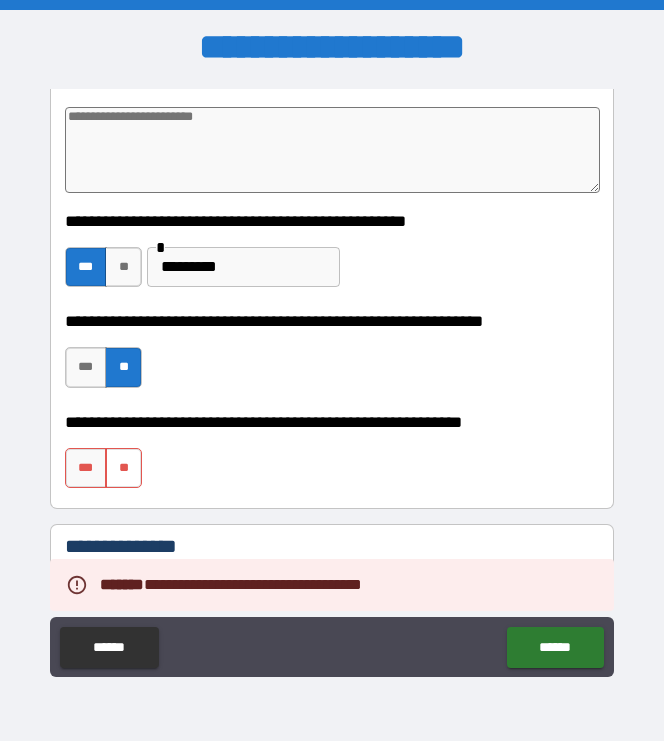 click on "**" at bounding box center (123, 468) 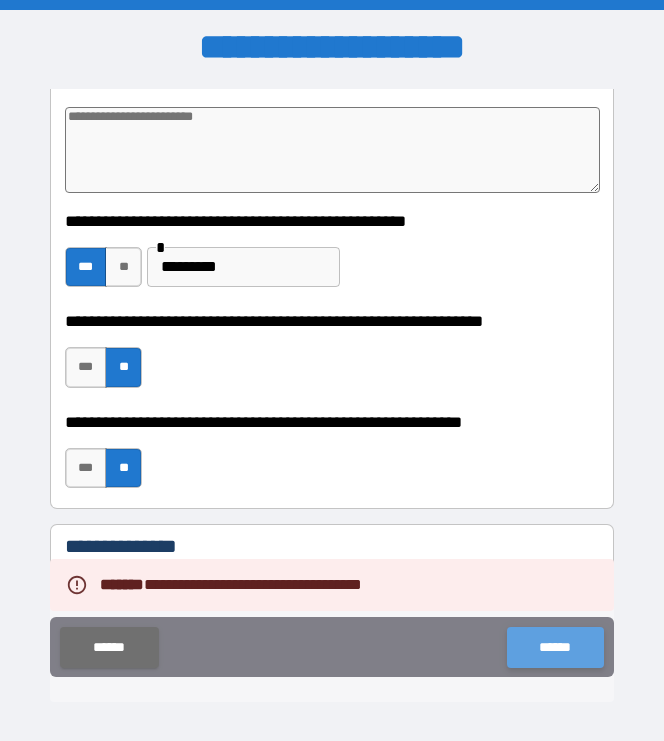 click on "******" at bounding box center (555, 647) 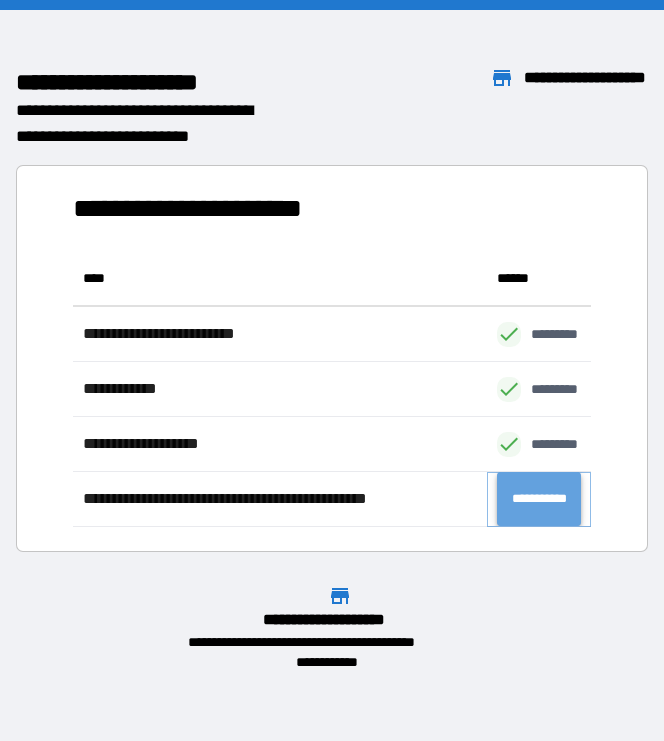 click on "**********" at bounding box center [539, 499] 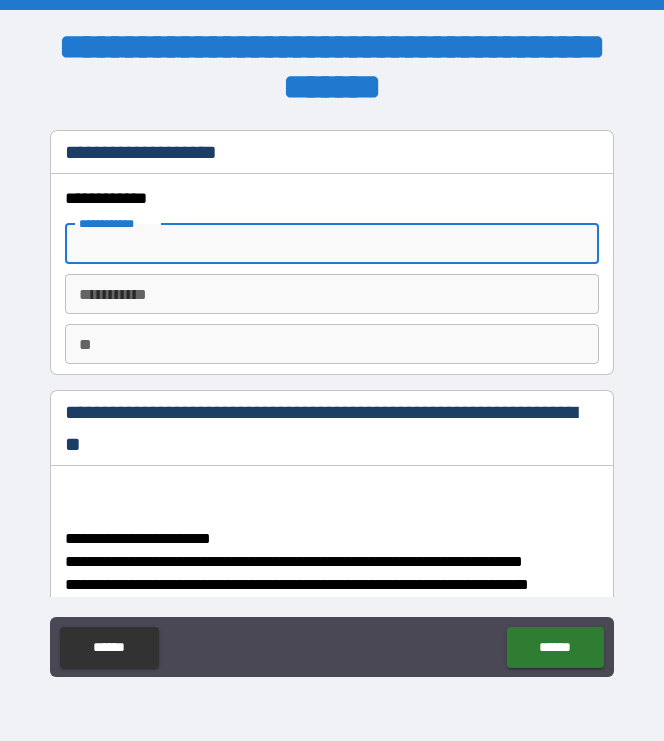 click on "**********" at bounding box center [332, 244] 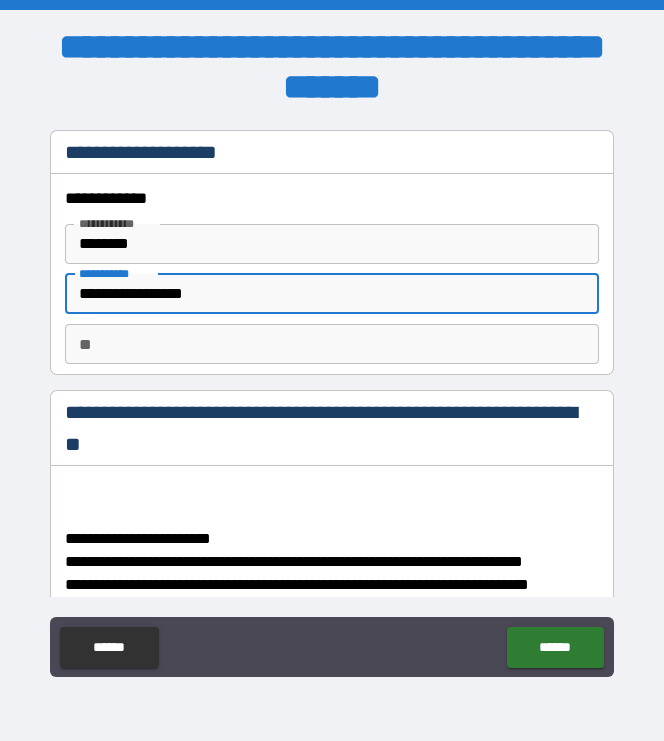 drag, startPoint x: 141, startPoint y: 298, endPoint x: 66, endPoint y: 288, distance: 75.66373 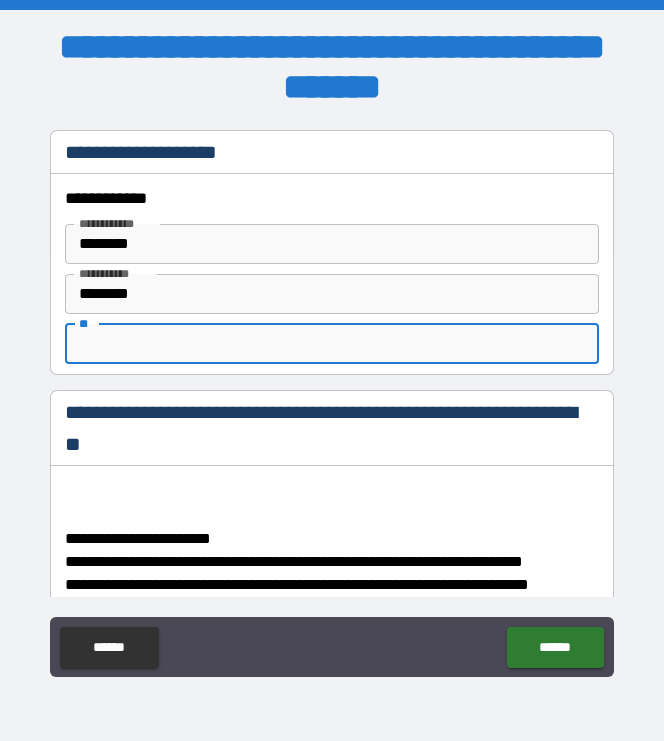 click on "**" at bounding box center [332, 344] 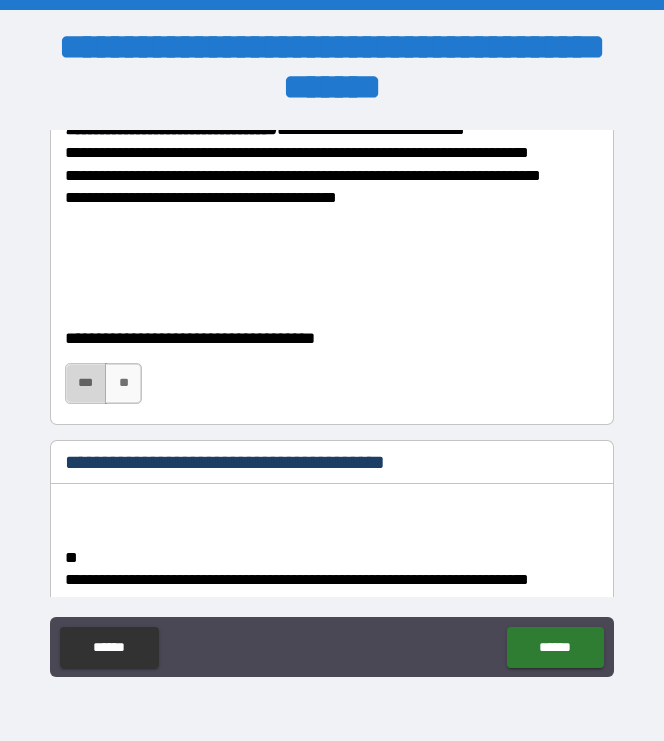 click on "***" at bounding box center [86, 383] 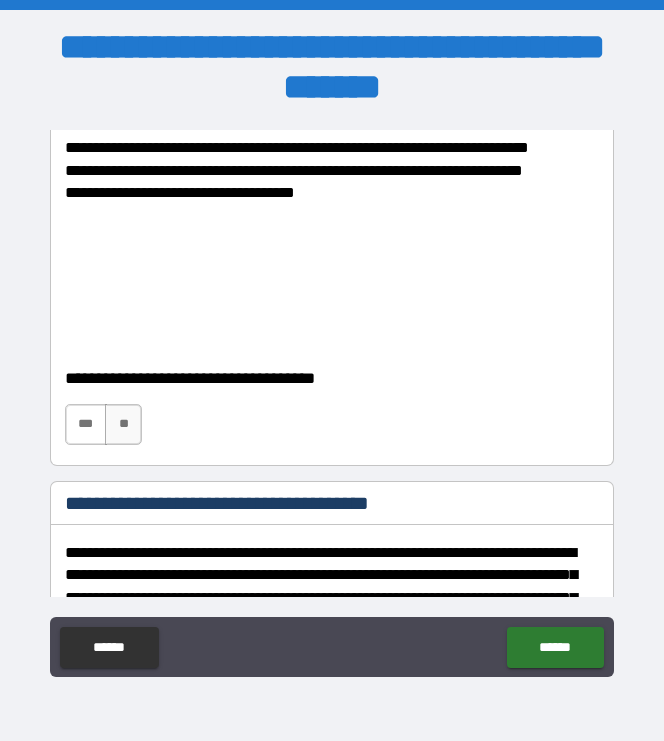 click on "***" at bounding box center (86, 424) 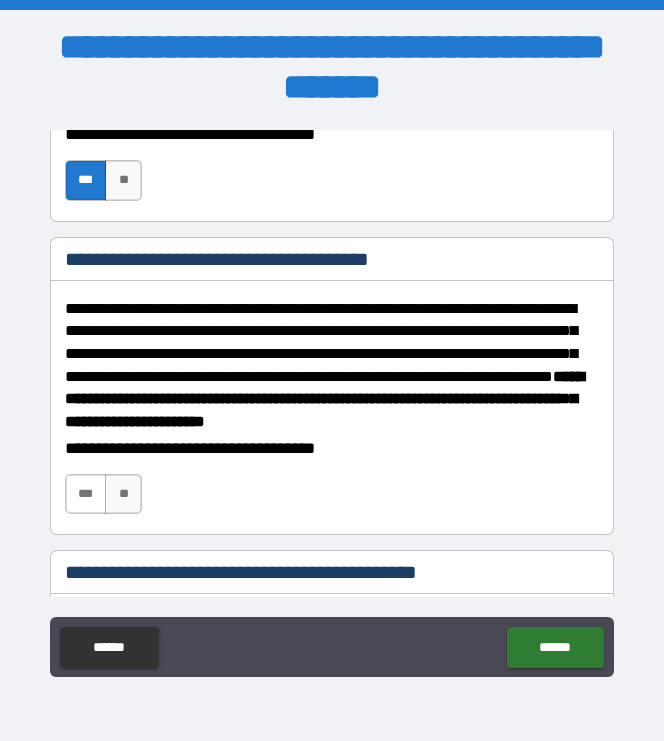 click on "***" at bounding box center (86, 494) 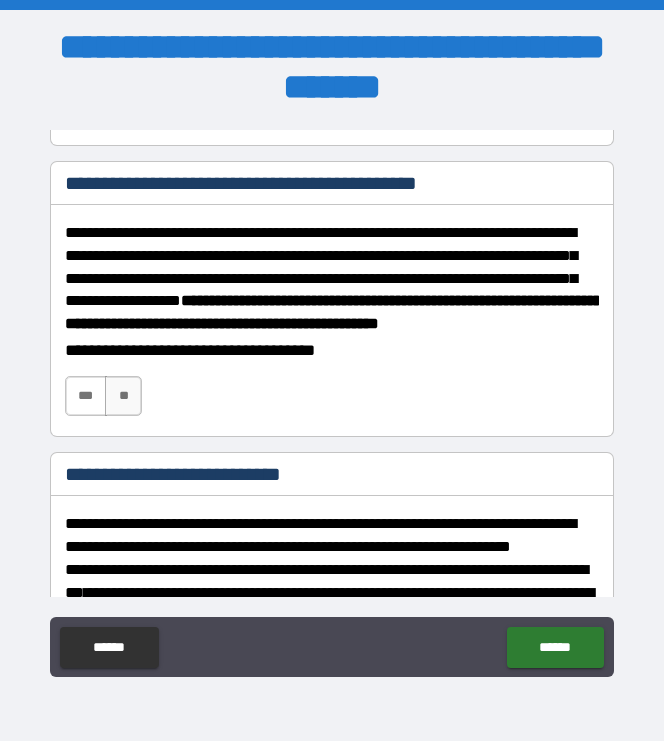 click on "***" at bounding box center [86, 396] 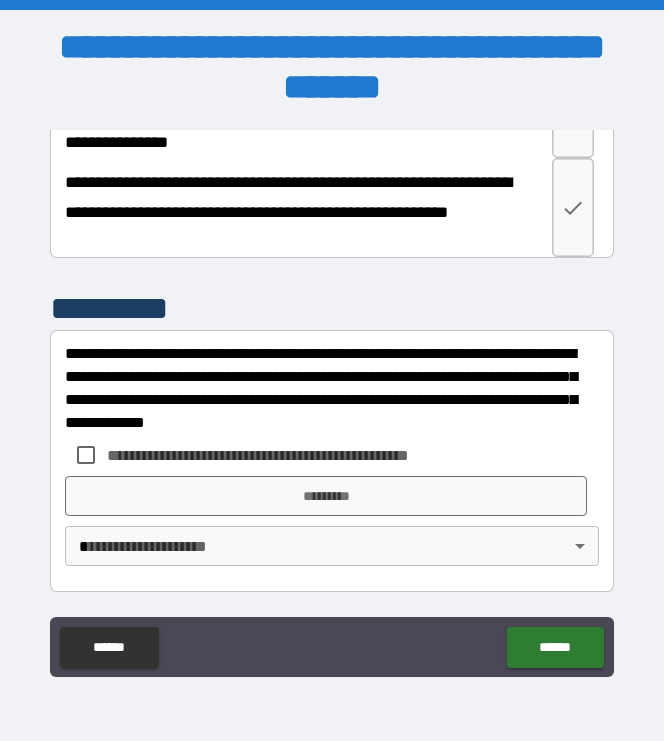 scroll, scrollTop: 7280, scrollLeft: 0, axis: vertical 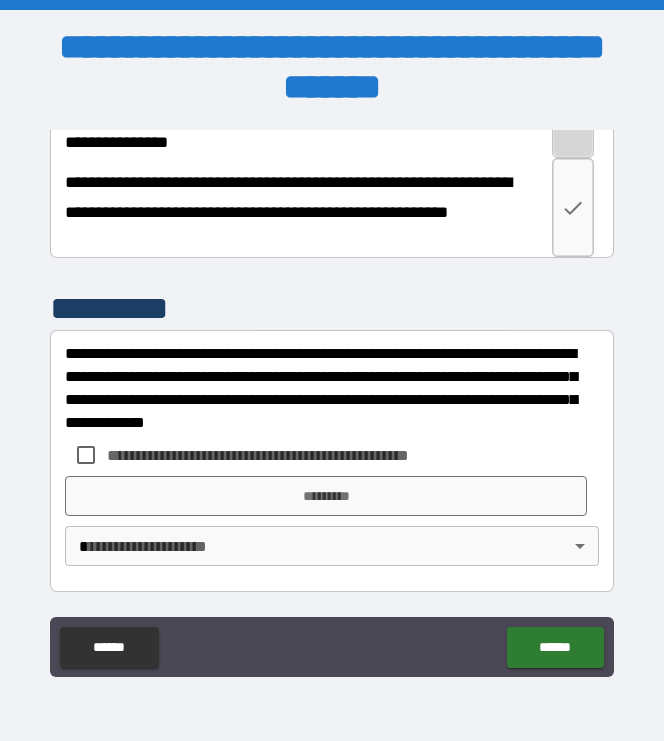 click 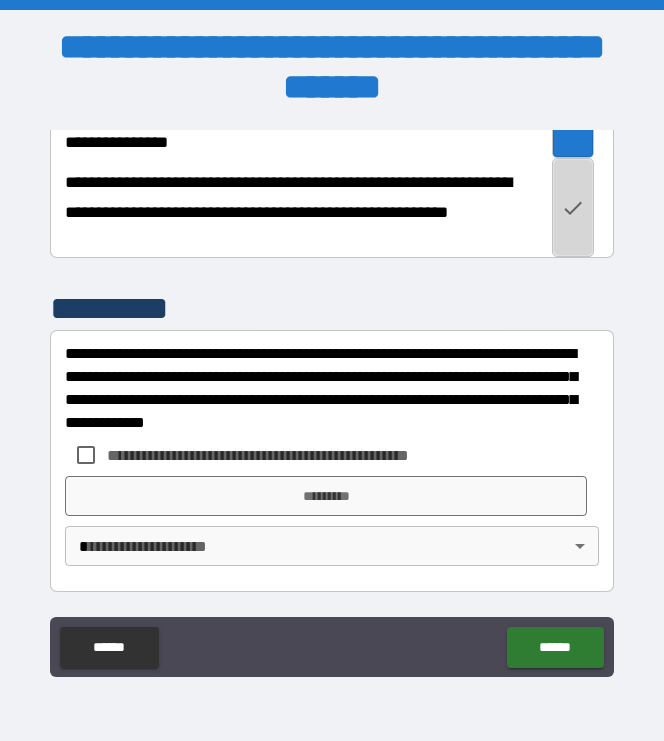 click at bounding box center [573, 207] 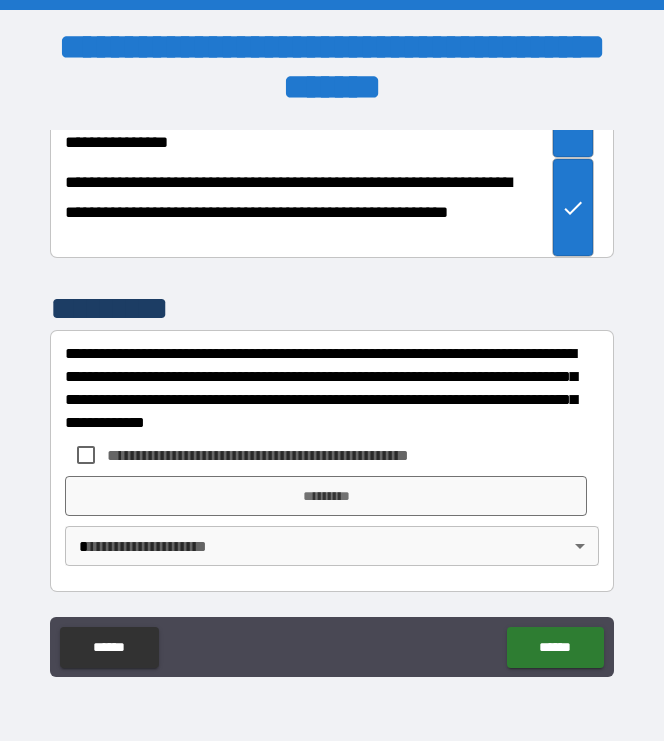 scroll, scrollTop: 7440, scrollLeft: 0, axis: vertical 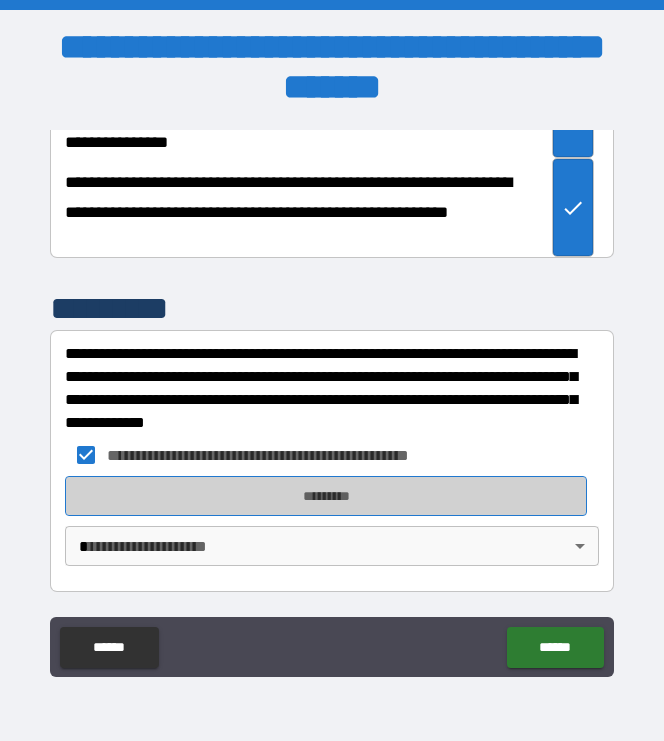 click on "*********" at bounding box center (326, 496) 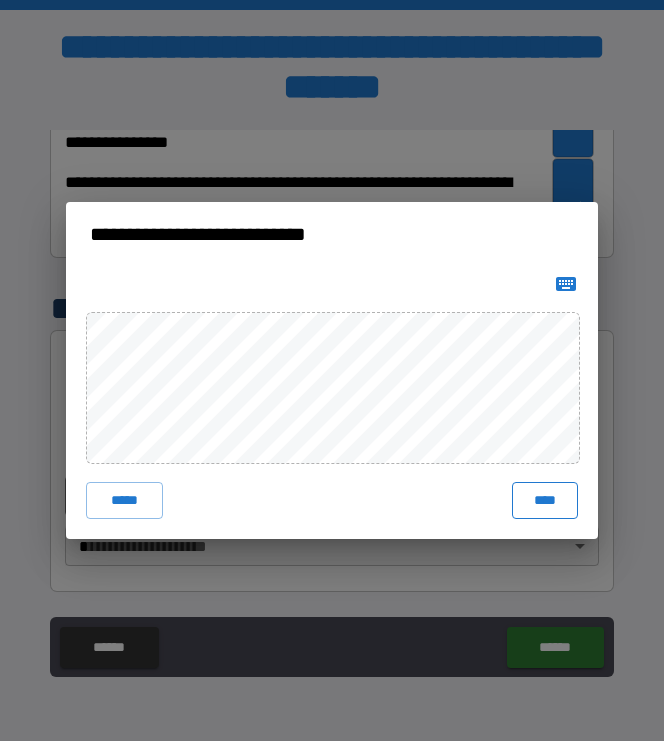 click on "****" at bounding box center [545, 500] 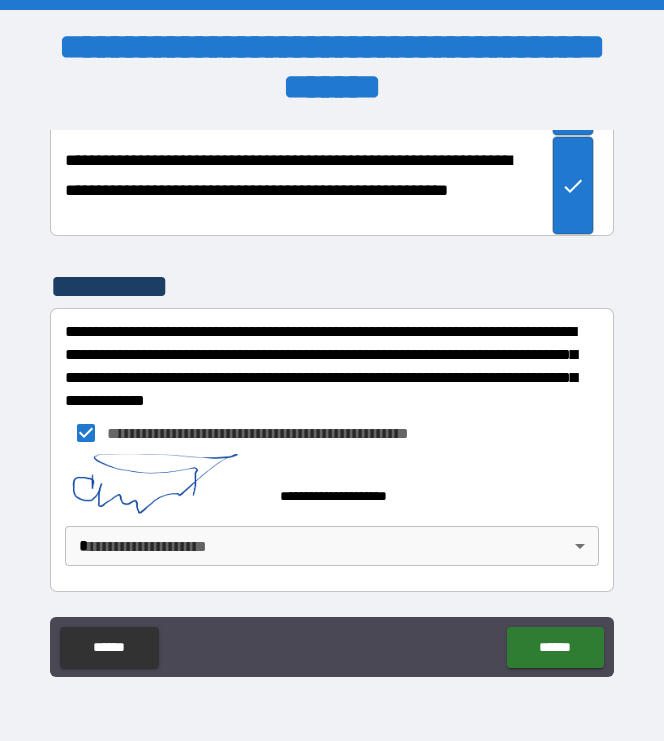 scroll, scrollTop: 7462, scrollLeft: 0, axis: vertical 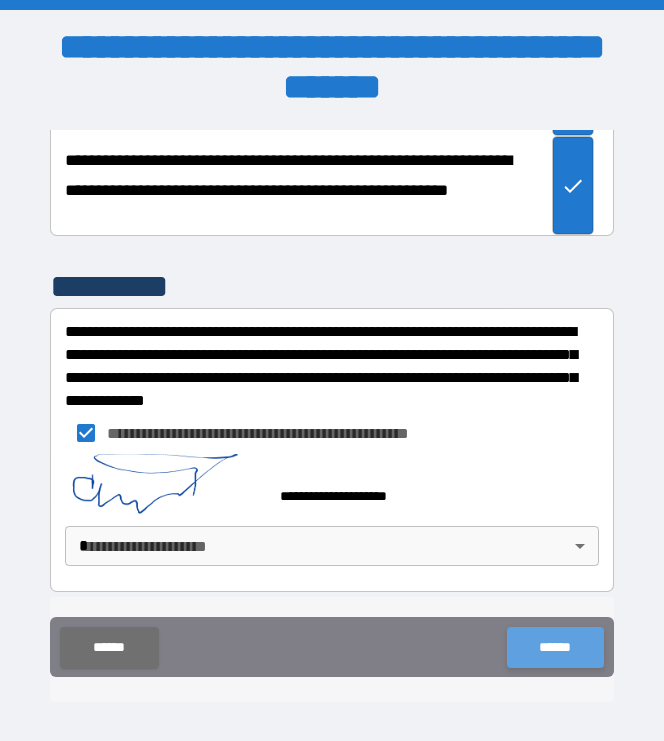 click on "******" at bounding box center [555, 647] 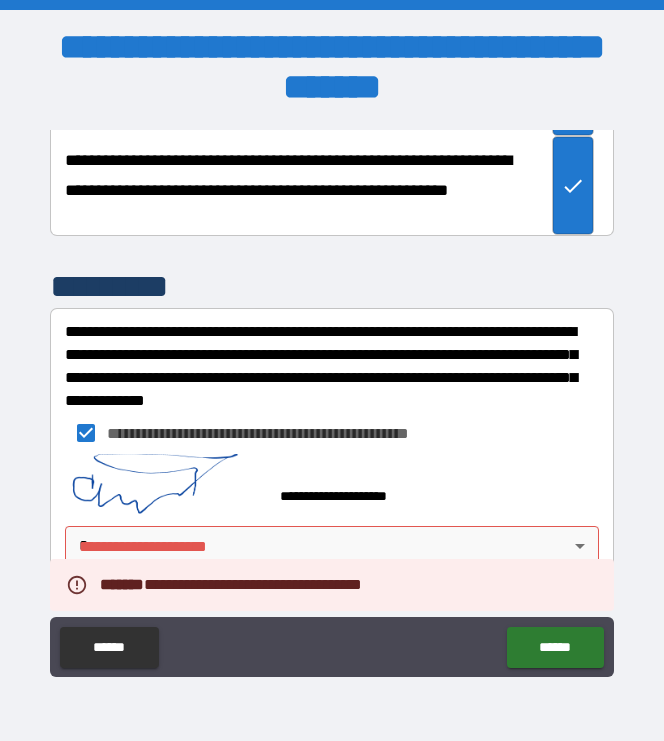 click on "**********" at bounding box center [332, 370] 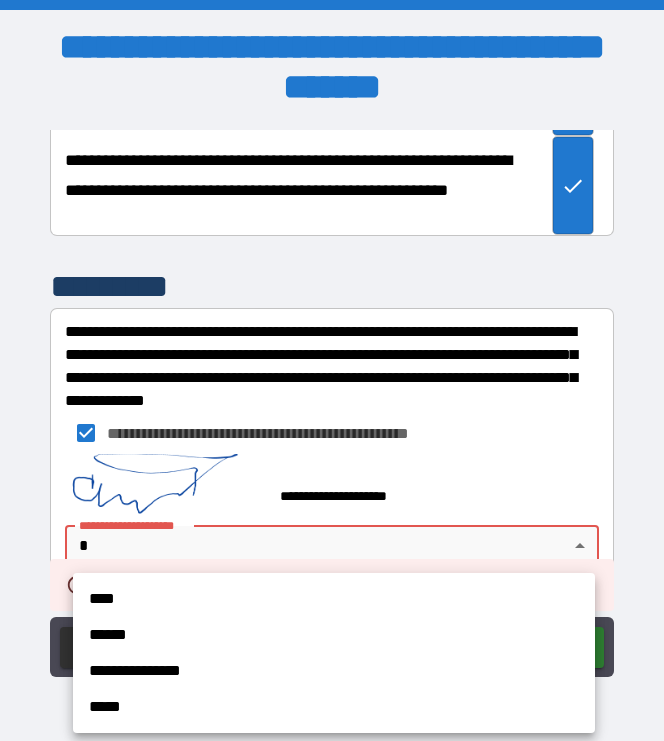 click on "****" at bounding box center (334, 599) 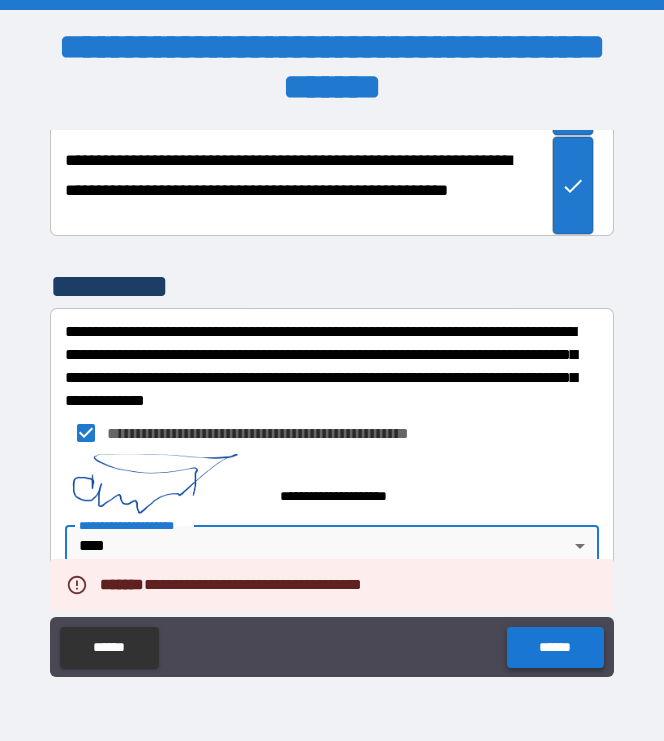 click on "******" at bounding box center [555, 647] 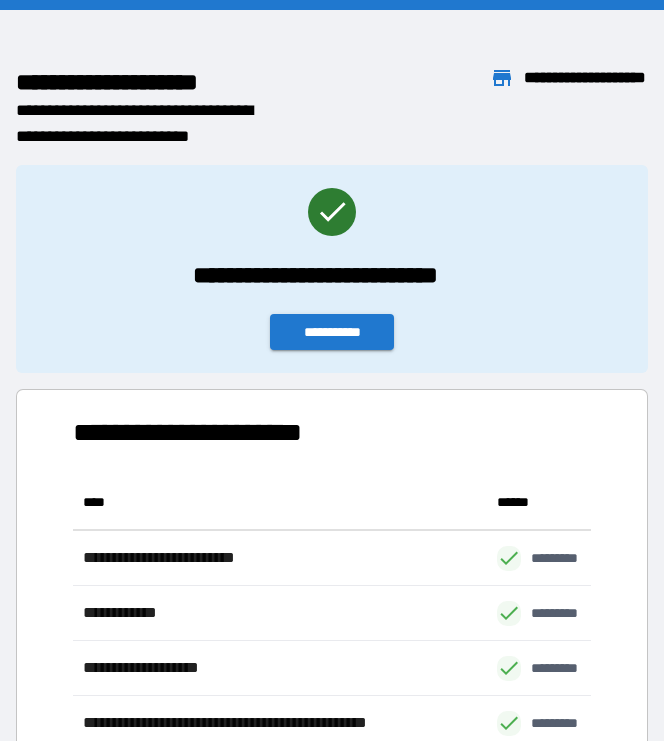 scroll, scrollTop: 1, scrollLeft: 1, axis: both 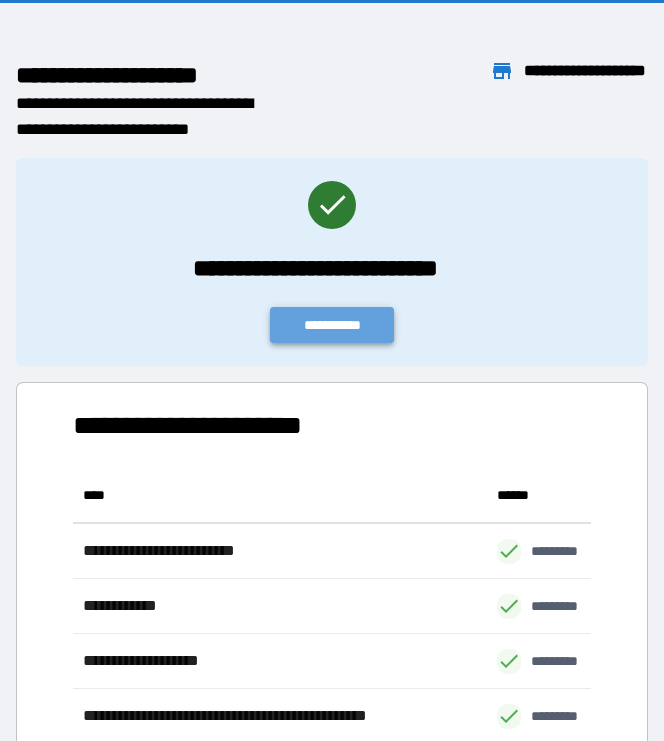 click on "**********" at bounding box center [332, 325] 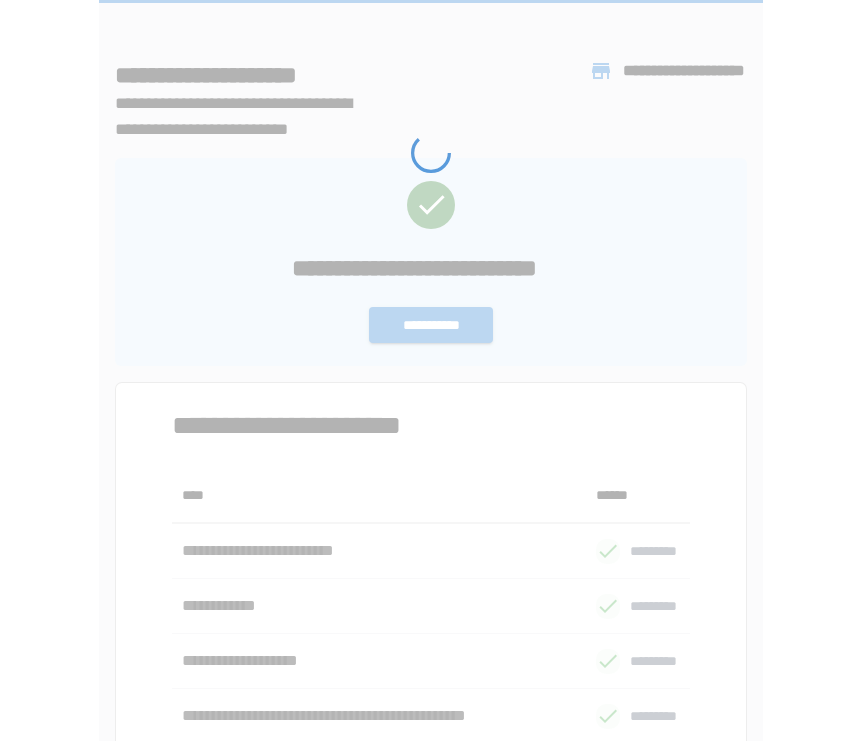 scroll, scrollTop: 0, scrollLeft: 0, axis: both 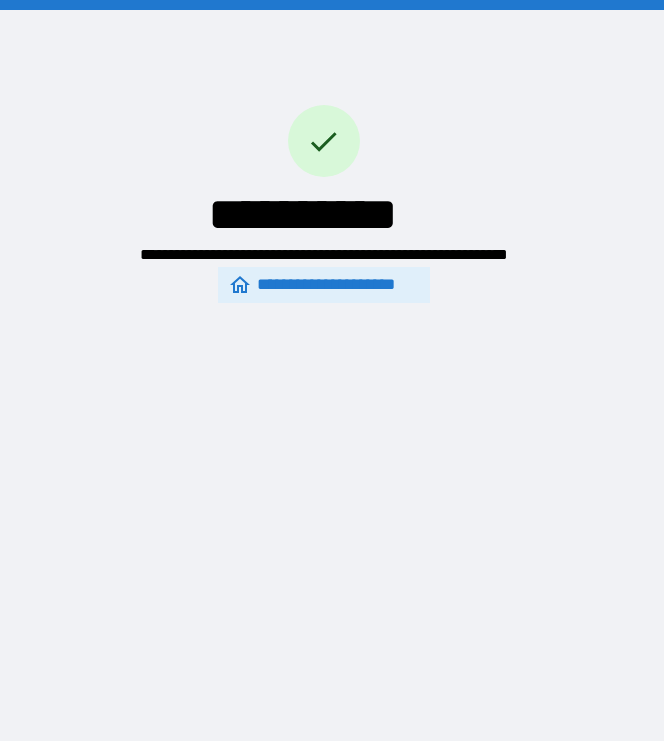 click on "**********" at bounding box center (323, 285) 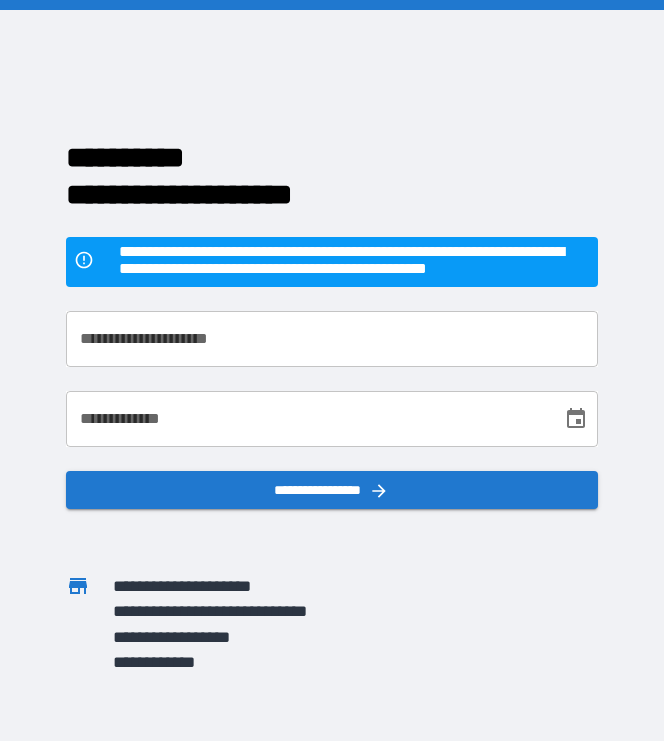 click on "**********" at bounding box center (331, 339) 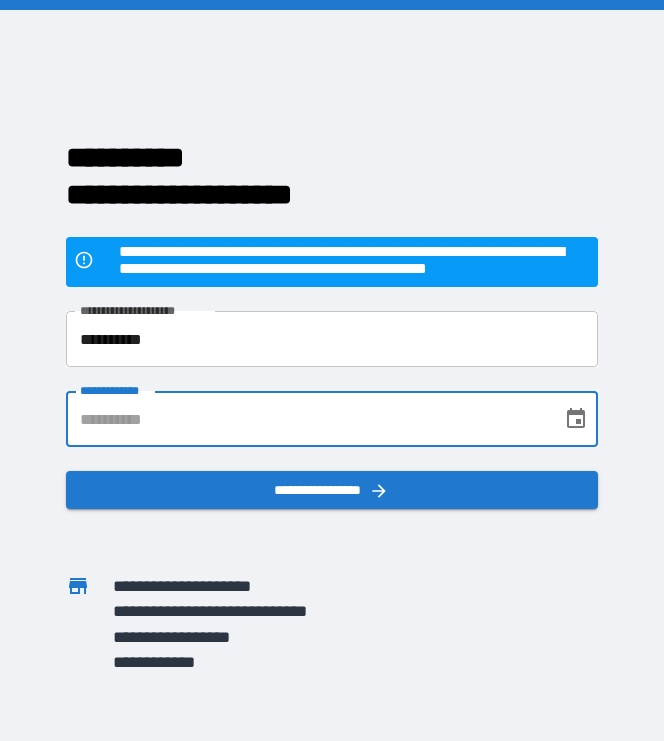 click on "**********" at bounding box center (306, 419) 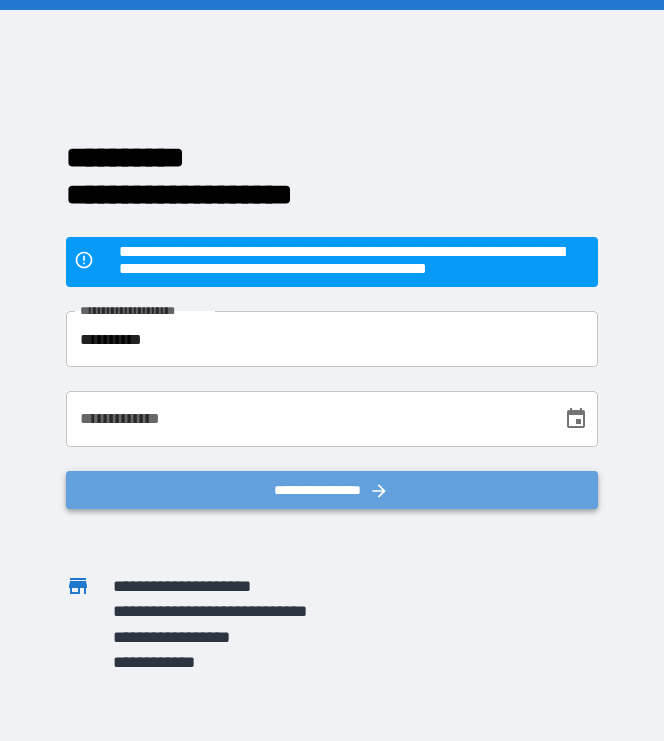 click on "**********" at bounding box center [331, 490] 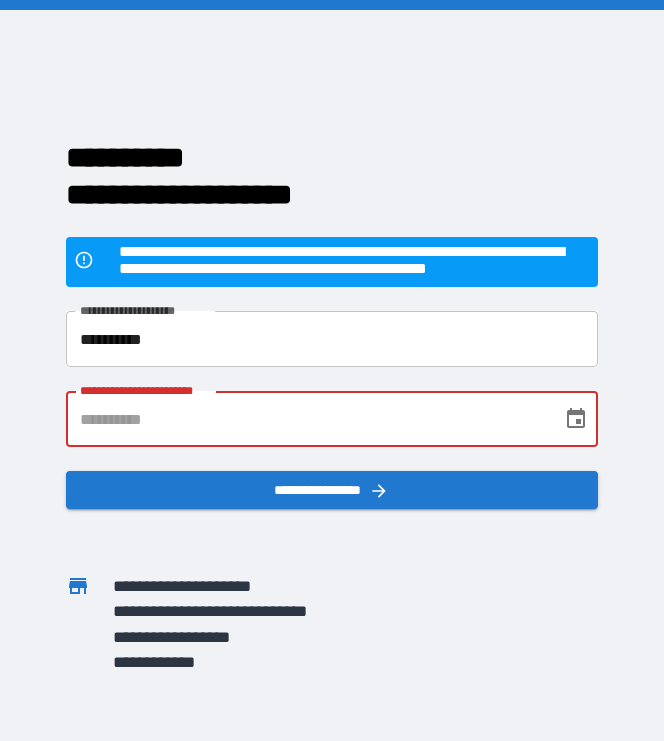 click on "**********" at bounding box center (306, 419) 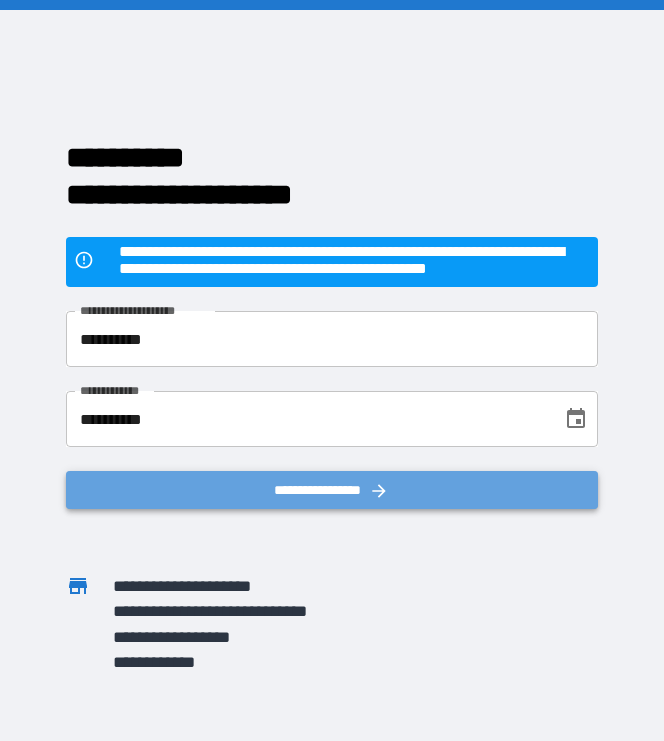 click on "**********" at bounding box center [331, 490] 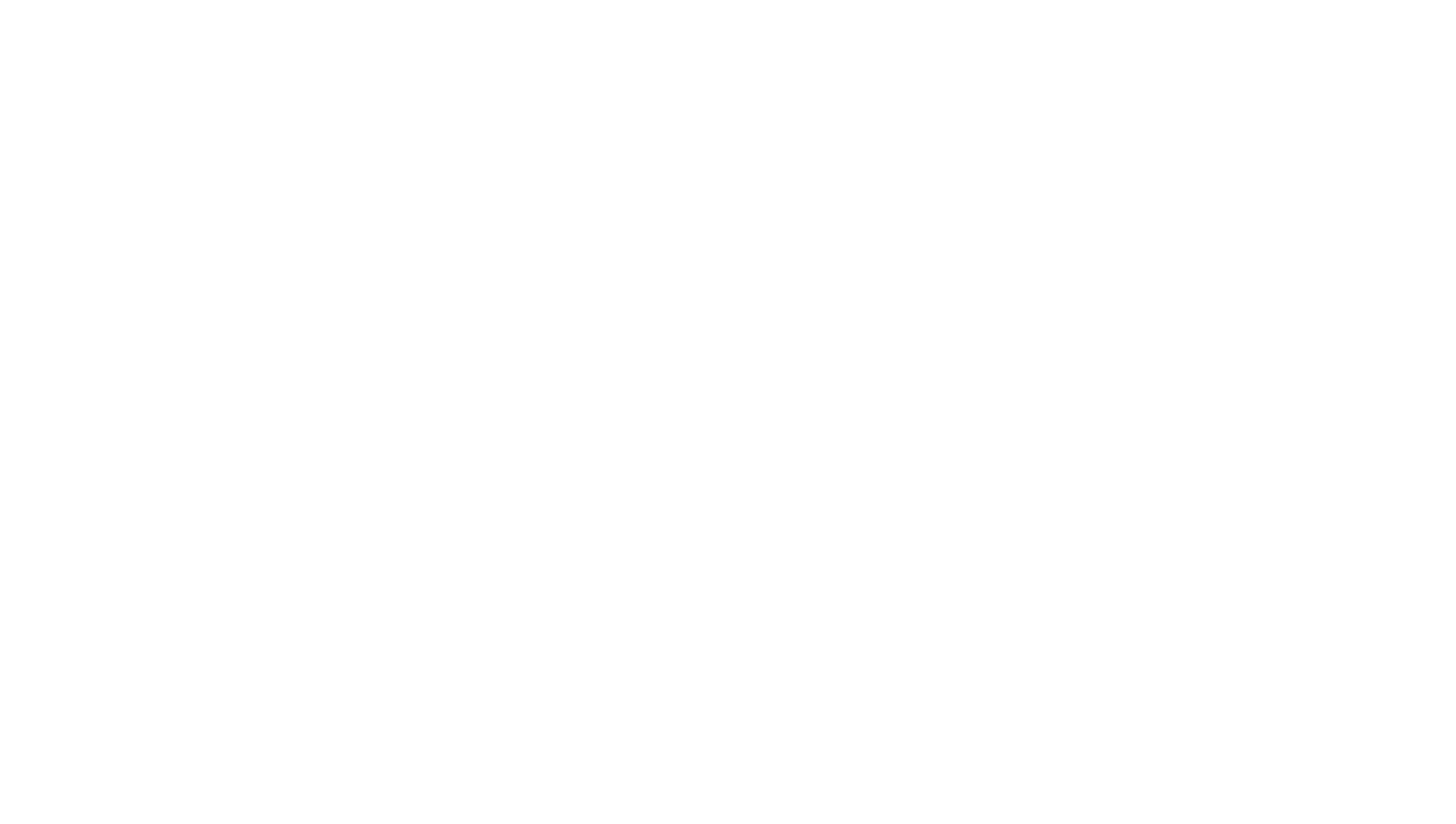 scroll, scrollTop: 0, scrollLeft: 0, axis: both 